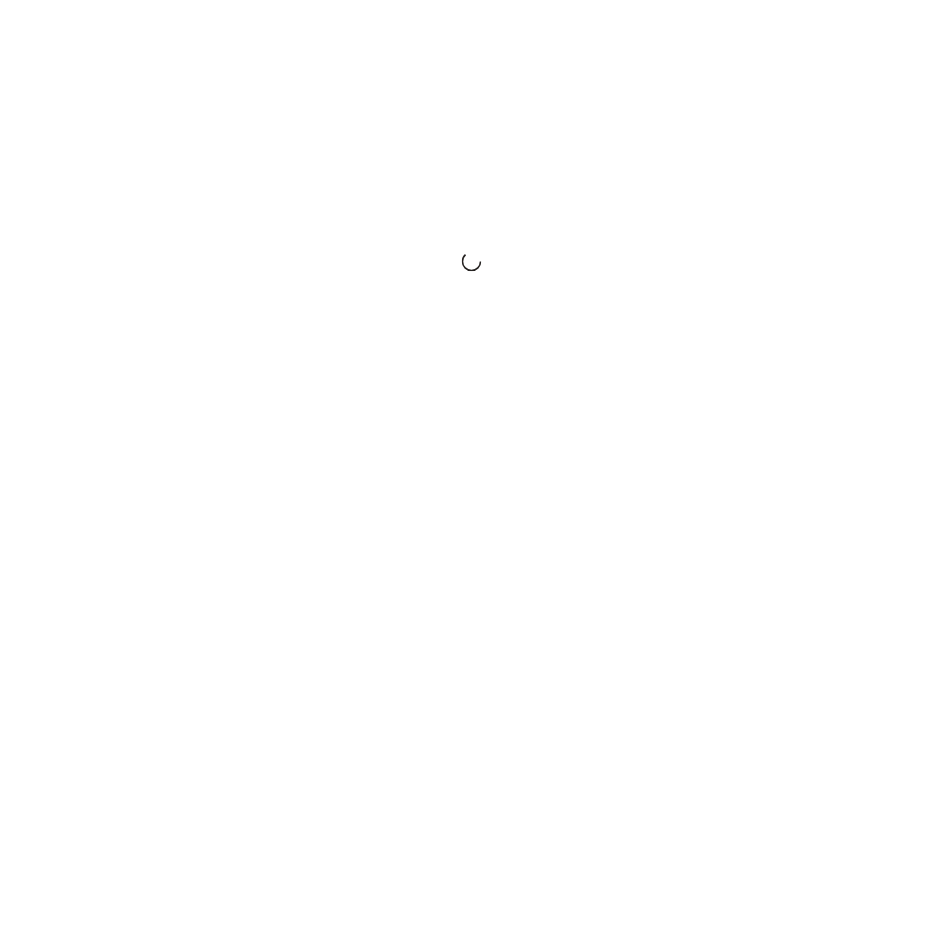 scroll, scrollTop: 0, scrollLeft: 0, axis: both 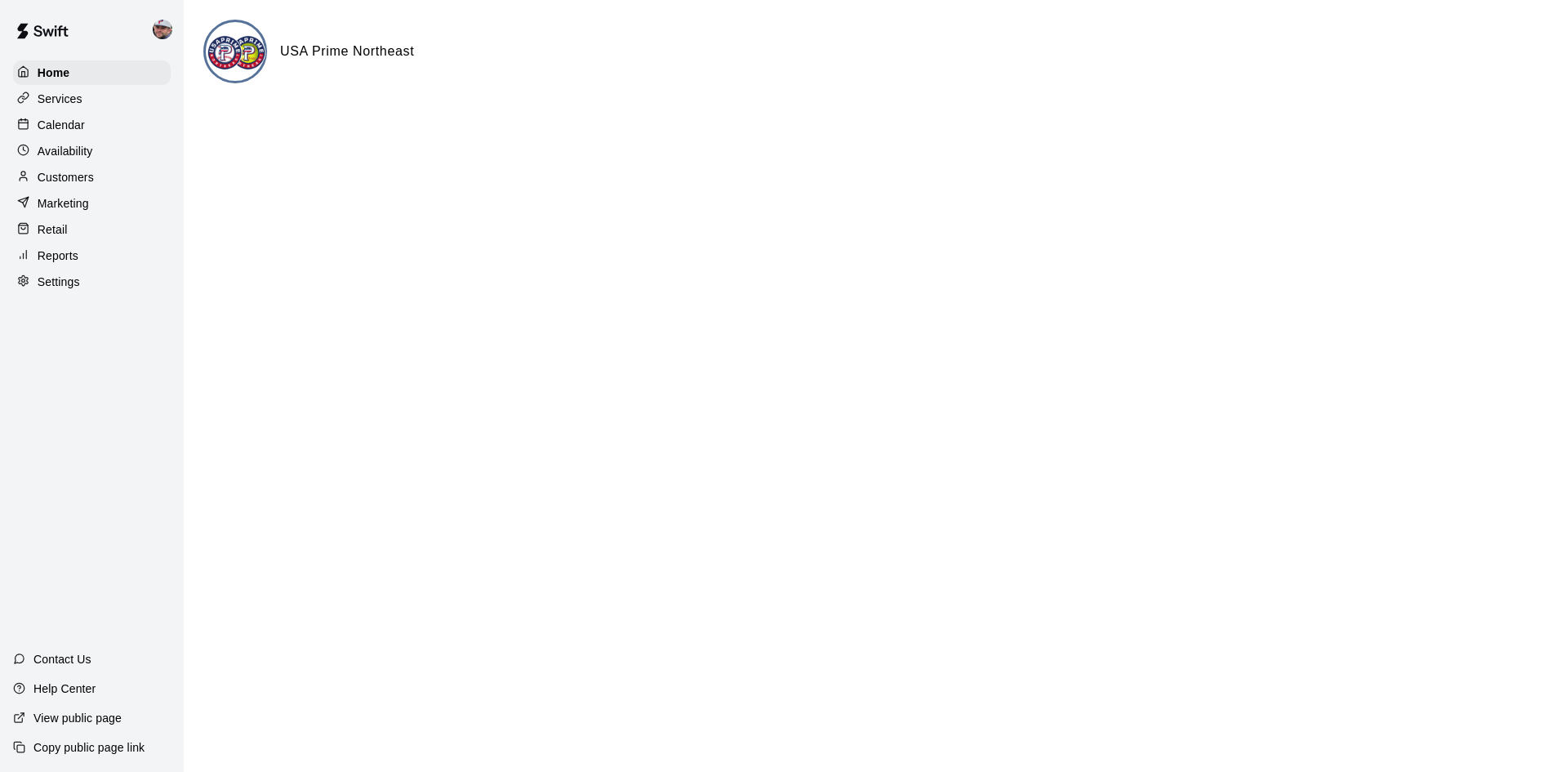 click on "Services" at bounding box center (60, 99) 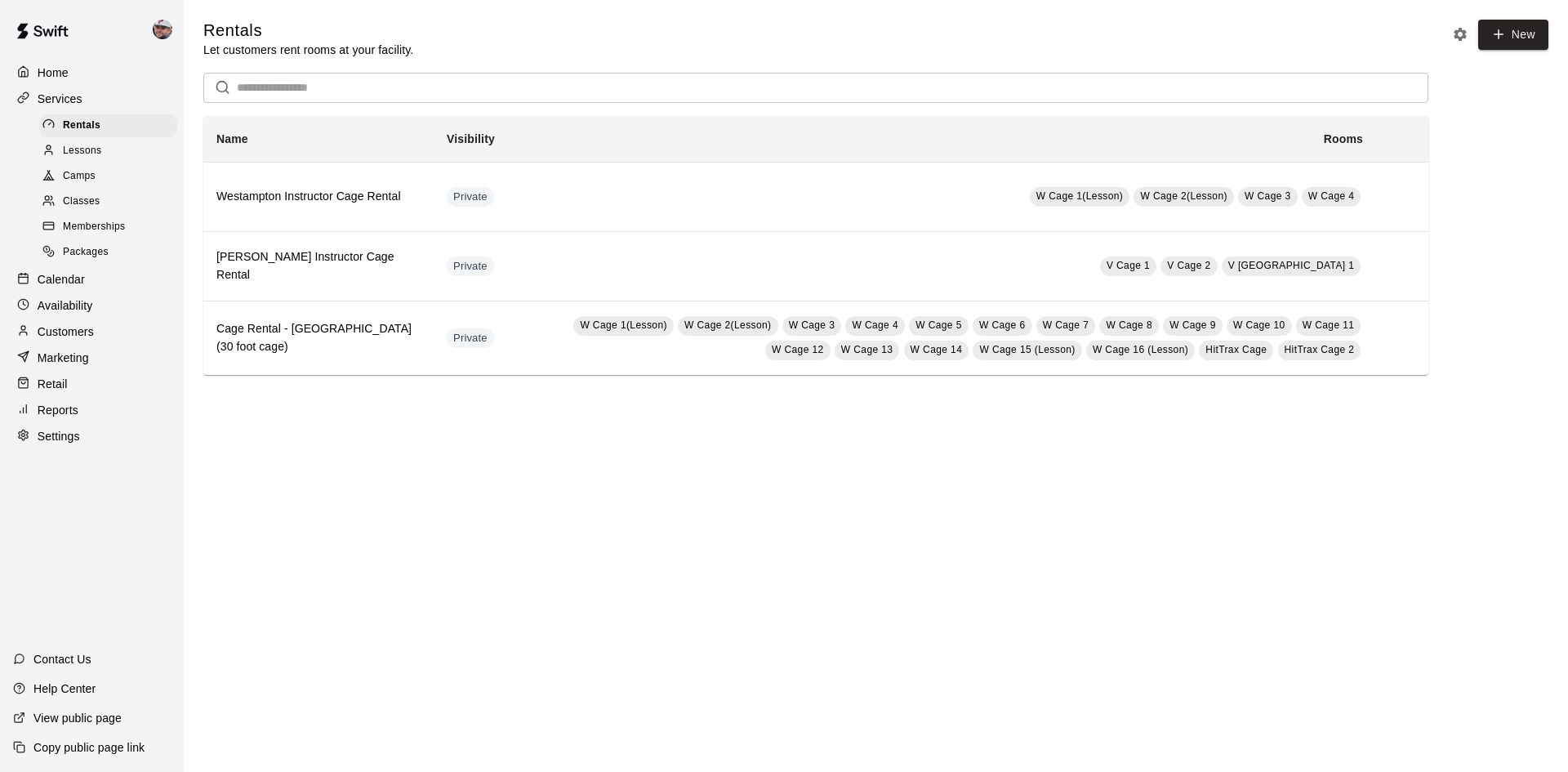 click on "Camps" at bounding box center (79, 176) 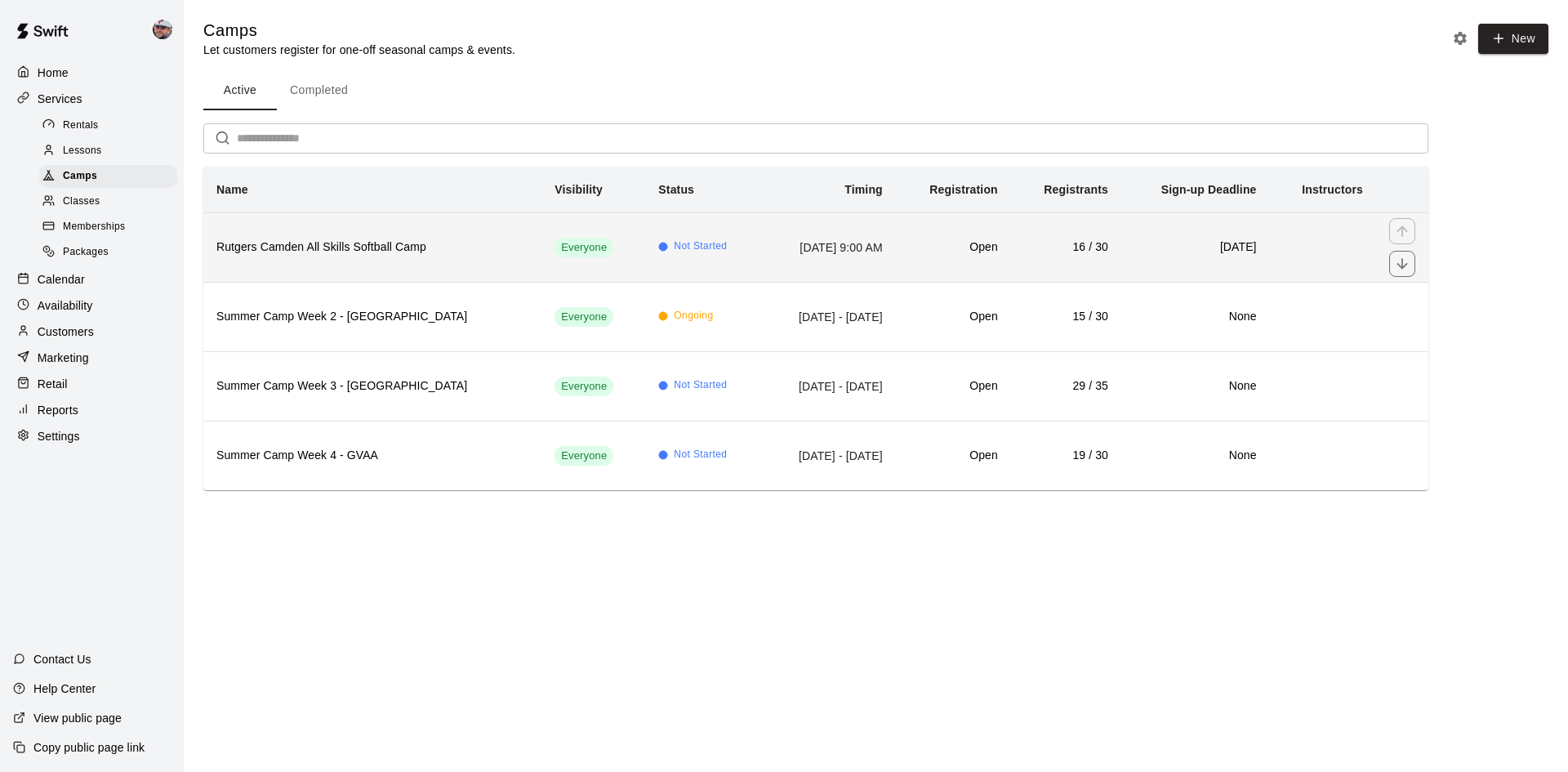 click on "Rutgers Camden All Skills Softball Camp" at bounding box center [372, 248] 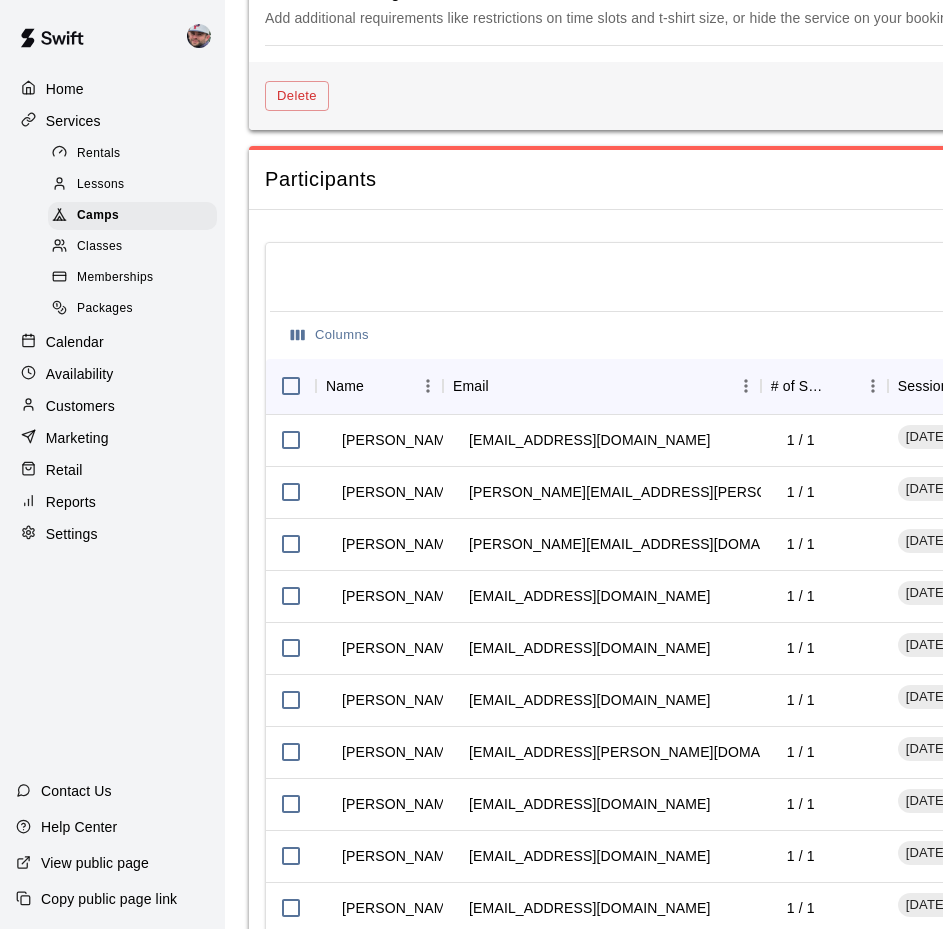 scroll, scrollTop: 2073, scrollLeft: 0, axis: vertical 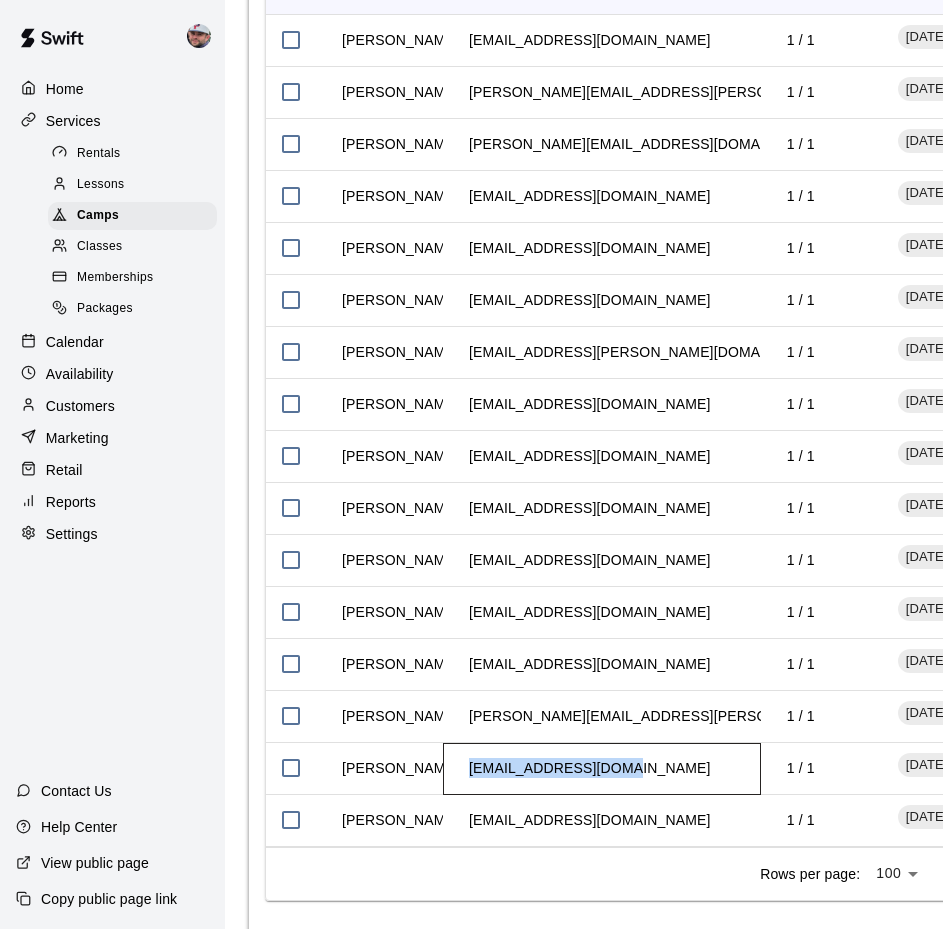 drag, startPoint x: 468, startPoint y: 730, endPoint x: 635, endPoint y: 736, distance: 167.10774 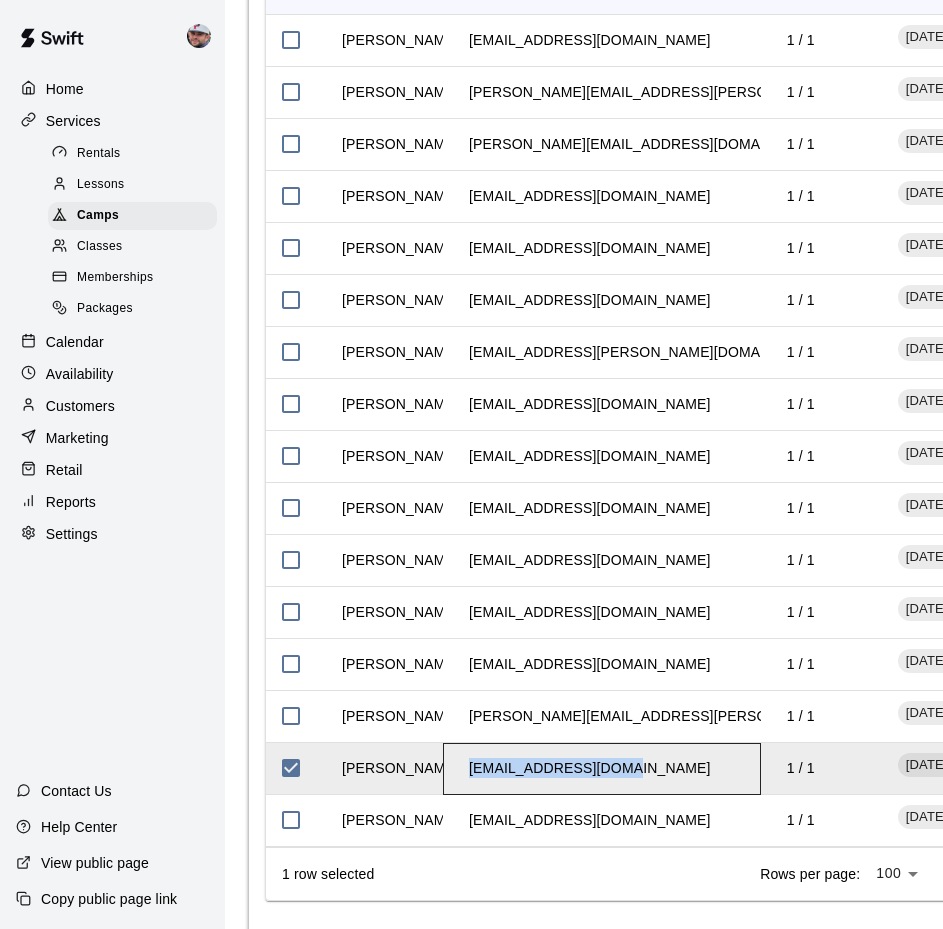 copy on "bairey5486@yahoo.com" 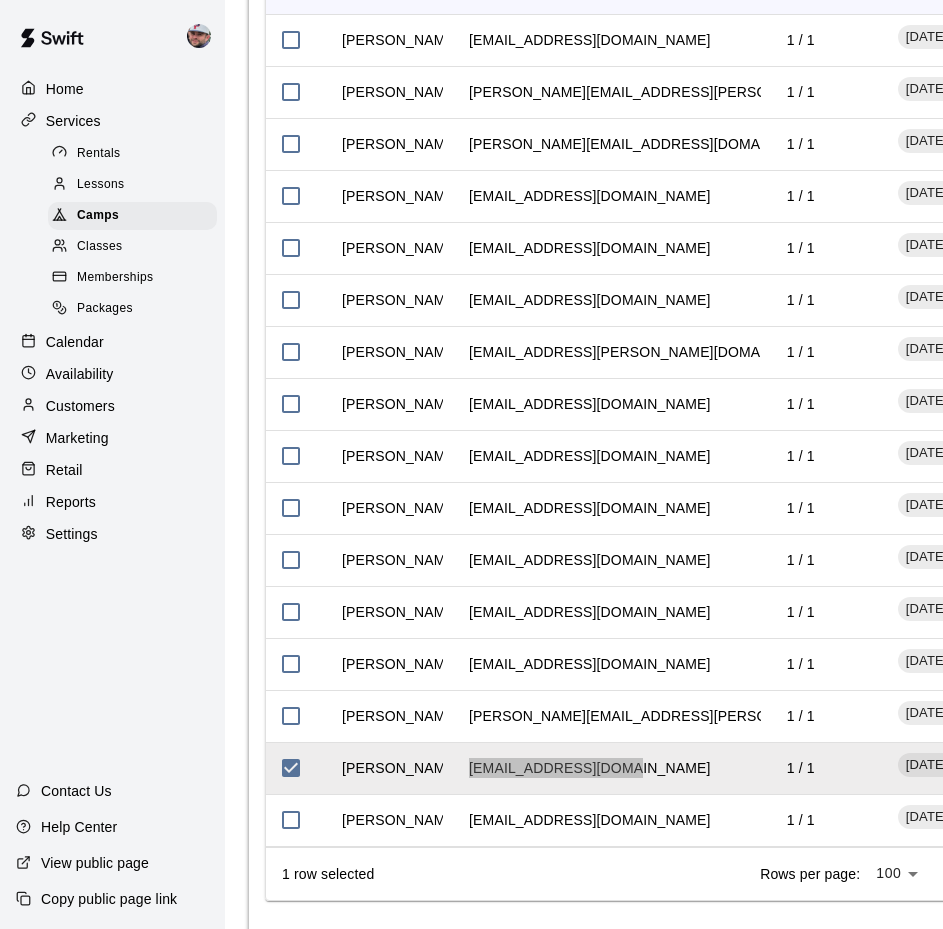 scroll, scrollTop: 1773, scrollLeft: 0, axis: vertical 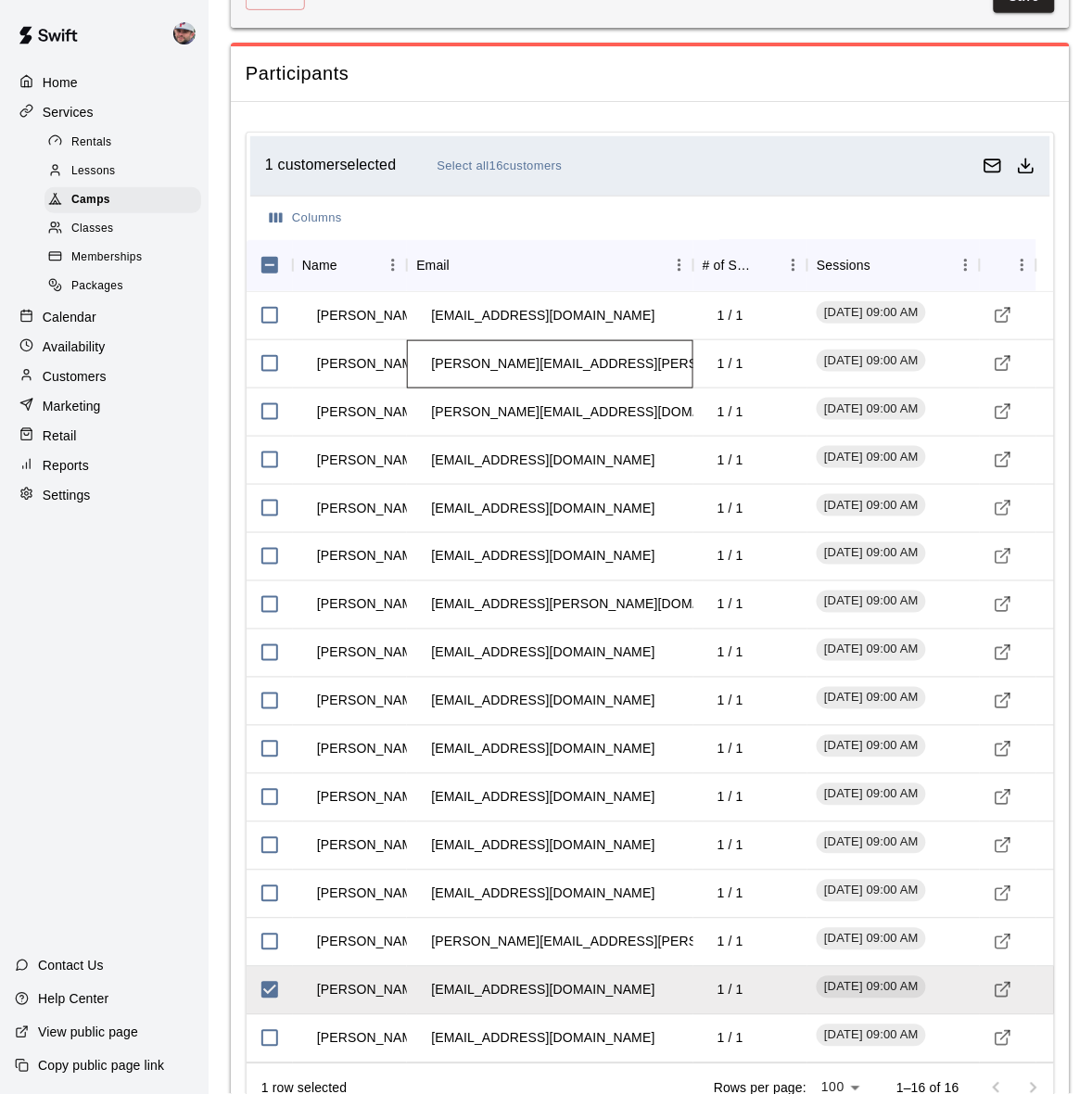drag, startPoint x: 854, startPoint y: 0, endPoint x: 578, endPoint y: 340, distance: 437.92237 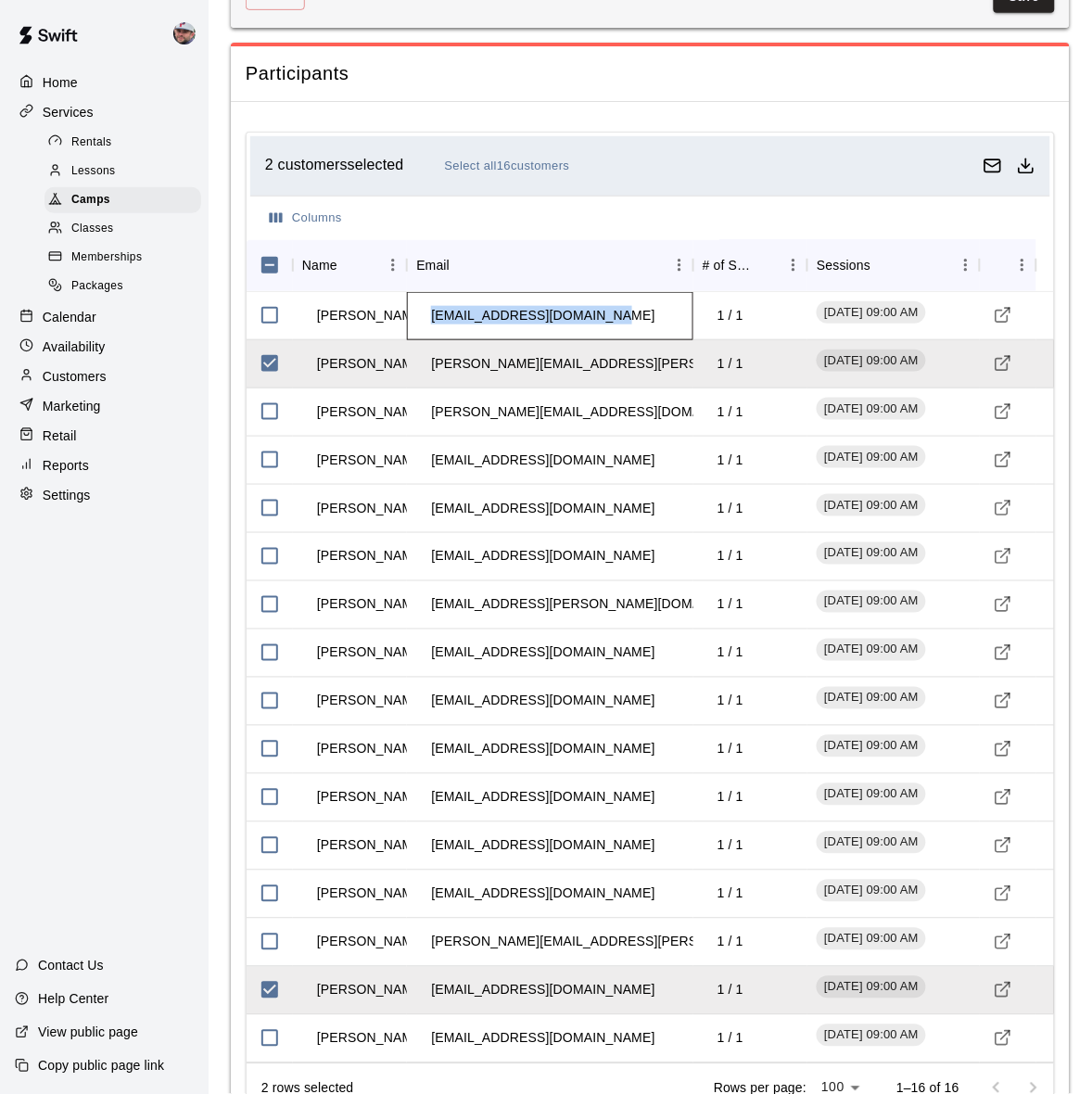 drag, startPoint x: 427, startPoint y: 322, endPoint x: 596, endPoint y: 324, distance: 169.01183 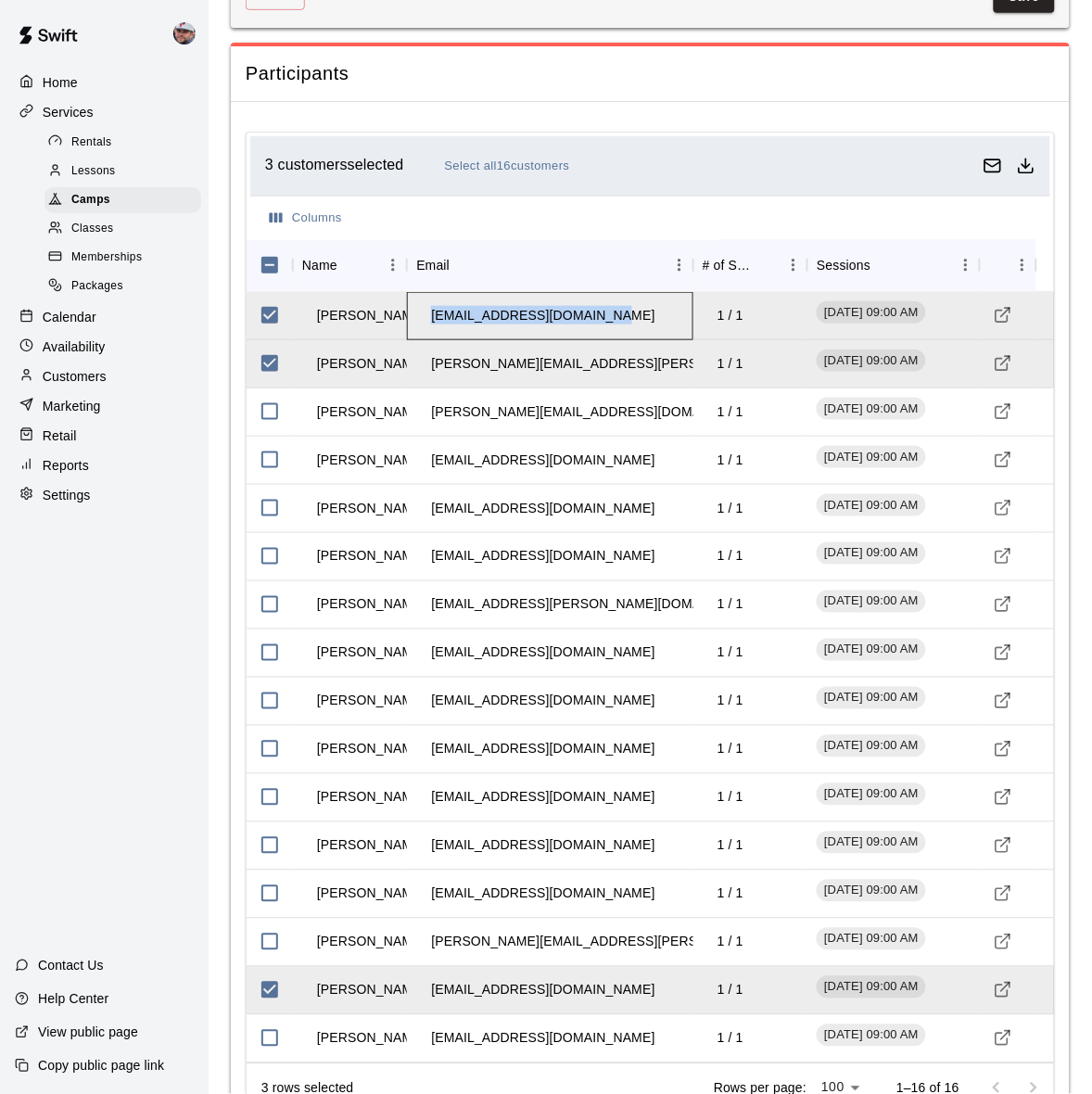 copy on "chrisandstaceys@gmail.com" 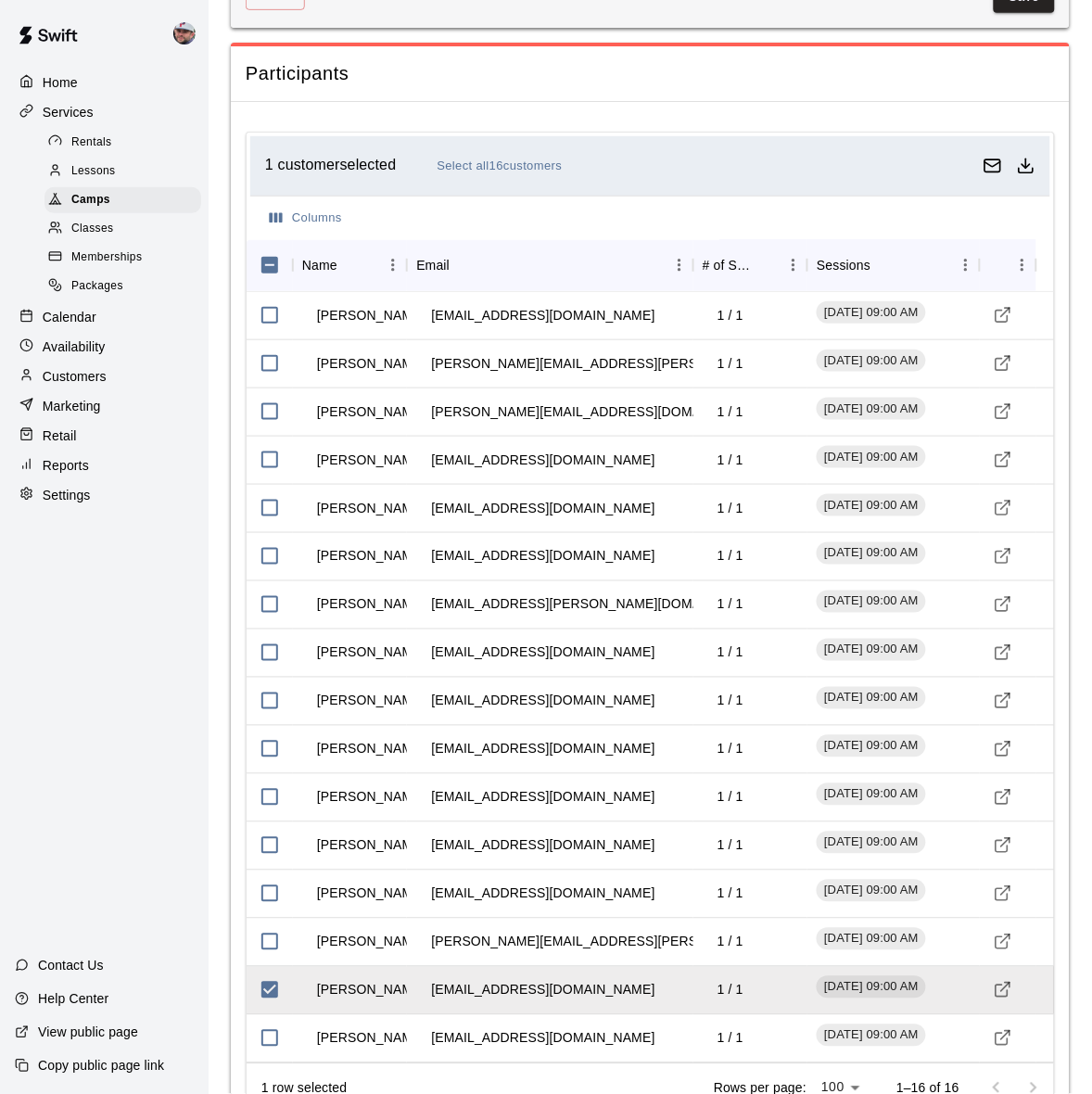 click on "Participants" at bounding box center [650, 73] 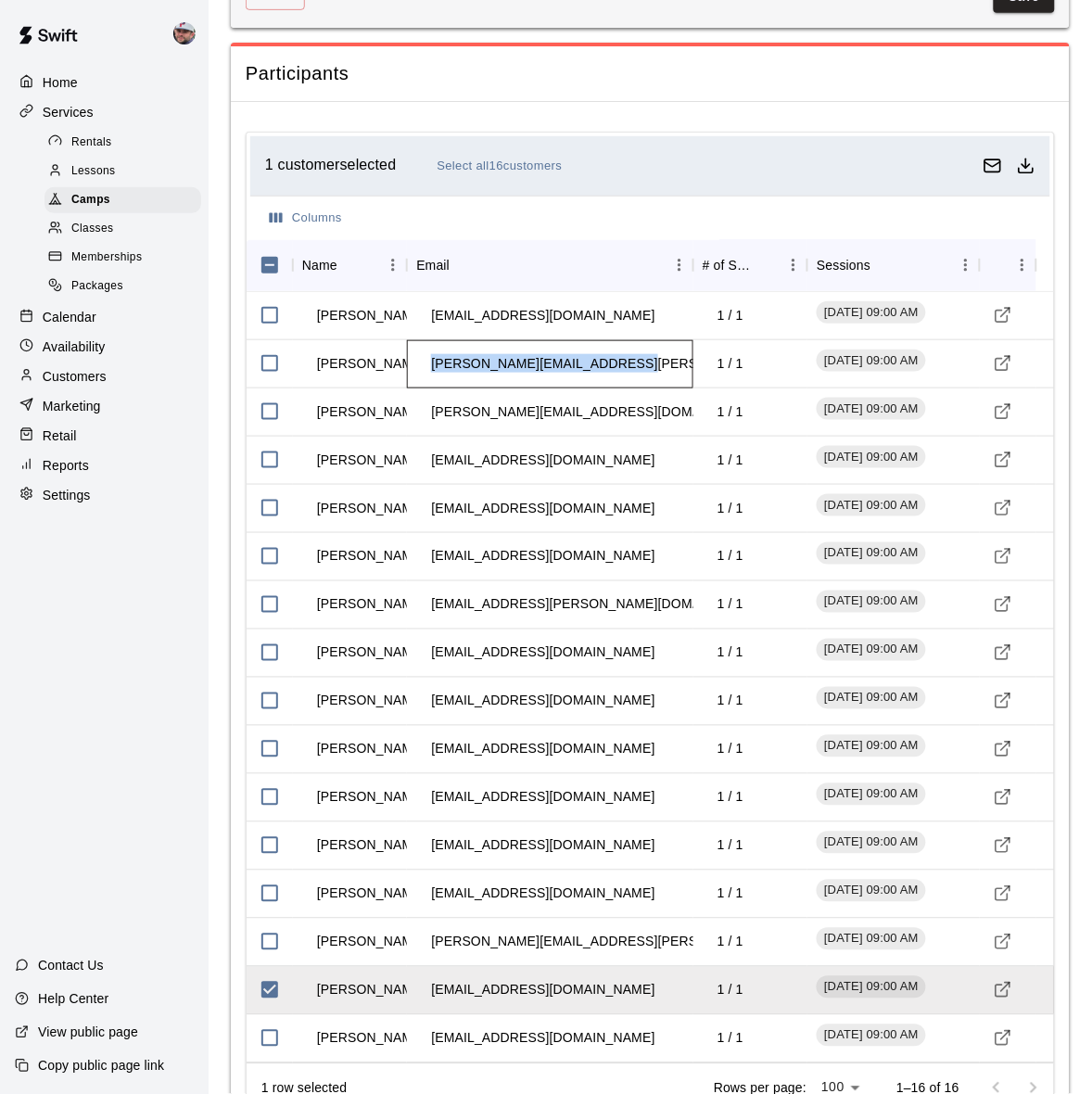 drag, startPoint x: 428, startPoint y: 366, endPoint x: 610, endPoint y: 374, distance: 182.1757 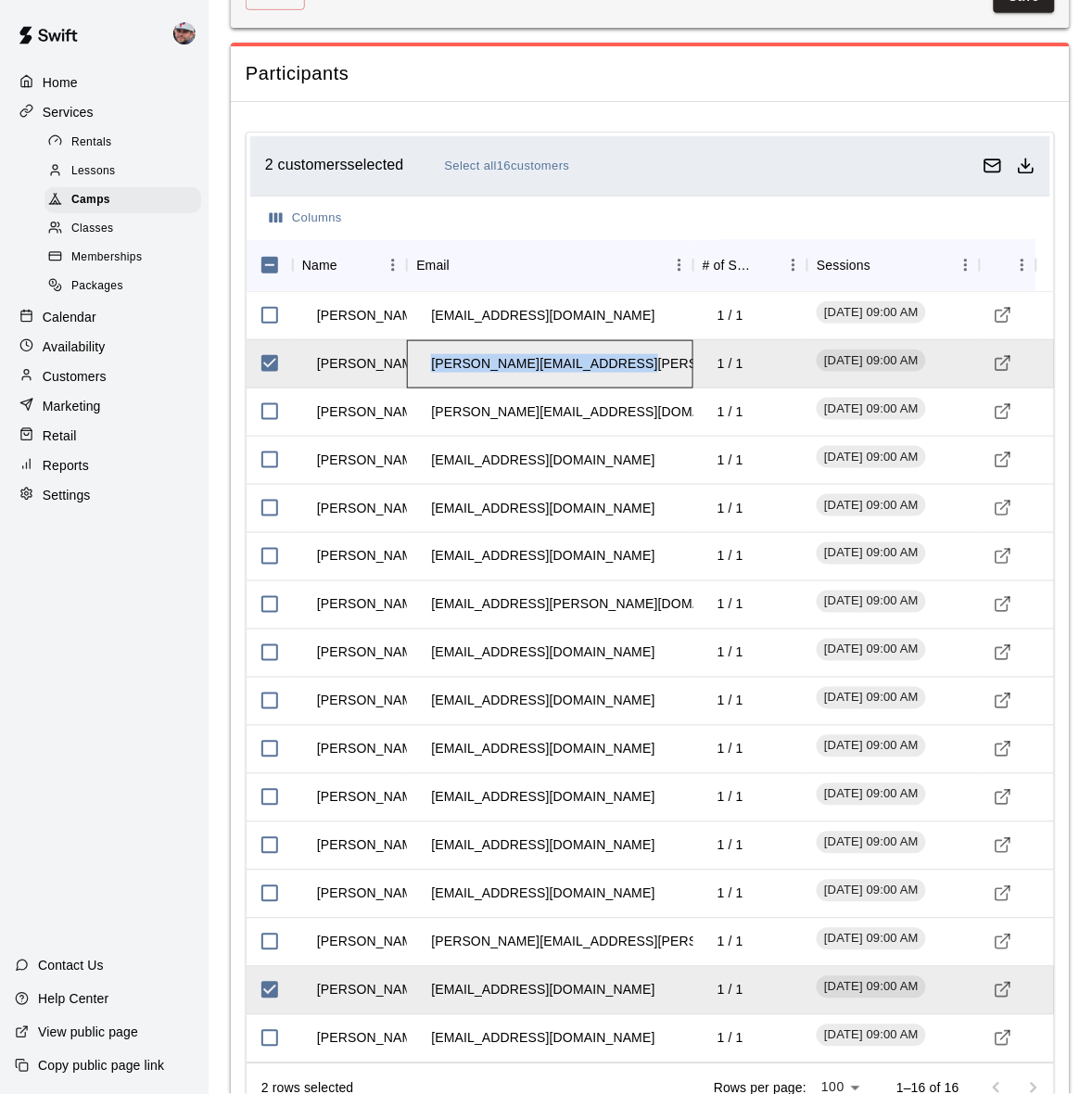 copy on "michelle.c.omalley@gmail.com" 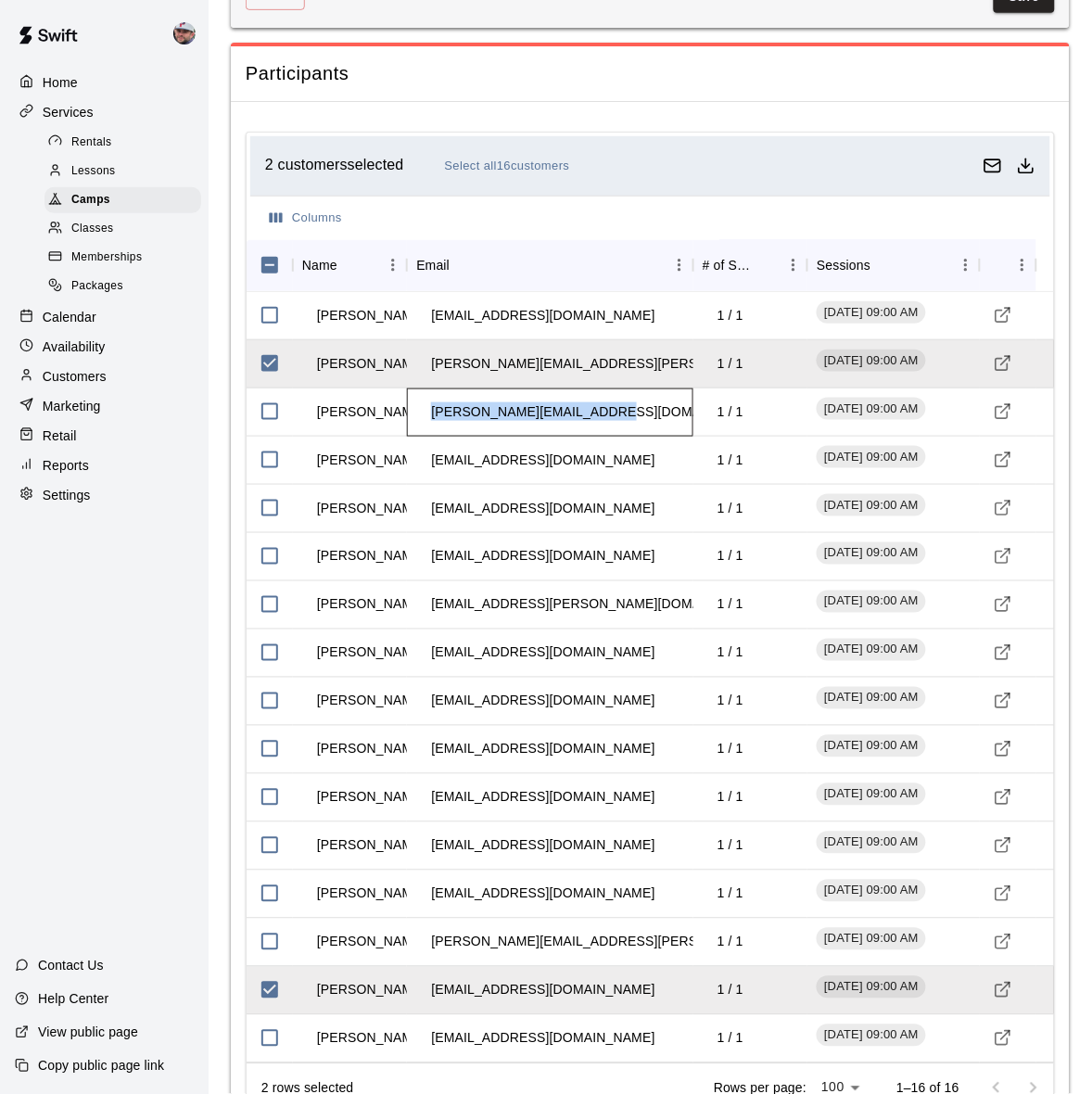 drag, startPoint x: 431, startPoint y: 415, endPoint x: 610, endPoint y: 415, distance: 179 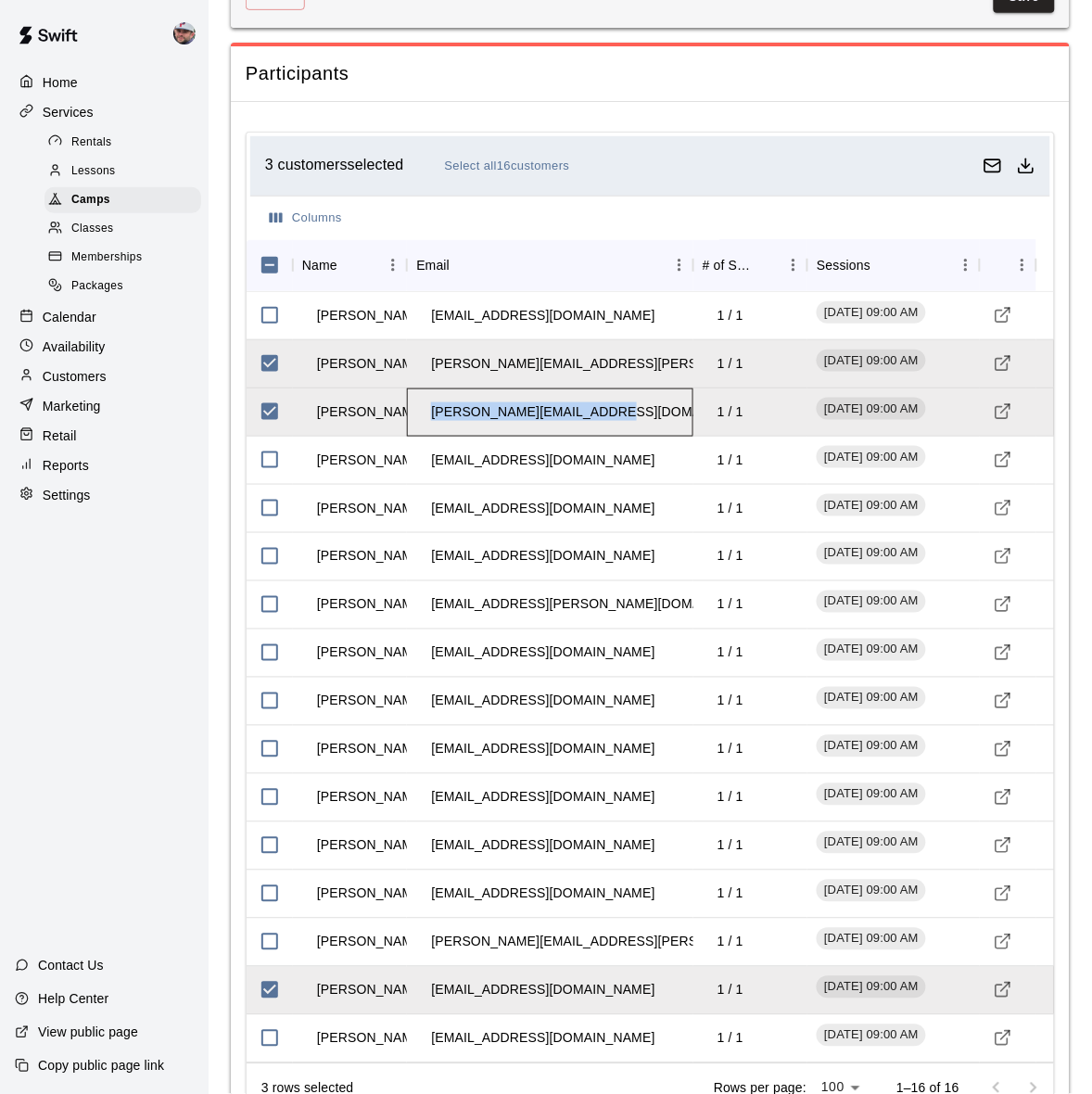 copy on "rachel.thomas03@gmail.com" 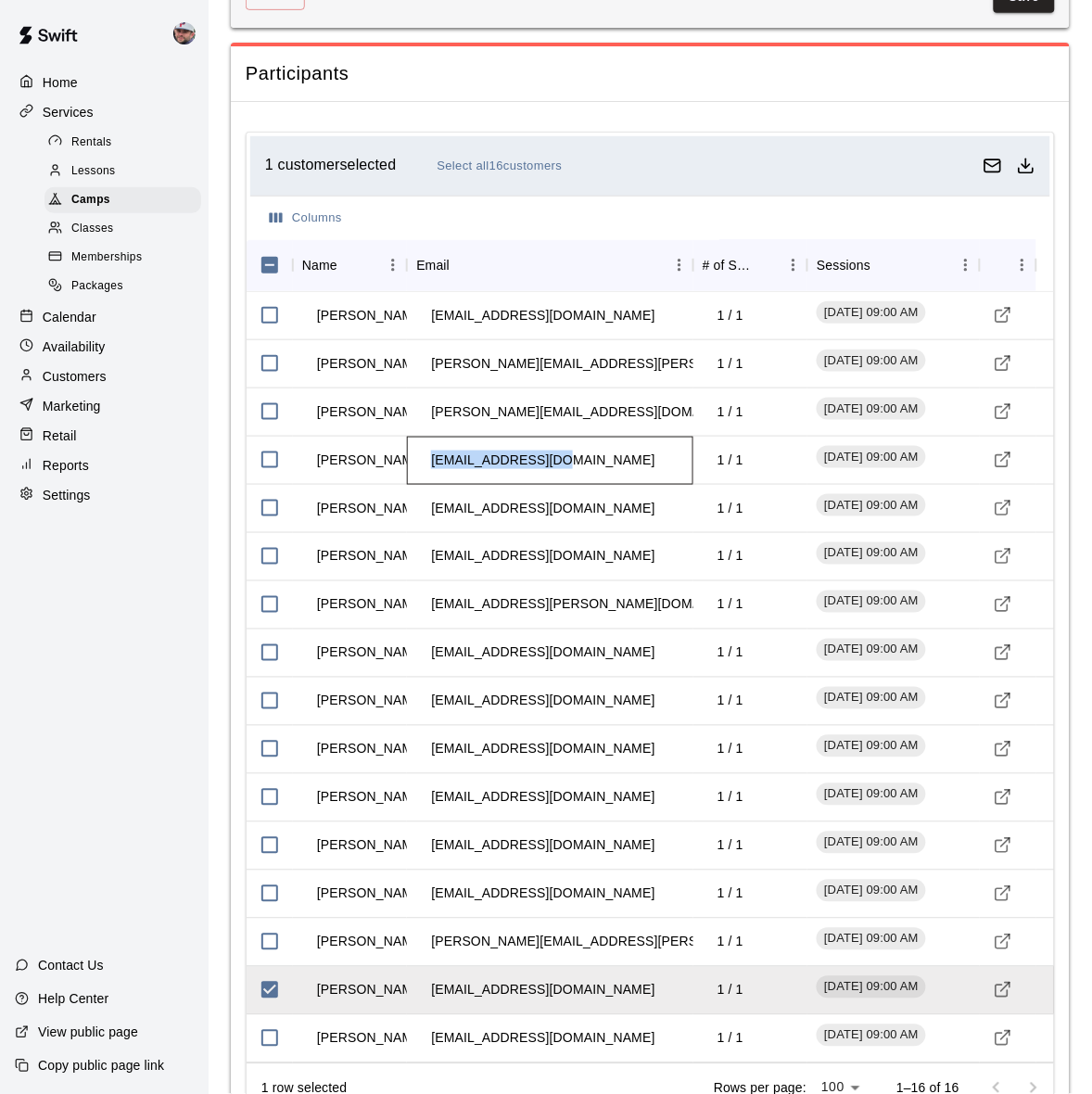 drag, startPoint x: 432, startPoint y: 461, endPoint x: 561, endPoint y: 461, distance: 129 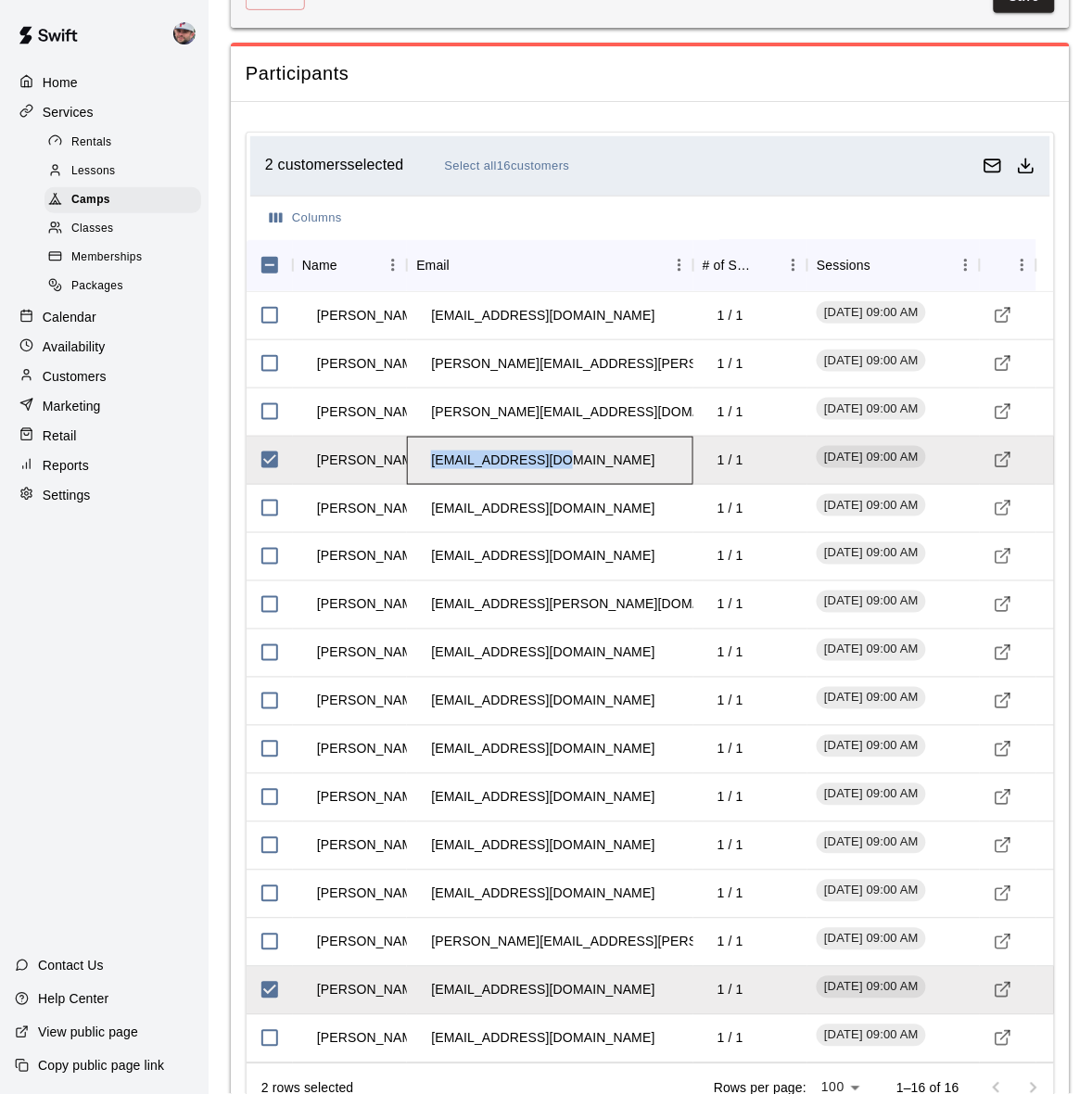 copy on "bolgerc2@gmail.com" 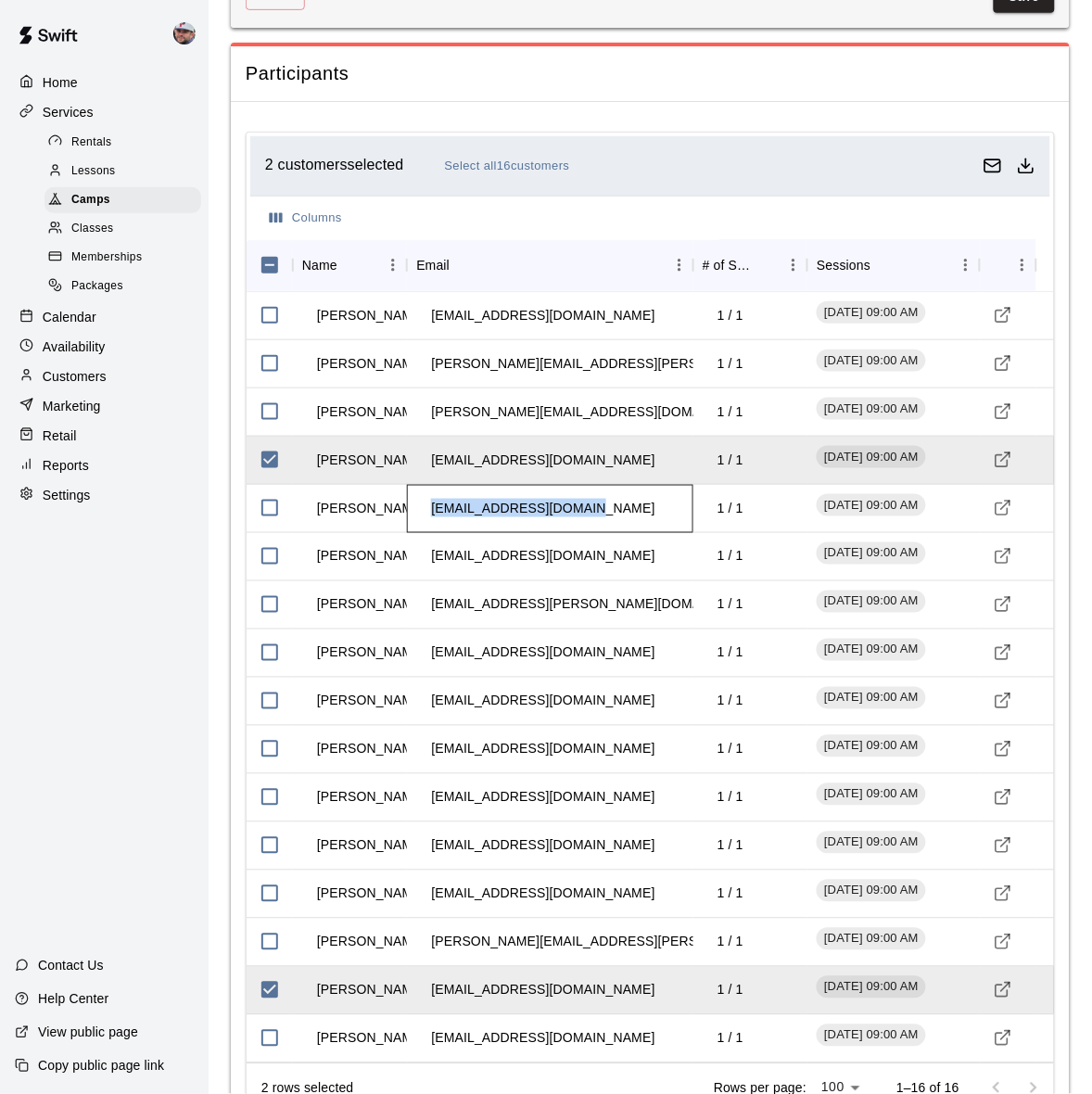 drag, startPoint x: 429, startPoint y: 507, endPoint x: 593, endPoint y: 507, distance: 164 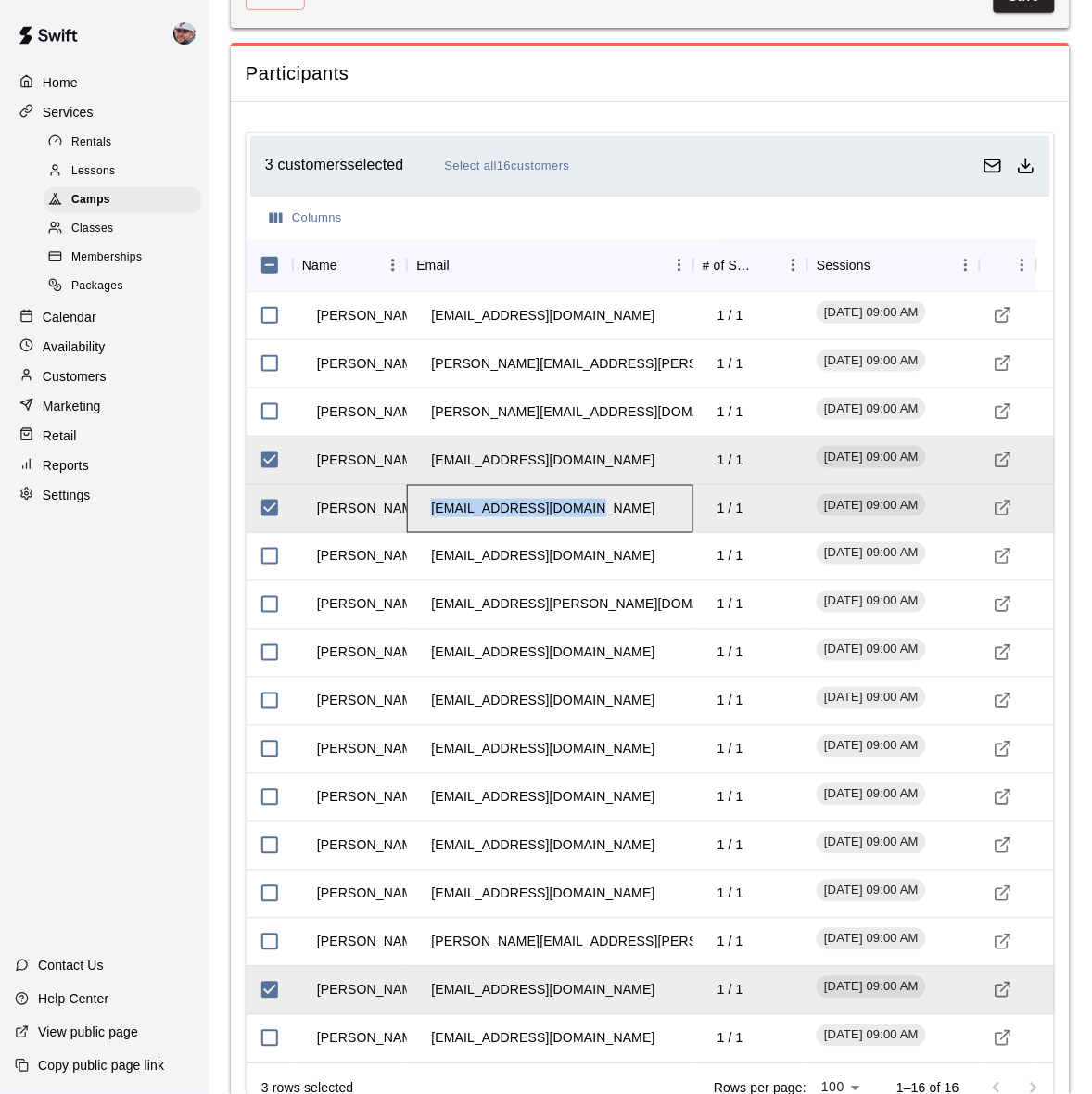 copy on "tabitharivas@gmail.com" 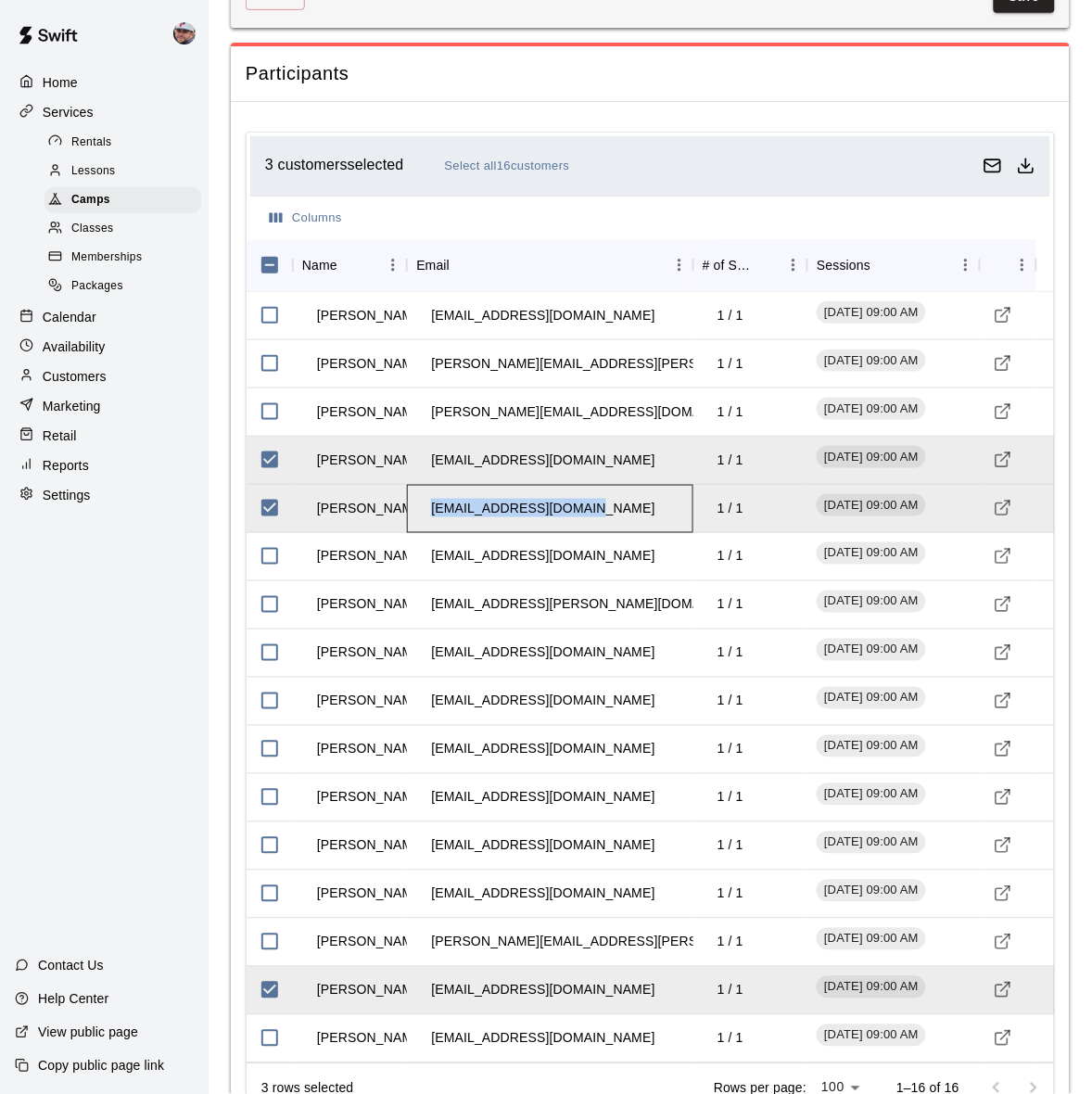 drag, startPoint x: 468, startPoint y: 507, endPoint x: 789, endPoint y: 527, distance: 321.6224 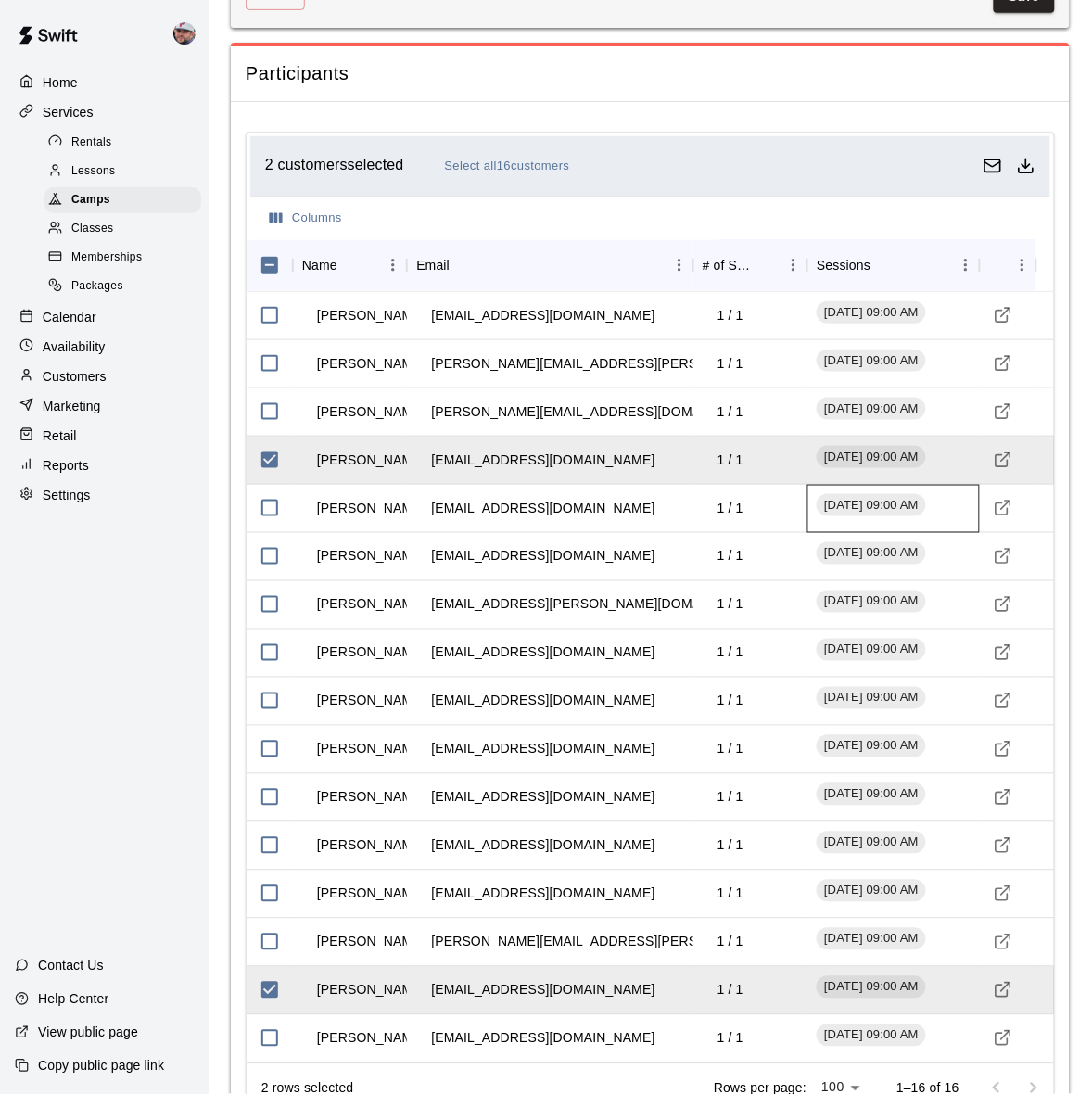 click on "July 14, 2025 - 09:00 AM" at bounding box center (893, 509) 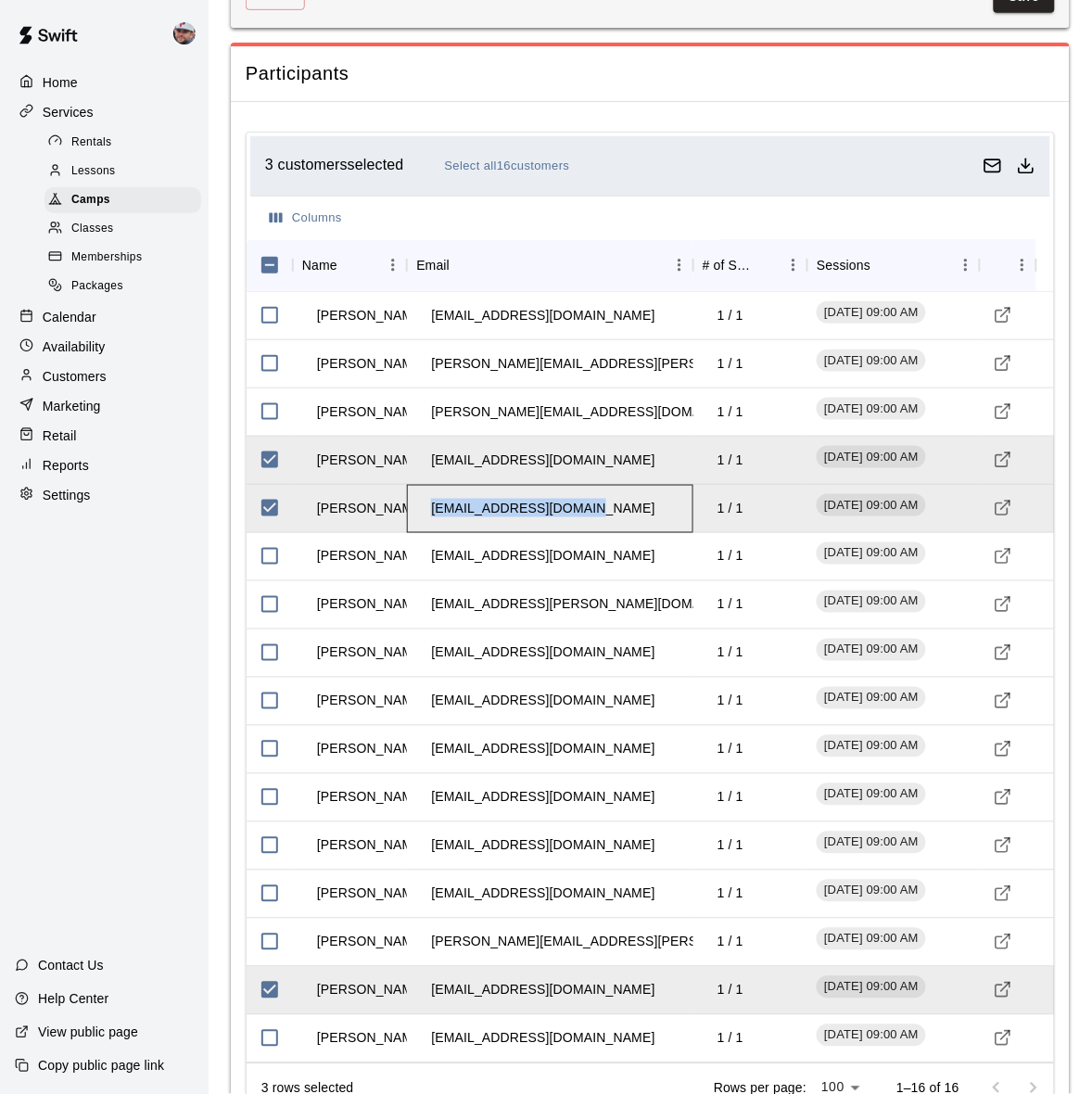 drag, startPoint x: 585, startPoint y: 511, endPoint x: 406, endPoint y: 510, distance: 179.0028 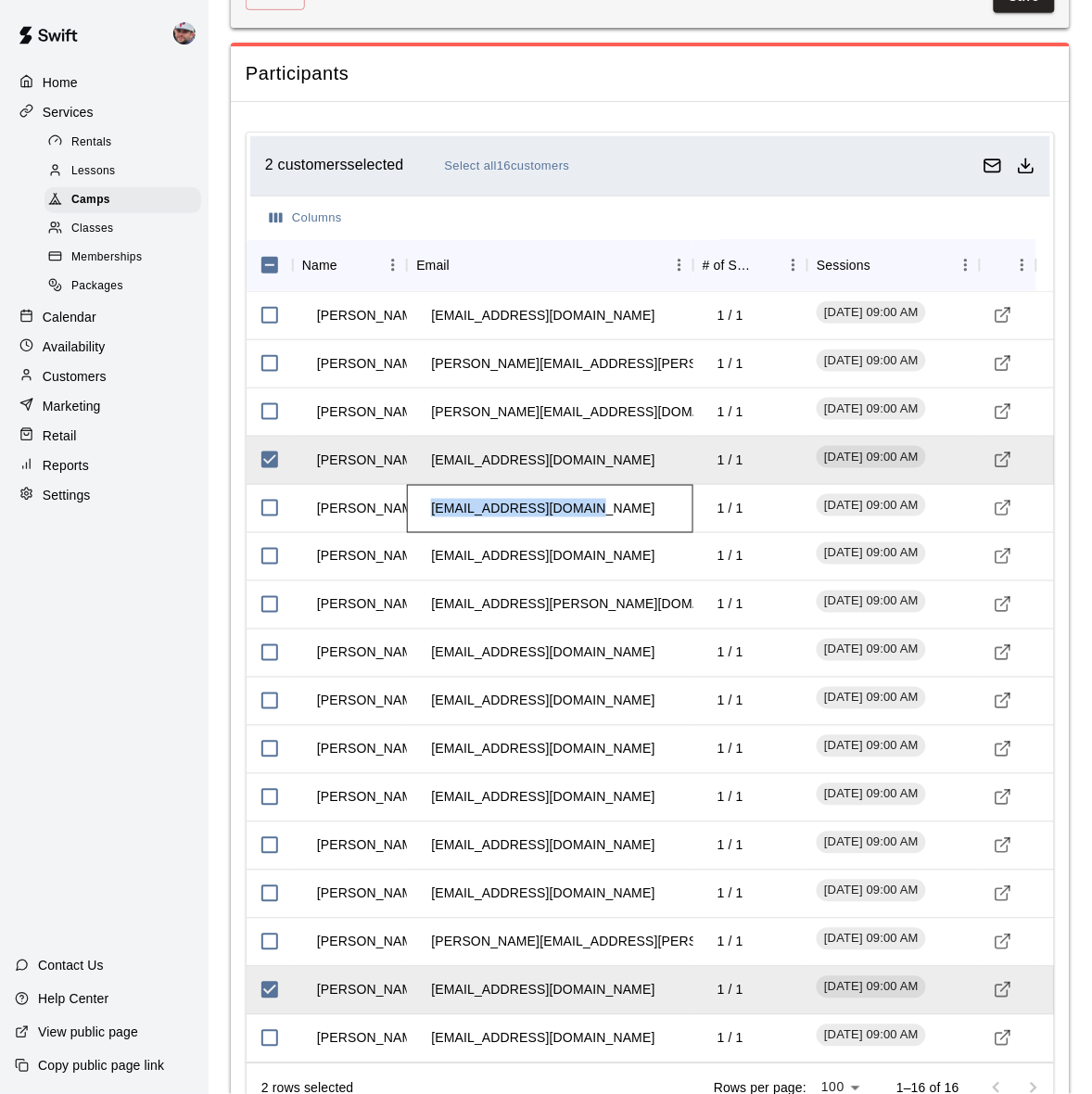 copy on "tabitharivas@gmail.com" 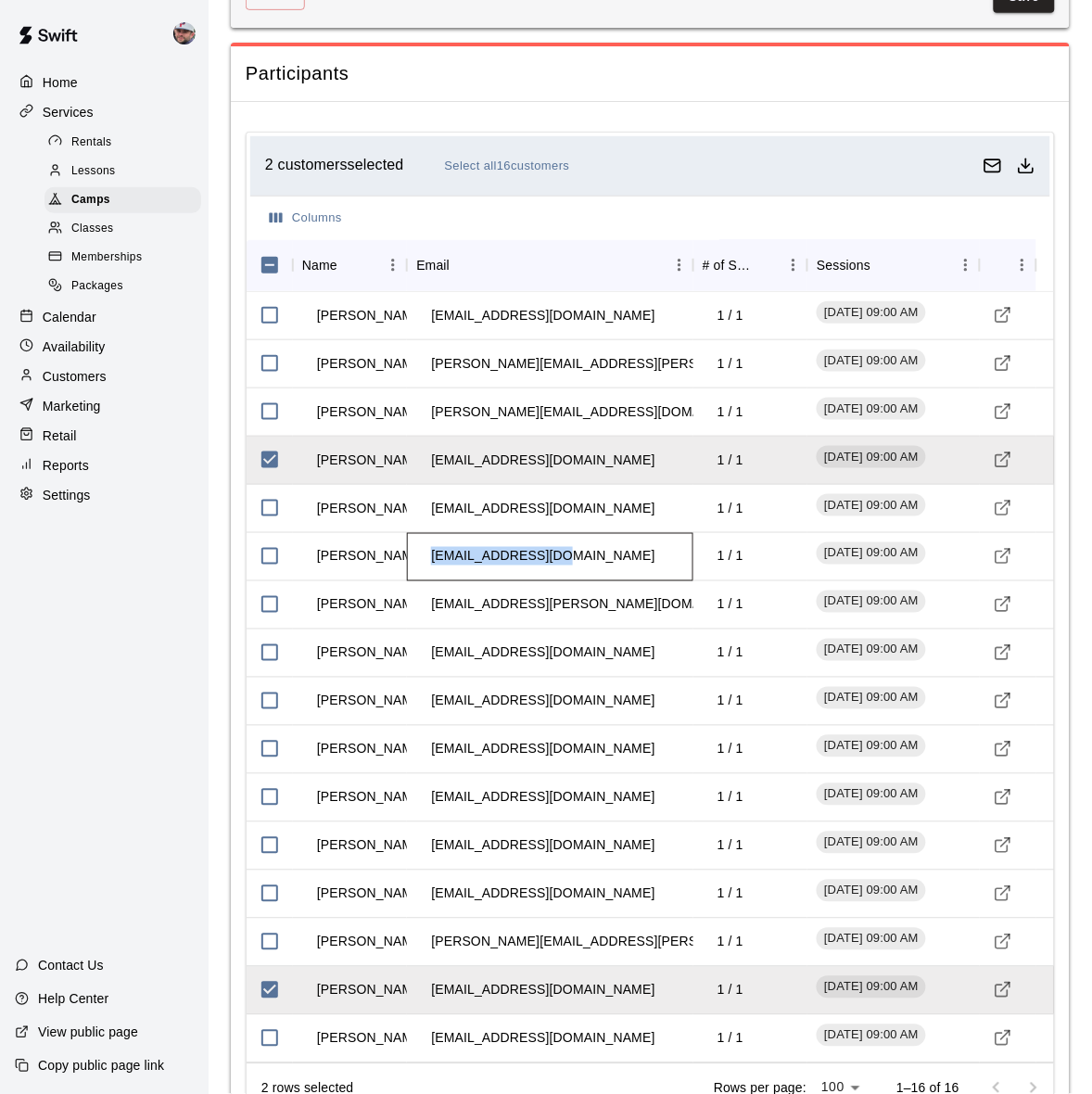 drag, startPoint x: 550, startPoint y: 561, endPoint x: 426, endPoint y: 561, distance: 124 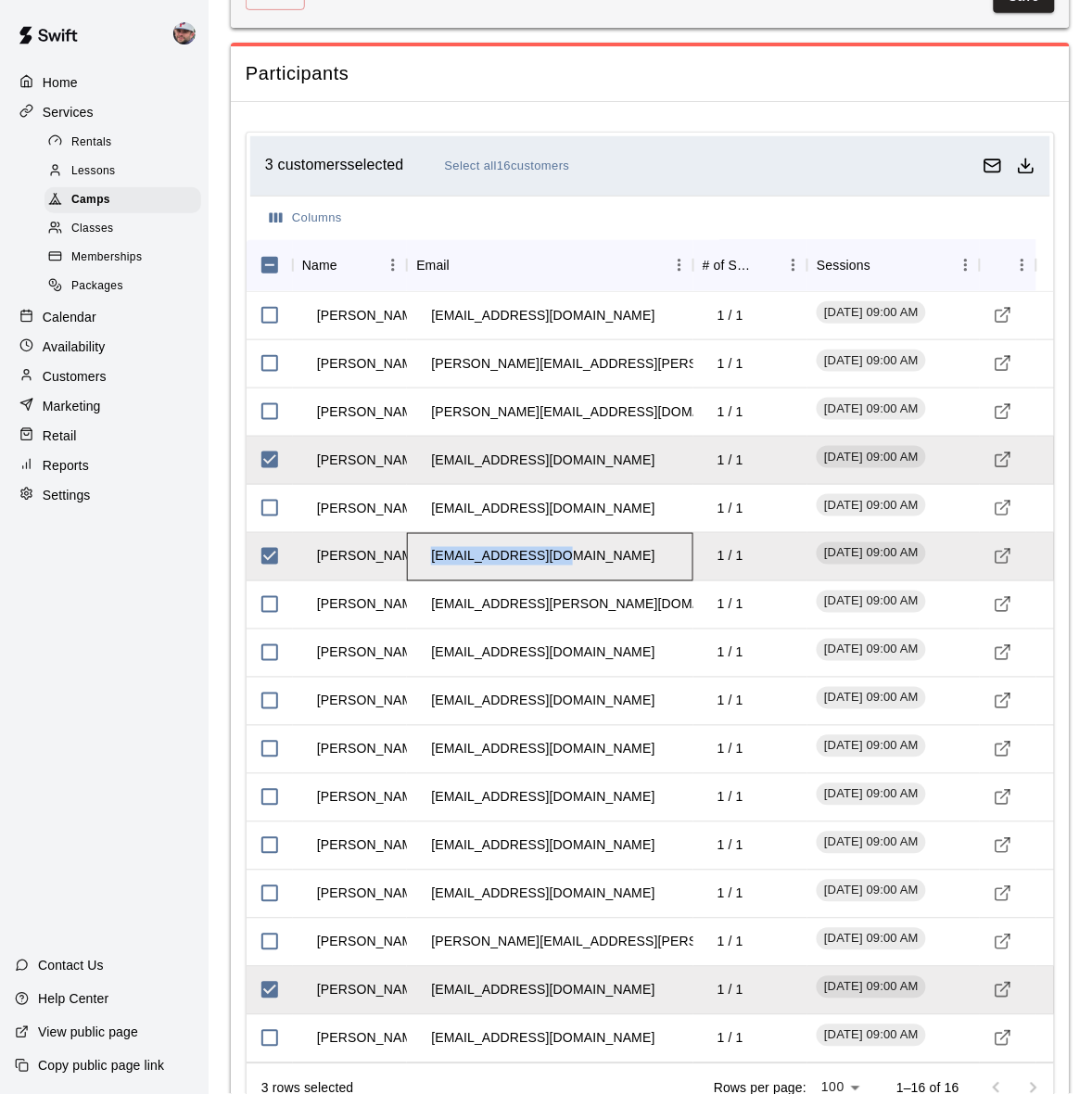 copy on "smitti28@yahoo.com" 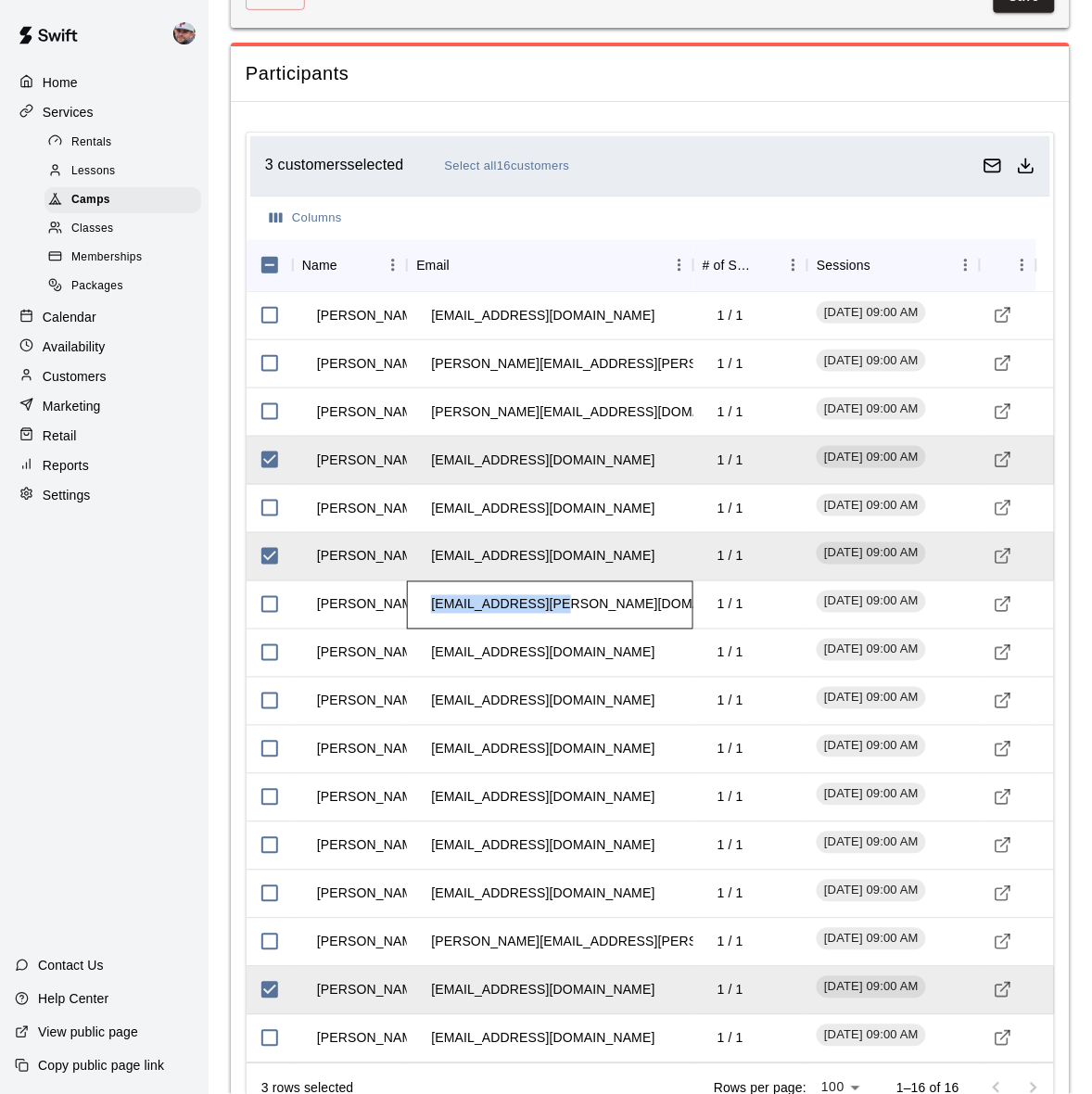 drag, startPoint x: 573, startPoint y: 605, endPoint x: 423, endPoint y: 608, distance: 150.03 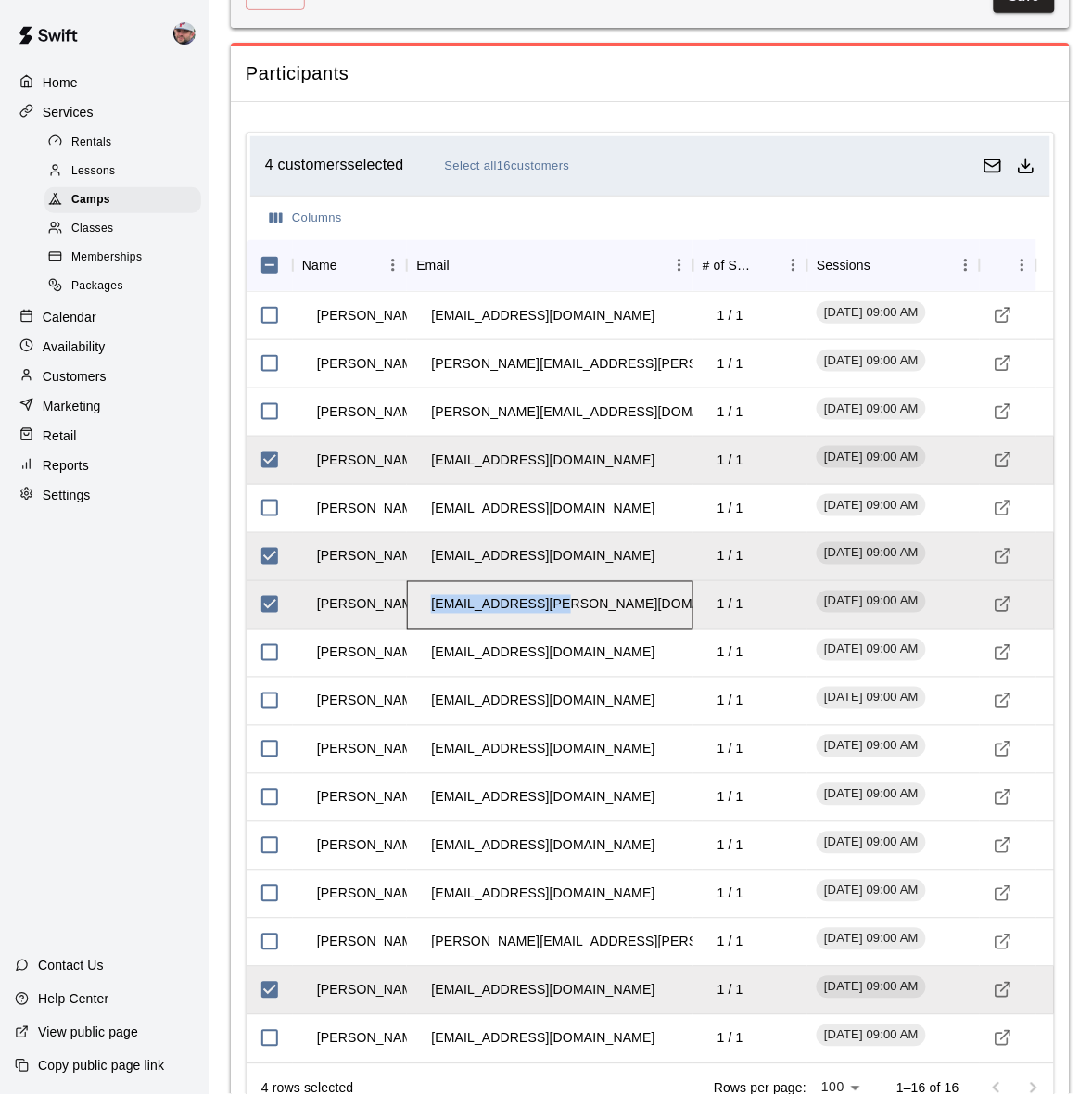 copy on "rae.voss@gmail.com" 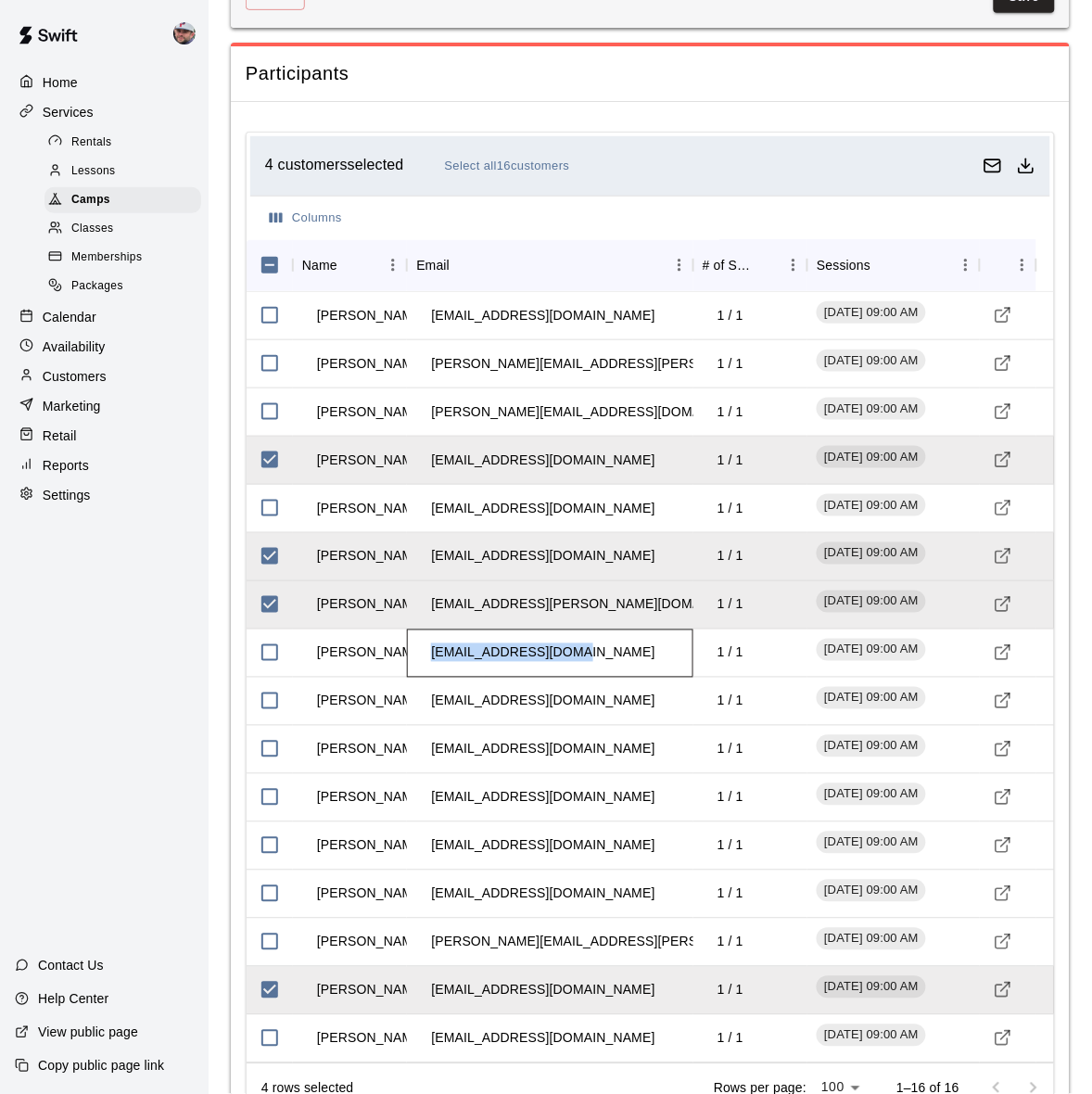 drag, startPoint x: 585, startPoint y: 658, endPoint x: 429, endPoint y: 660, distance: 156.0128 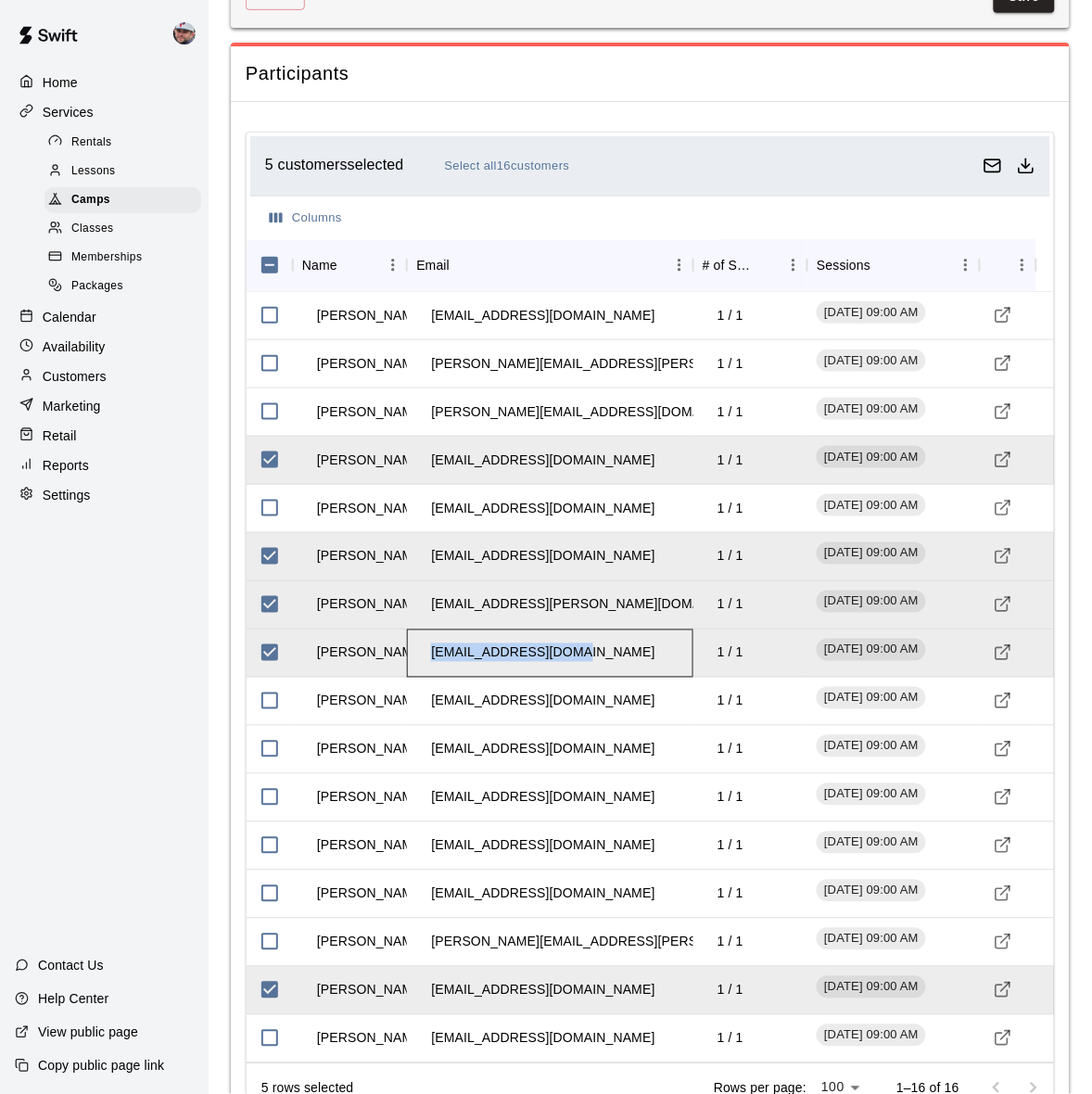 copy on "jwsmi_1980@yahoo.com" 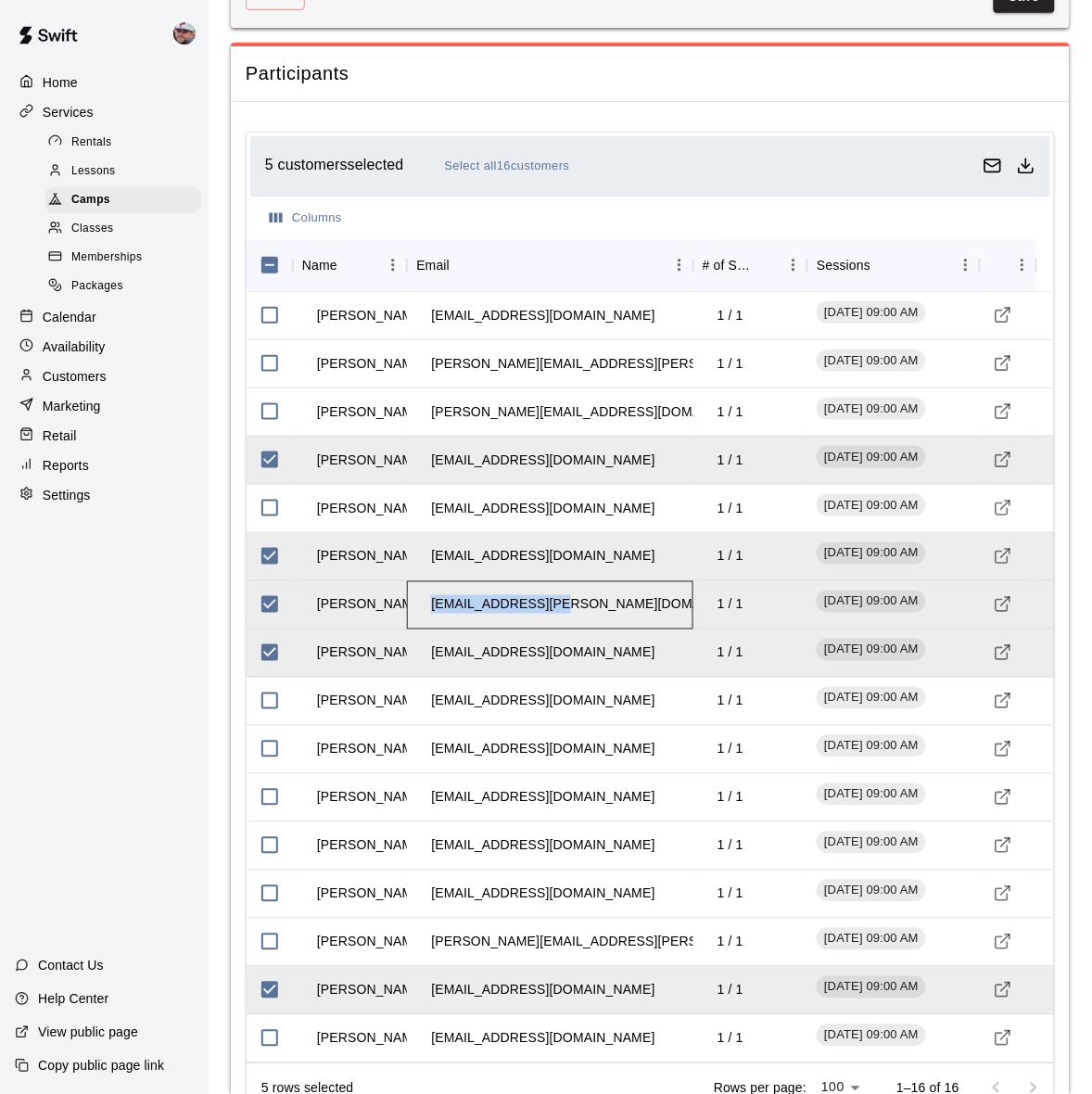 drag, startPoint x: 587, startPoint y: 610, endPoint x: 422, endPoint y: 607, distance: 165.02727 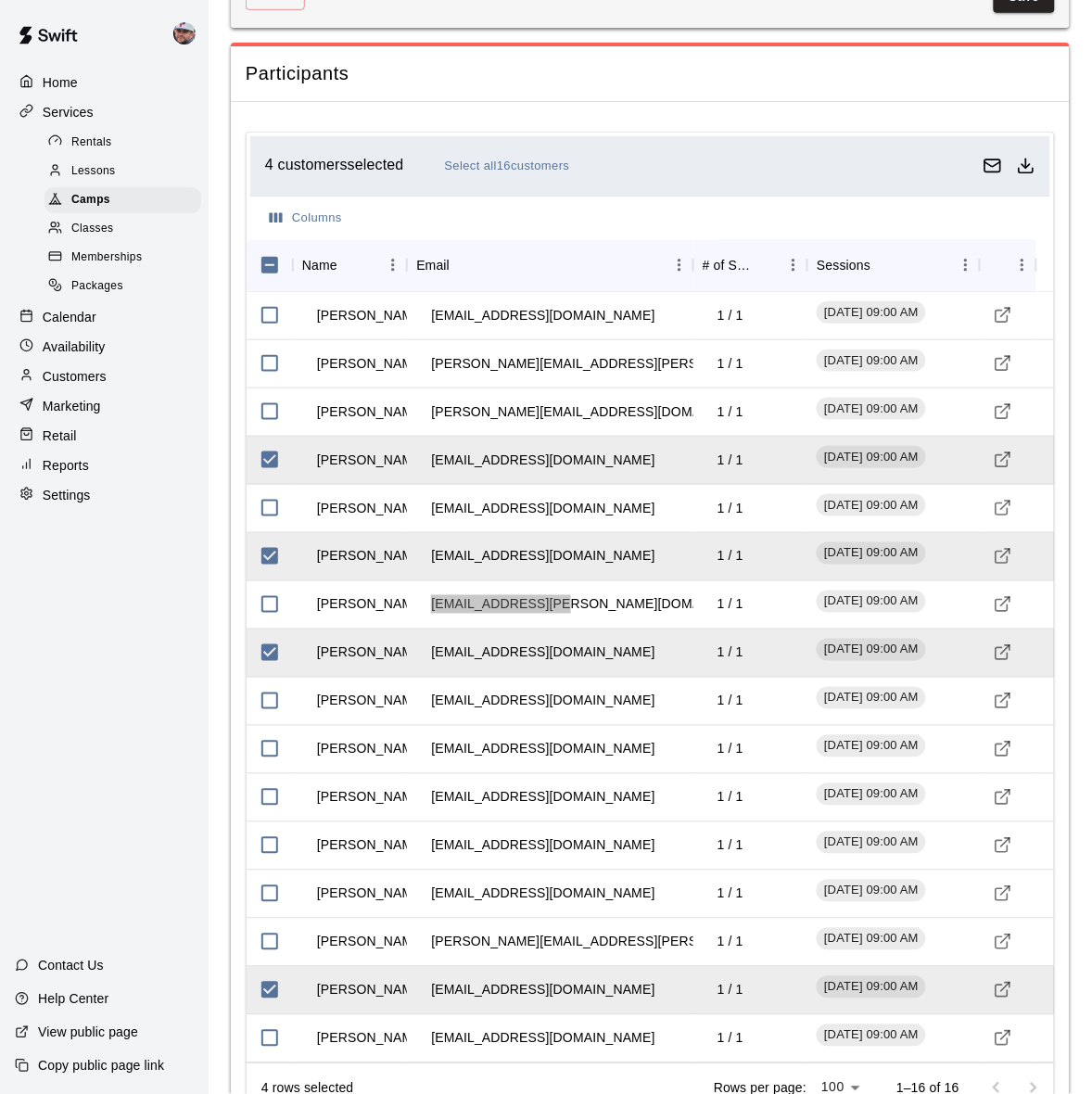 scroll, scrollTop: 1724, scrollLeft: 0, axis: vertical 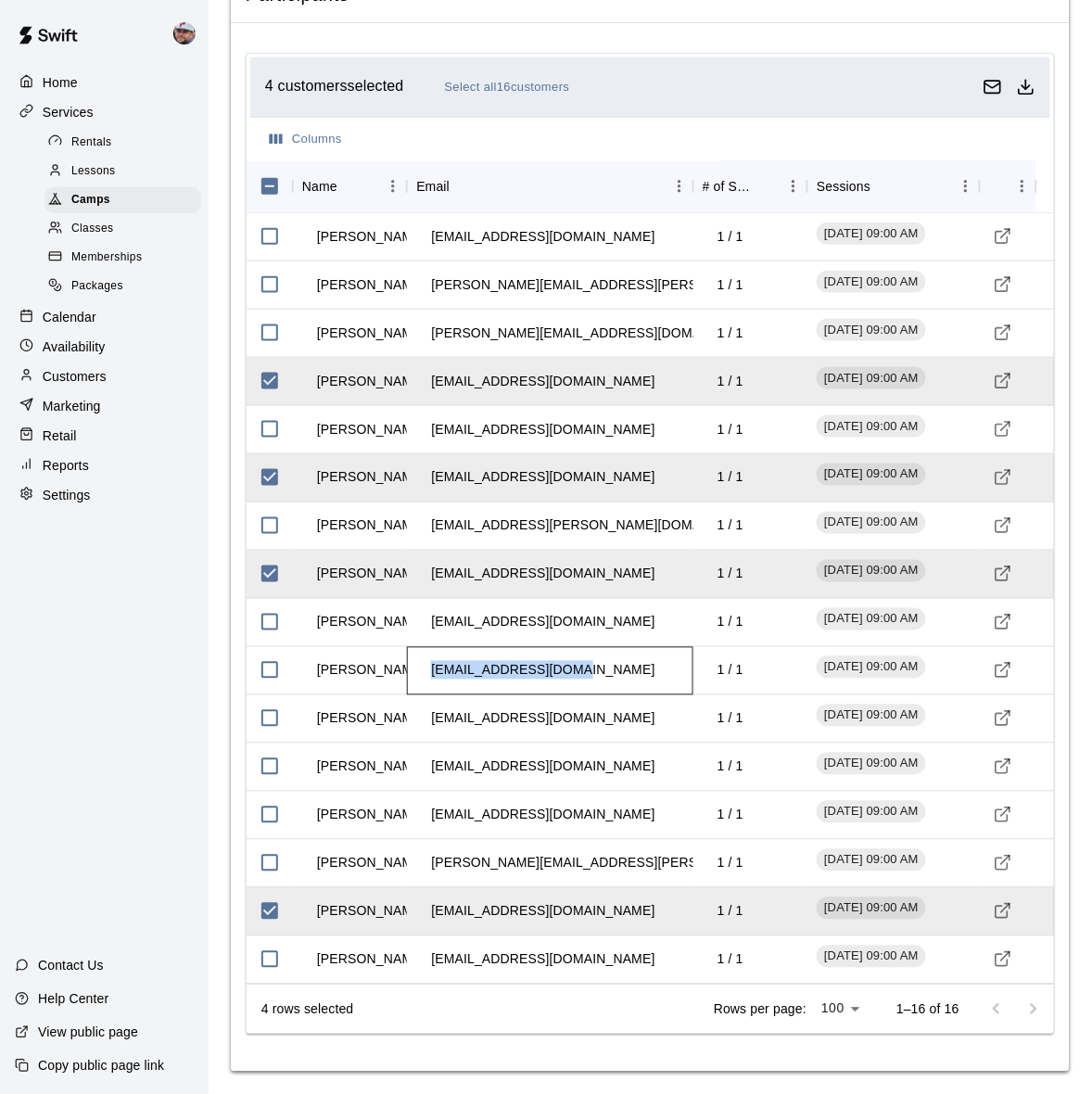 drag, startPoint x: 590, startPoint y: 675, endPoint x: 429, endPoint y: 674, distance: 161.00311 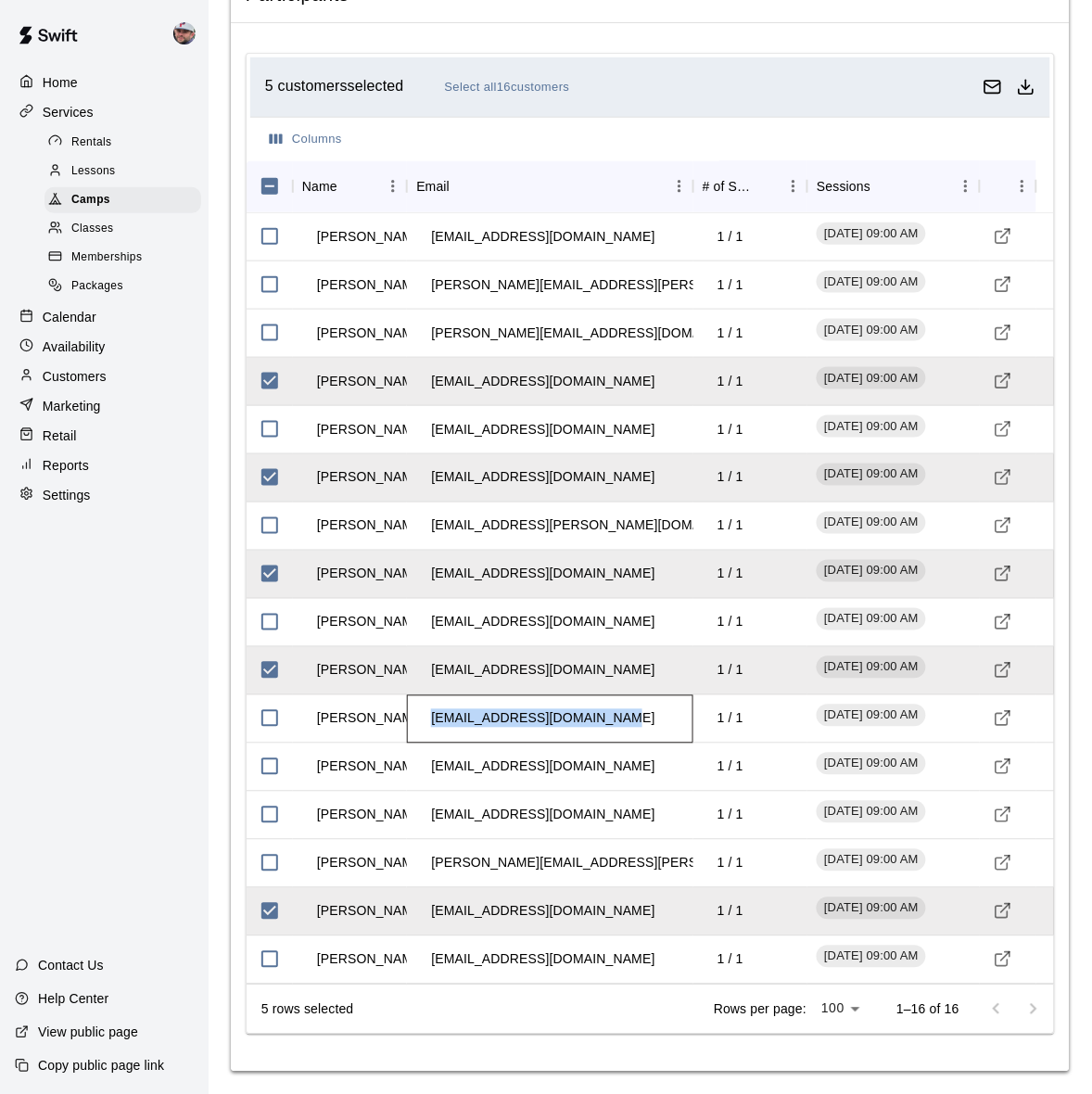 drag, startPoint x: 618, startPoint y: 717, endPoint x: 429, endPoint y: 730, distance: 189.44656 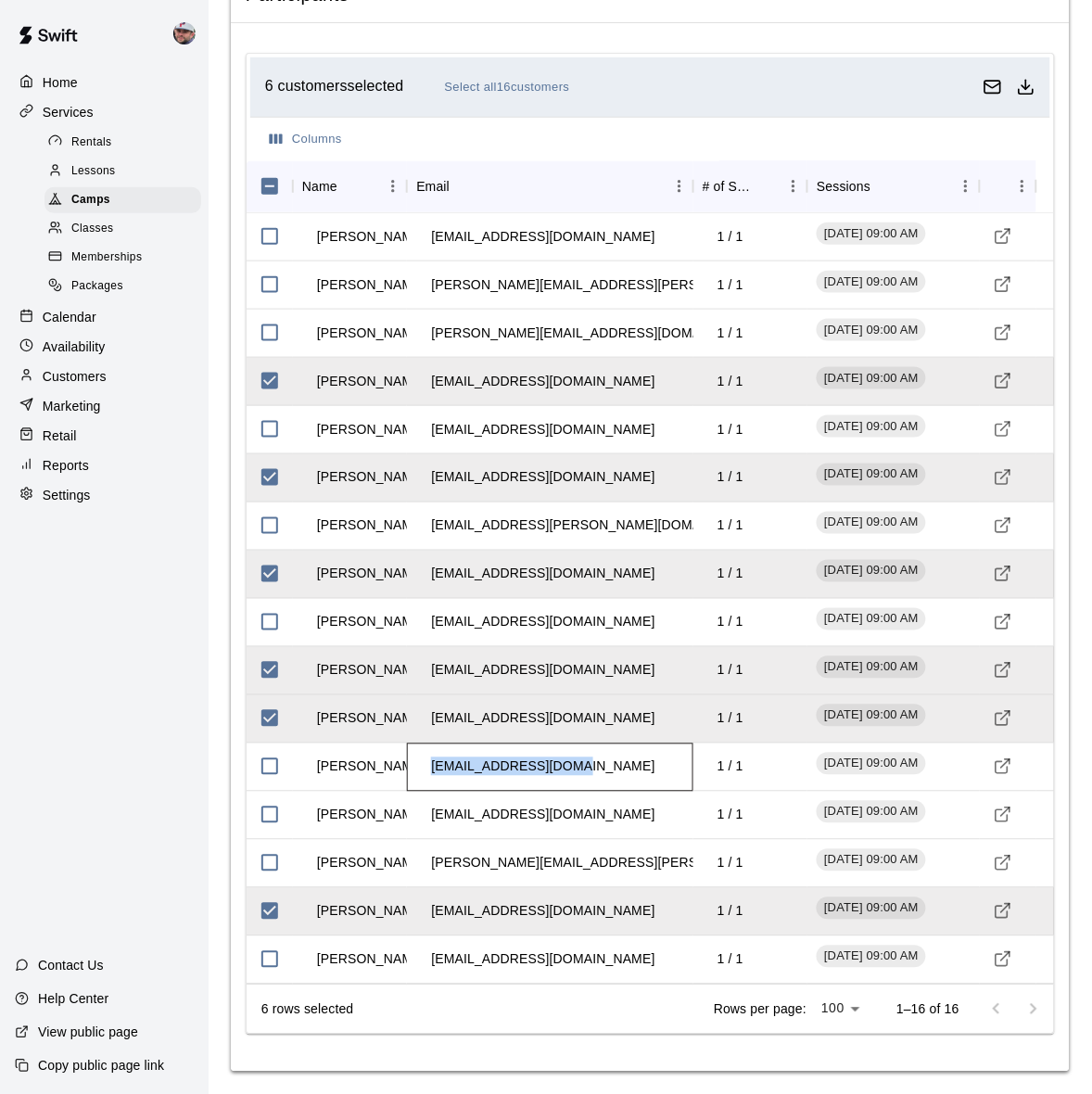drag, startPoint x: 584, startPoint y: 767, endPoint x: 411, endPoint y: 763, distance: 173.04624 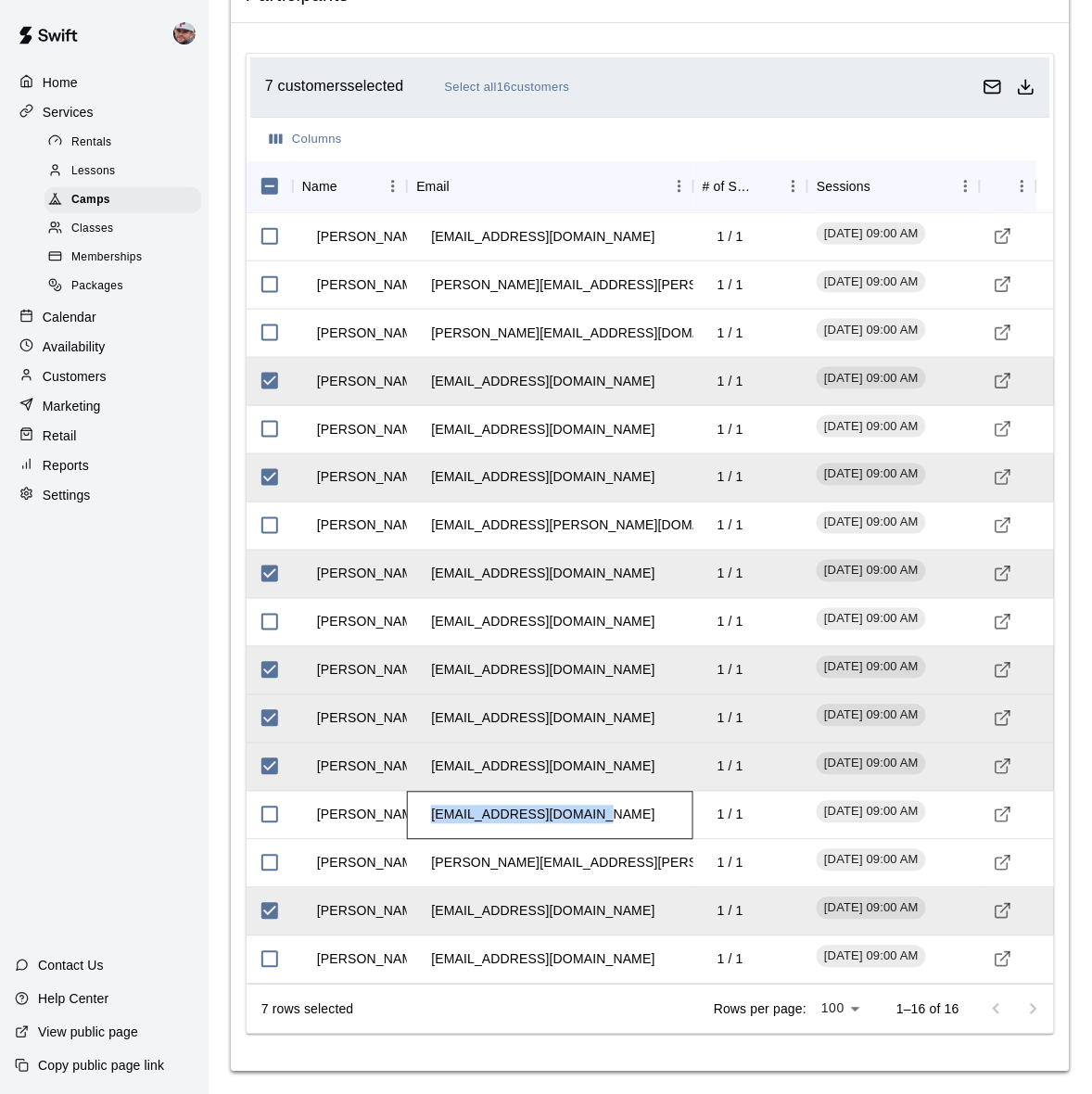drag, startPoint x: 604, startPoint y: 811, endPoint x: 400, endPoint y: 803, distance: 204.1568 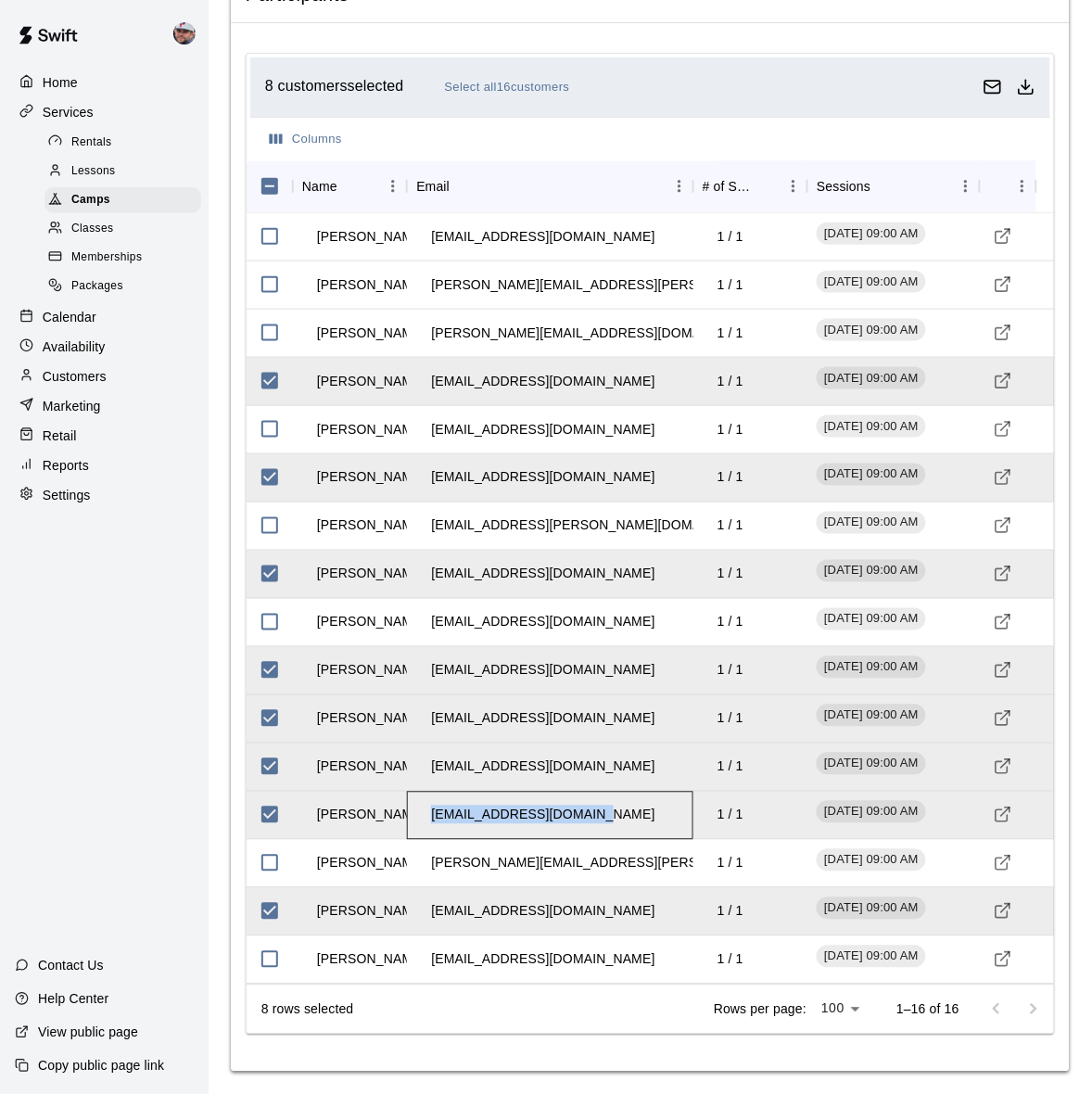 click on "46anschneider@gmail.com" at bounding box center [542, 815] 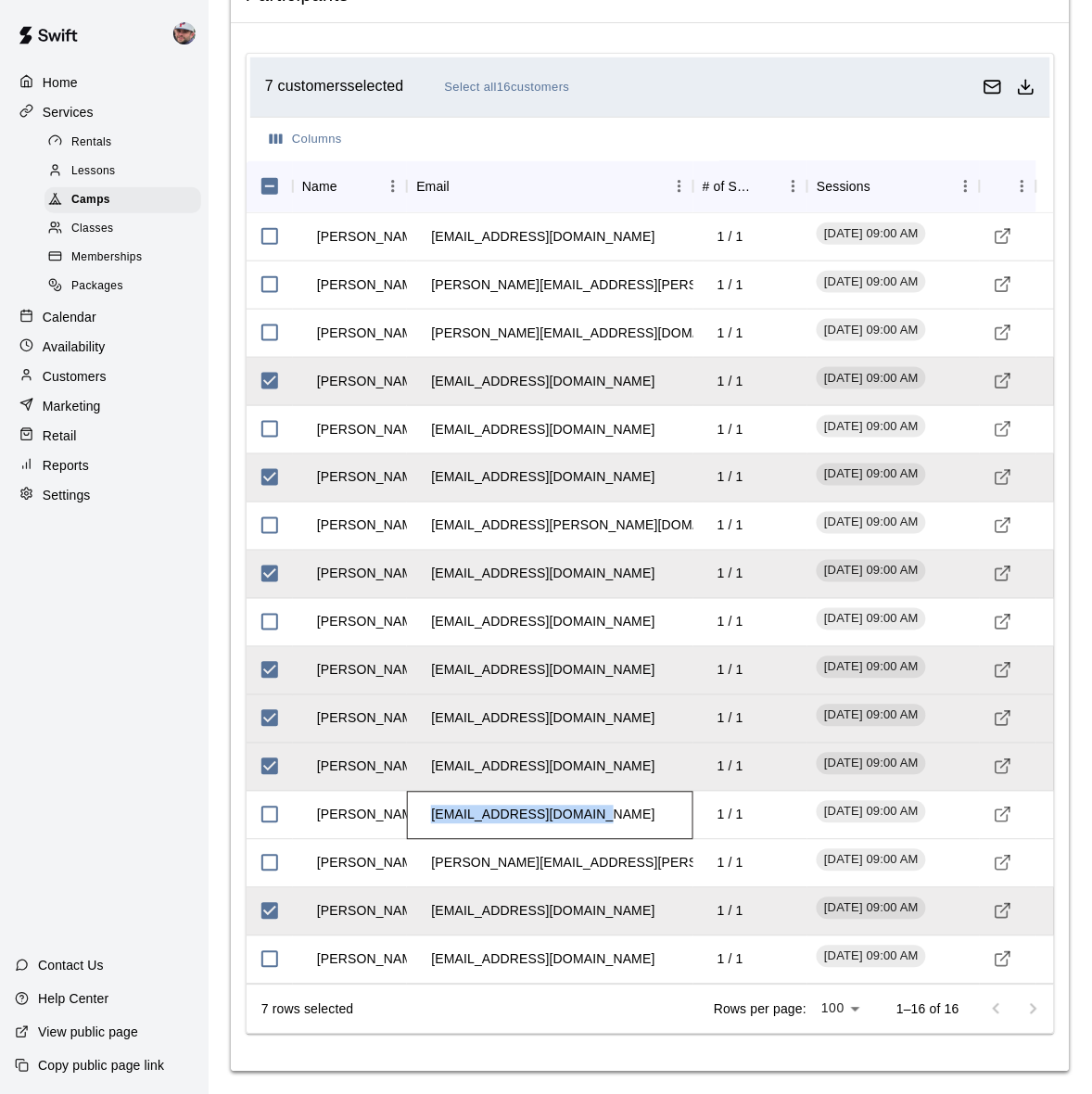 drag, startPoint x: 431, startPoint y: 816, endPoint x: 596, endPoint y: 823, distance: 165.14842 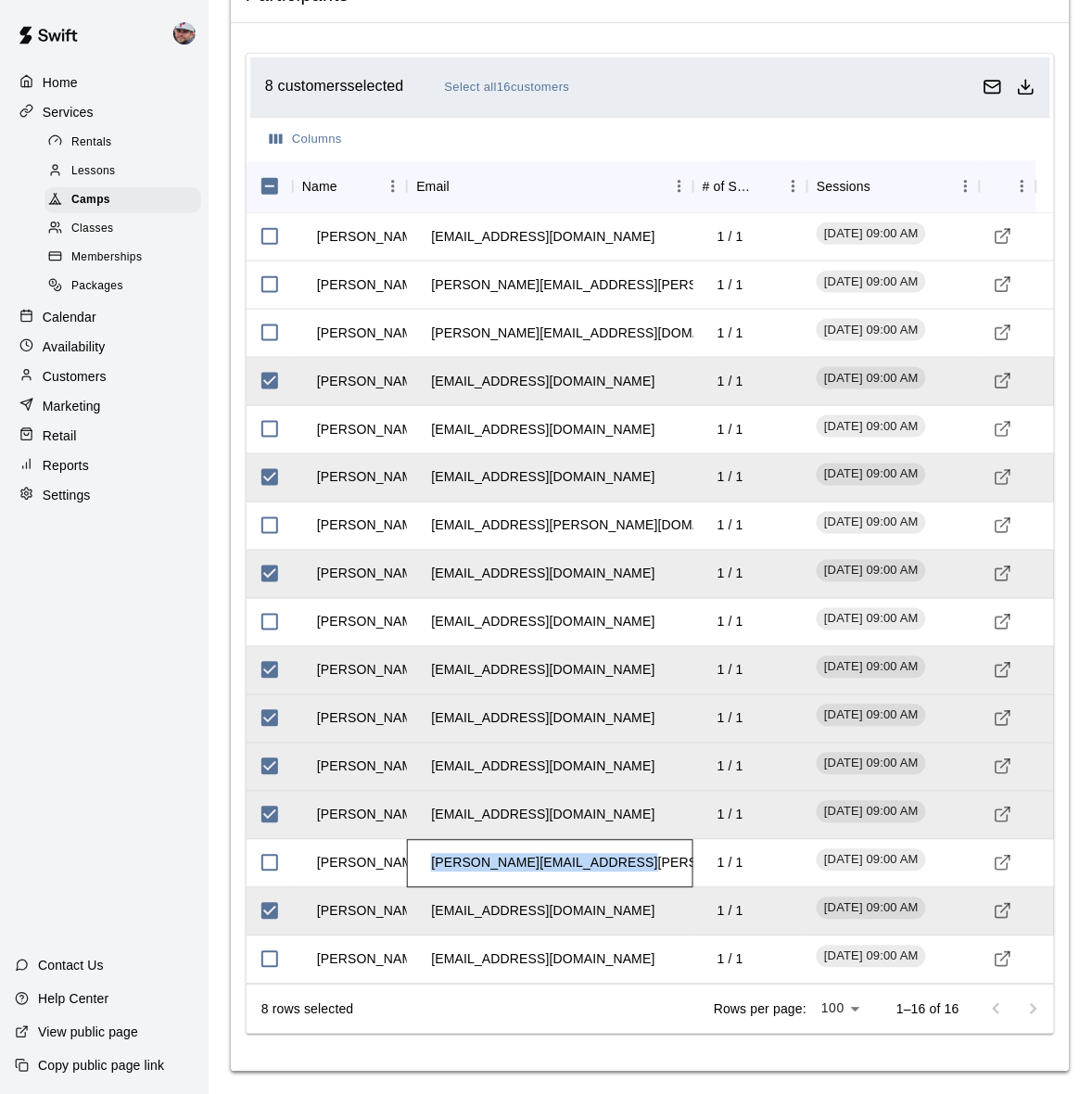 drag, startPoint x: 429, startPoint y: 856, endPoint x: 619, endPoint y: 858, distance: 190.01053 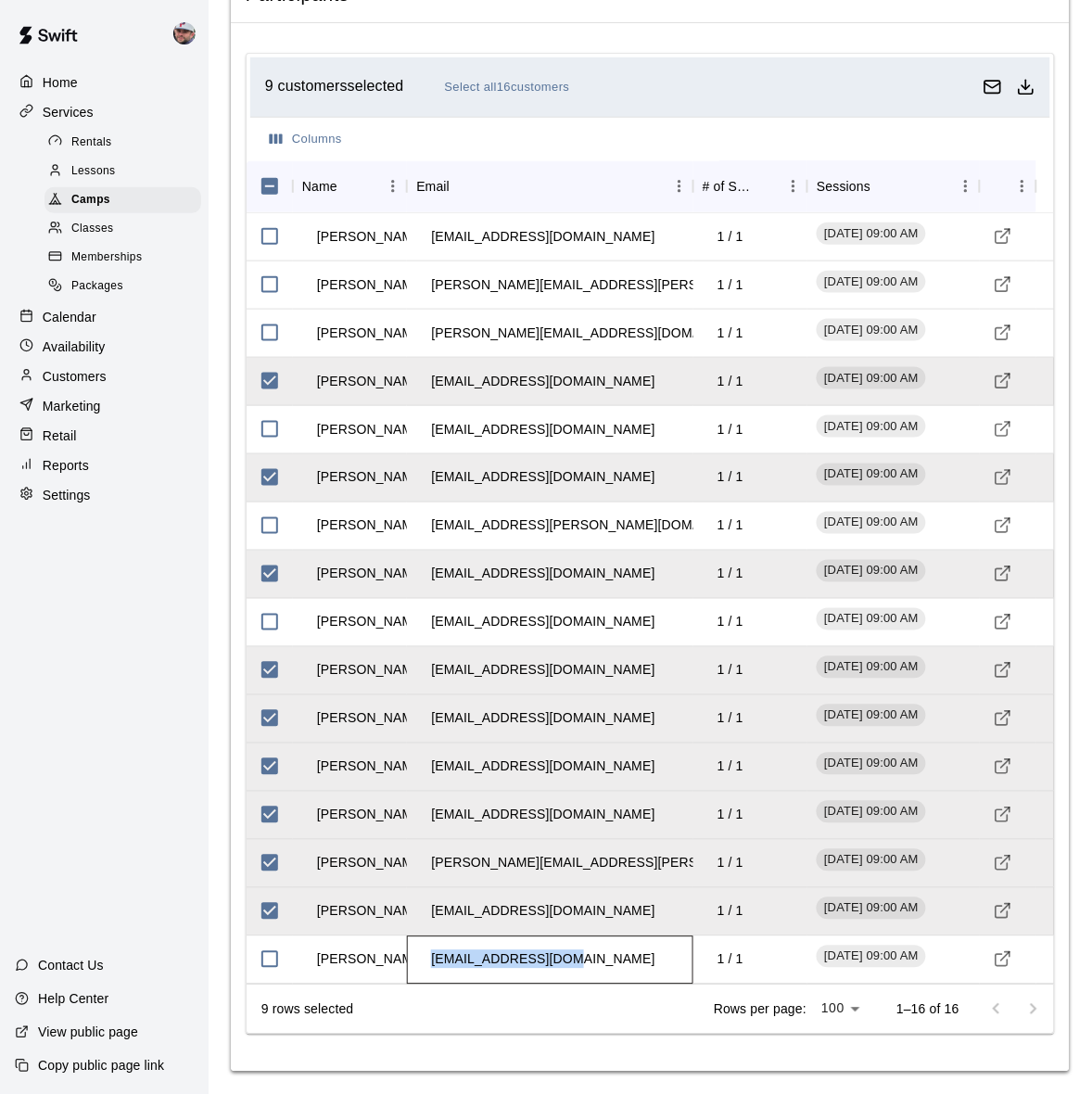 drag, startPoint x: 432, startPoint y: 956, endPoint x: 577, endPoint y: 956, distance: 145 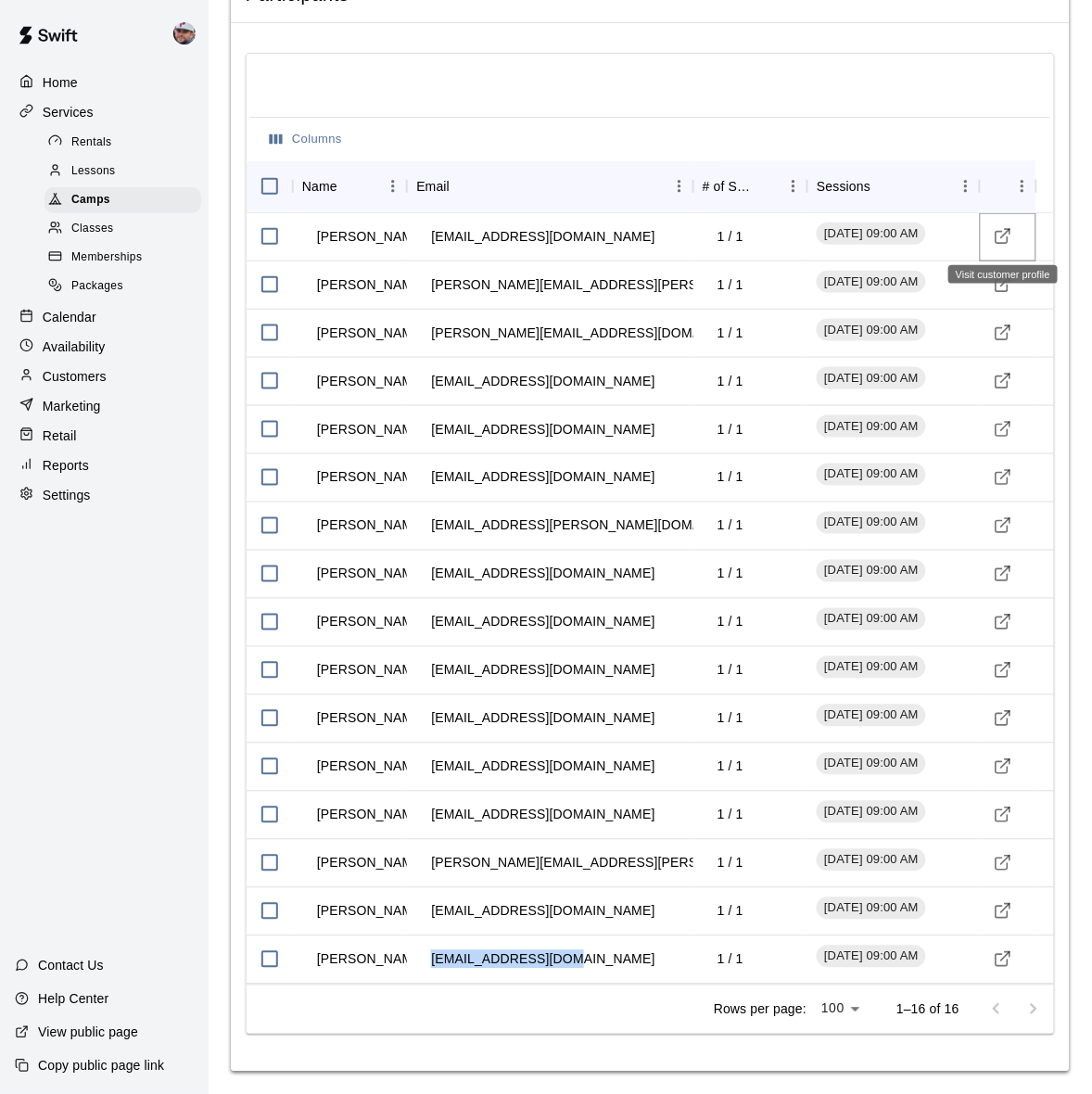 click at bounding box center [1003, 236] 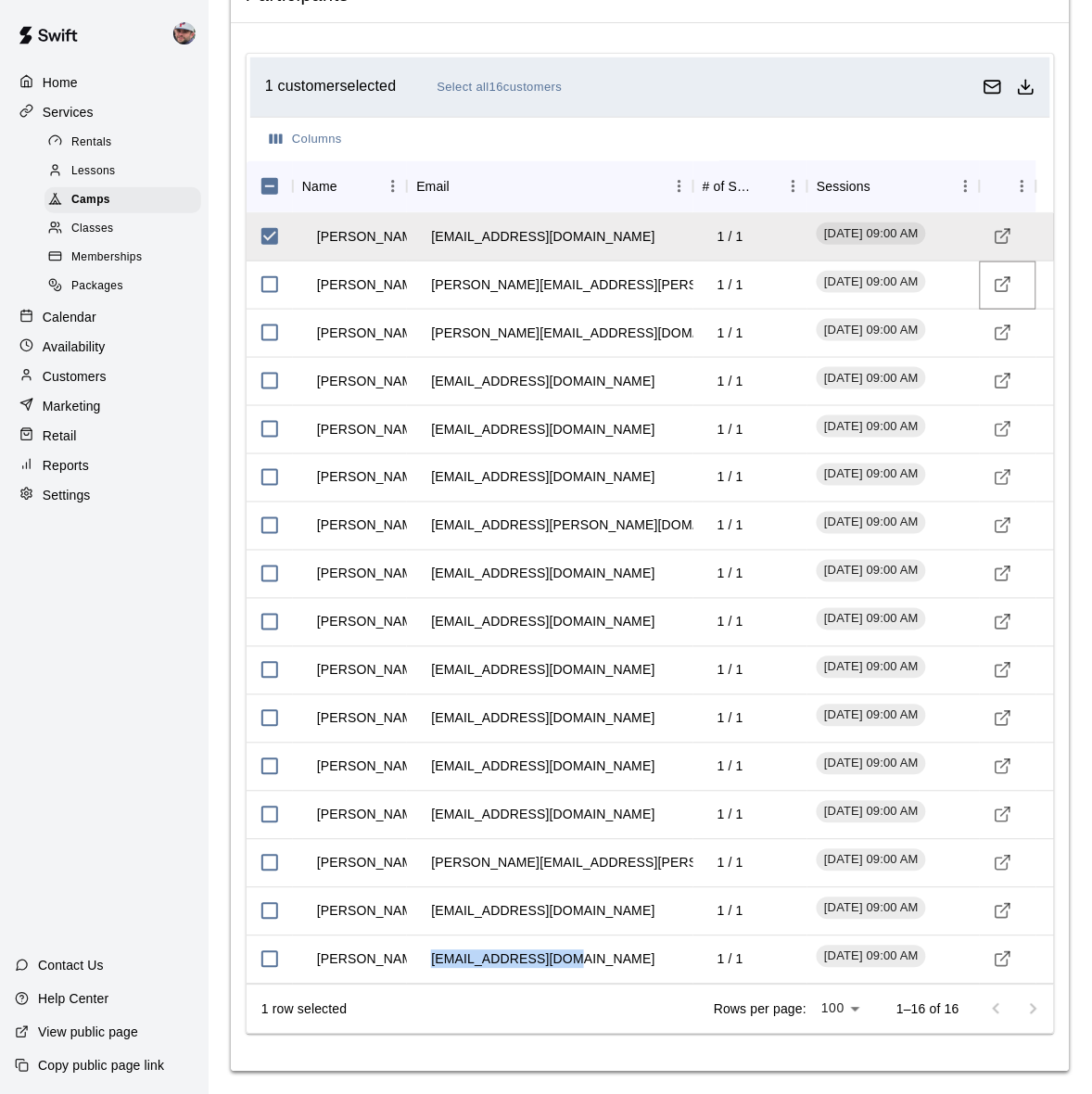 click 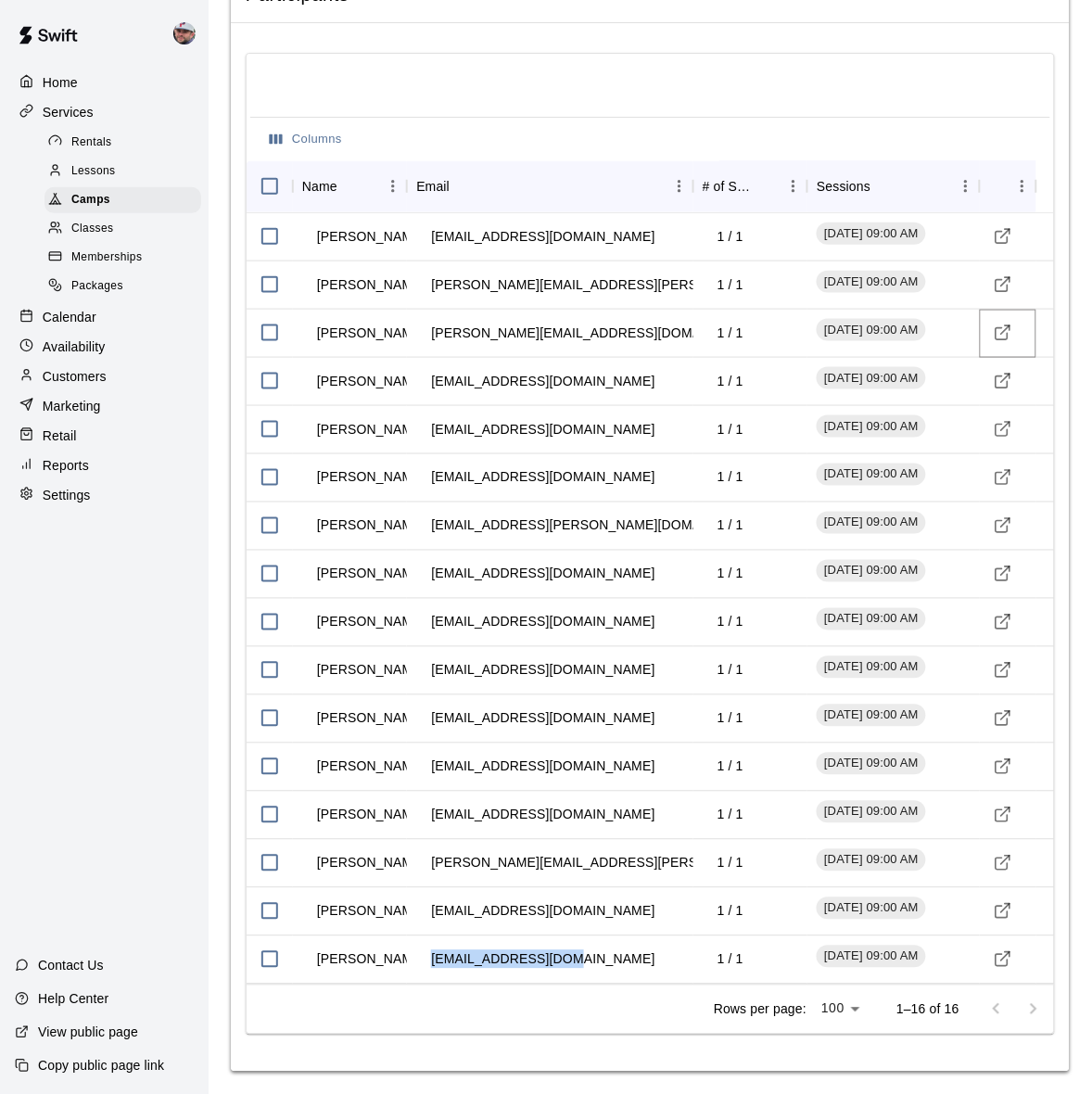 click 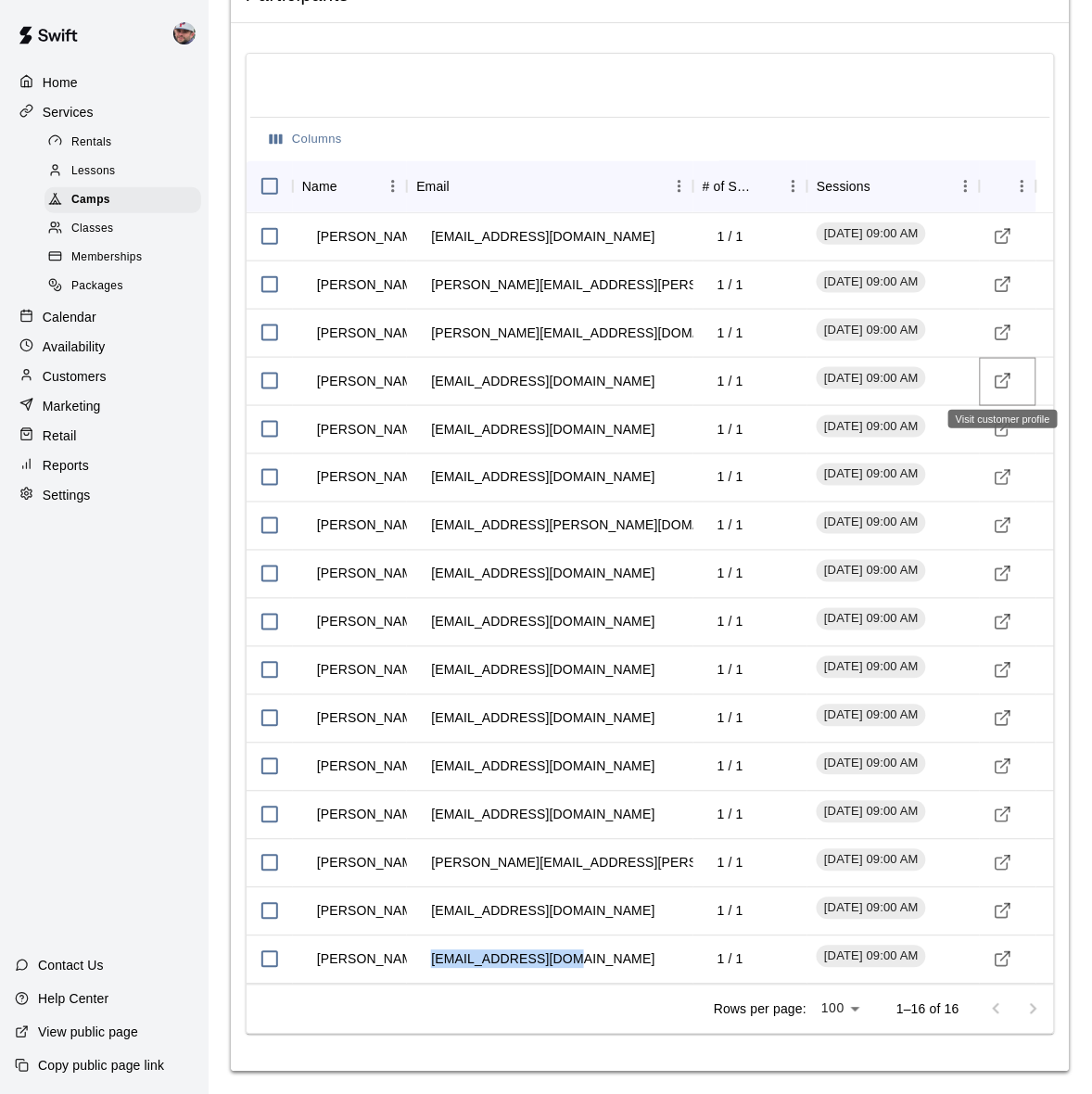 click at bounding box center (1003, 381) 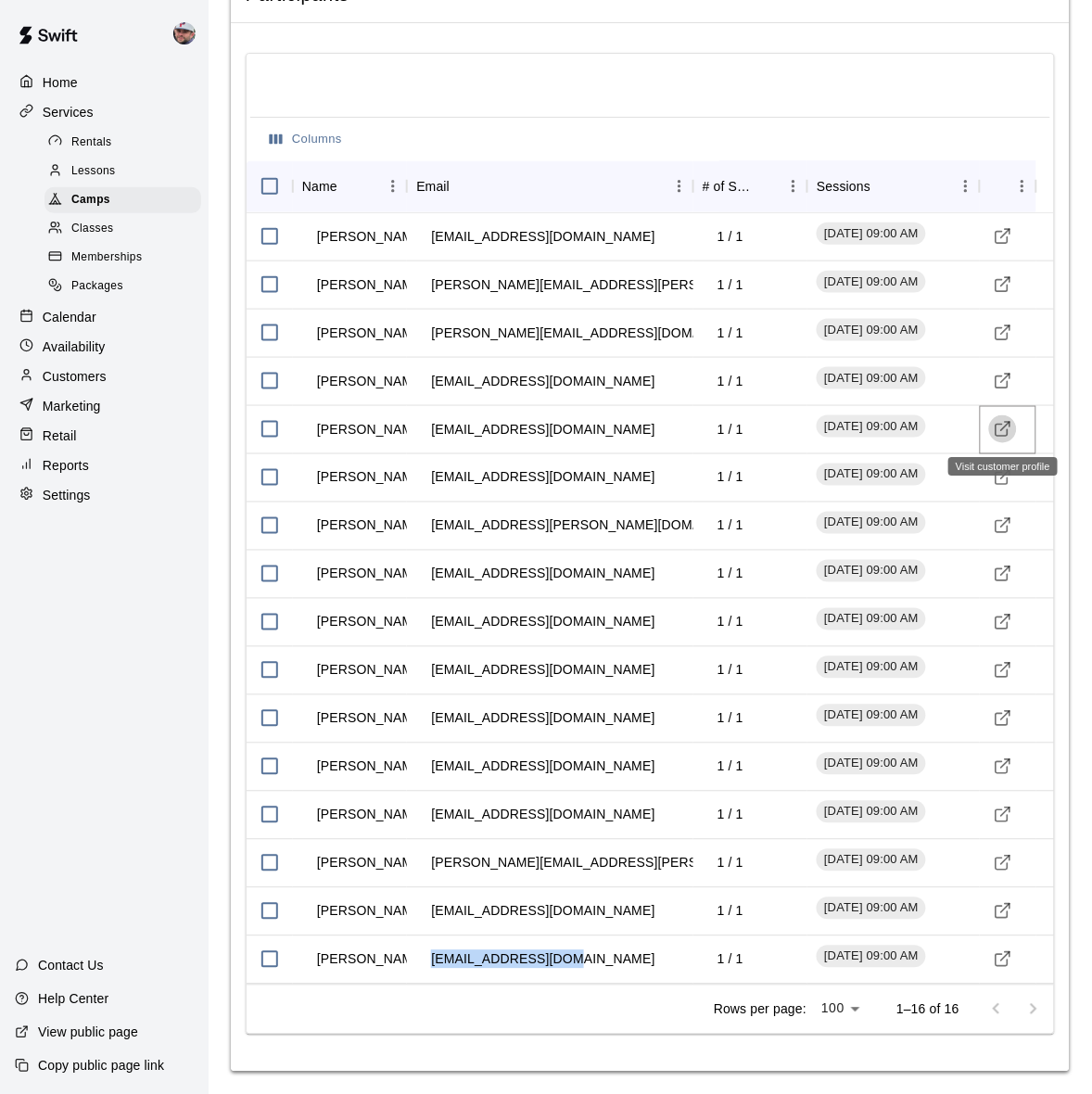 click 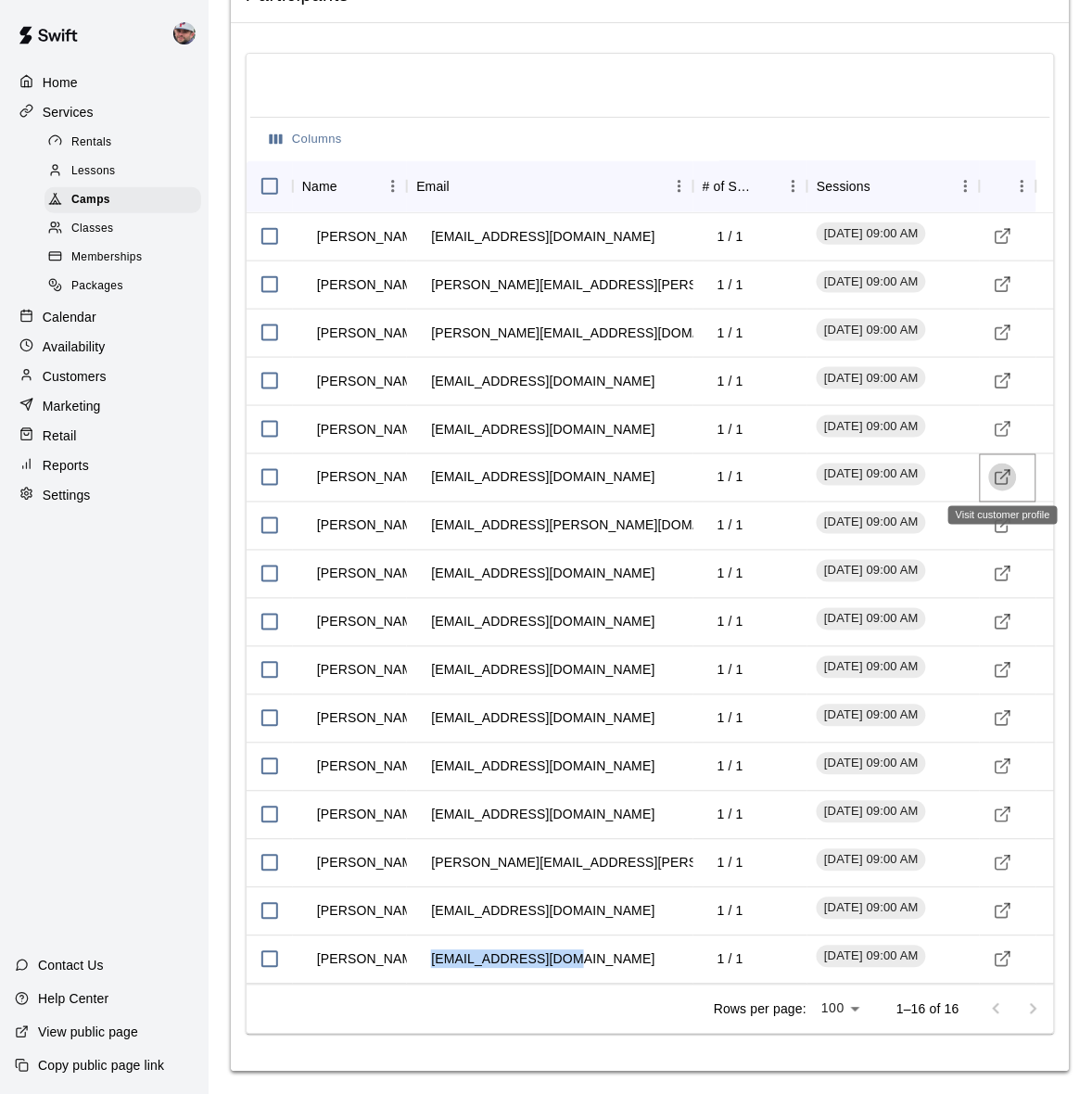 click at bounding box center (1003, 477) 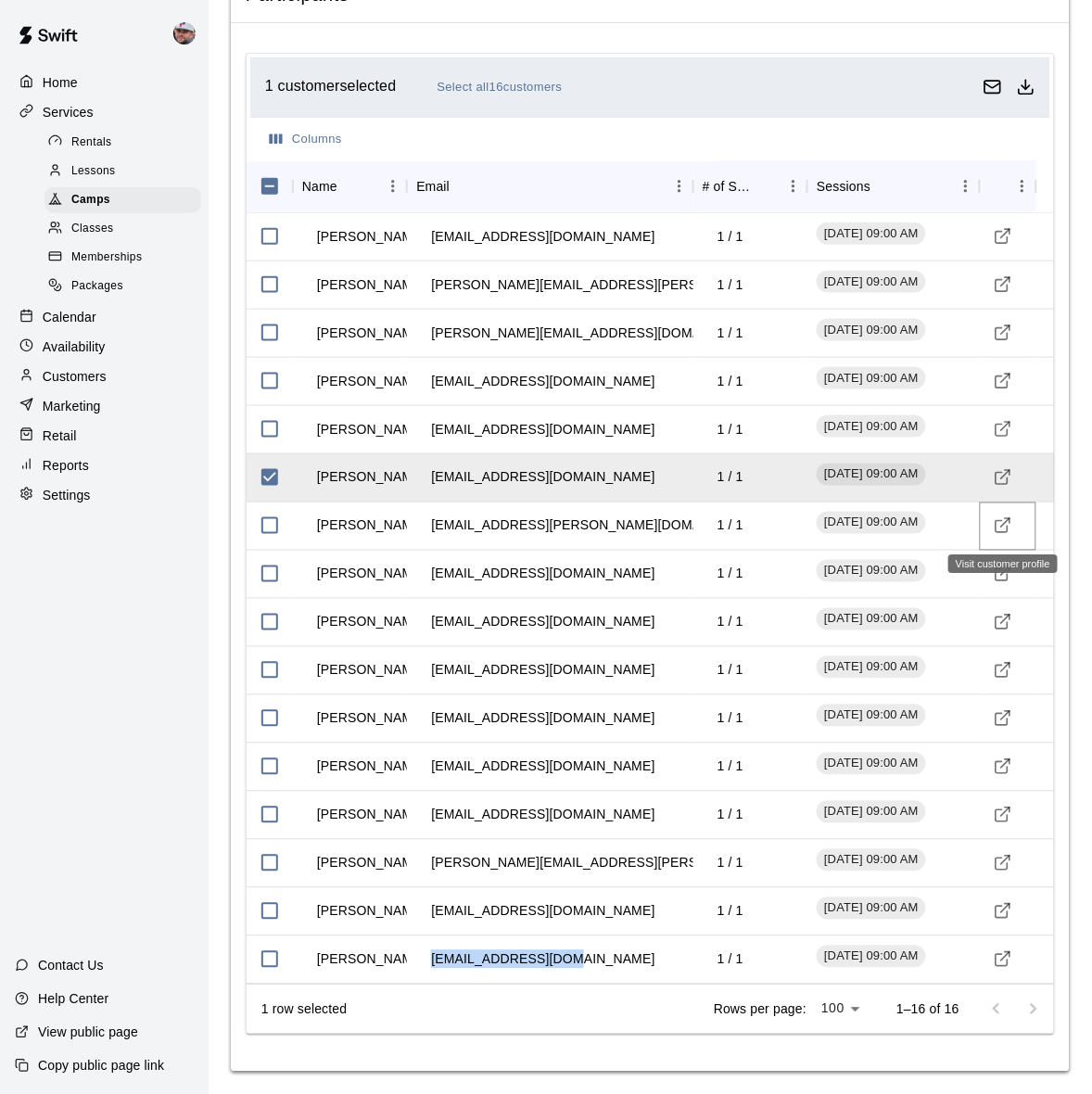 click 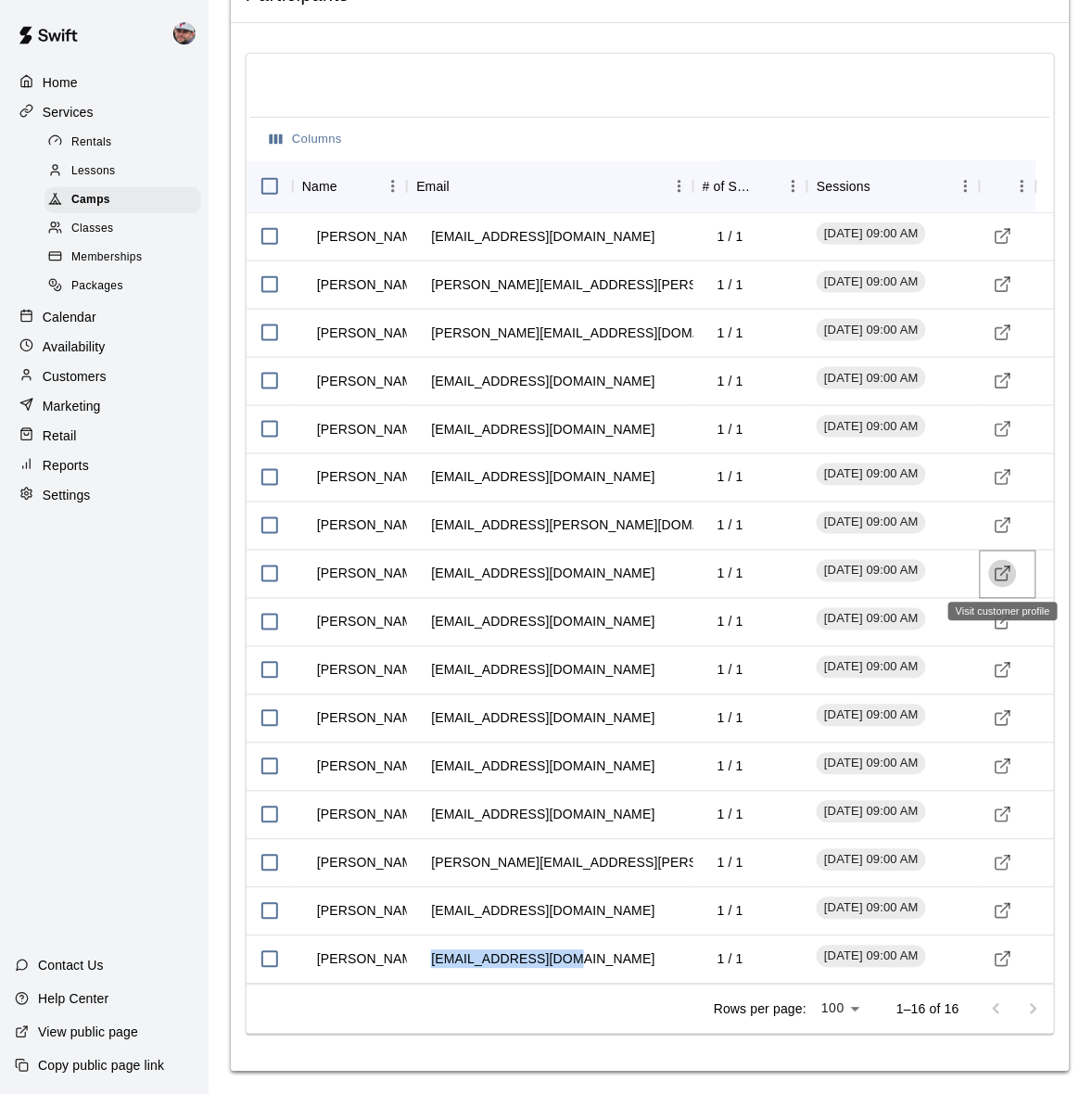 click 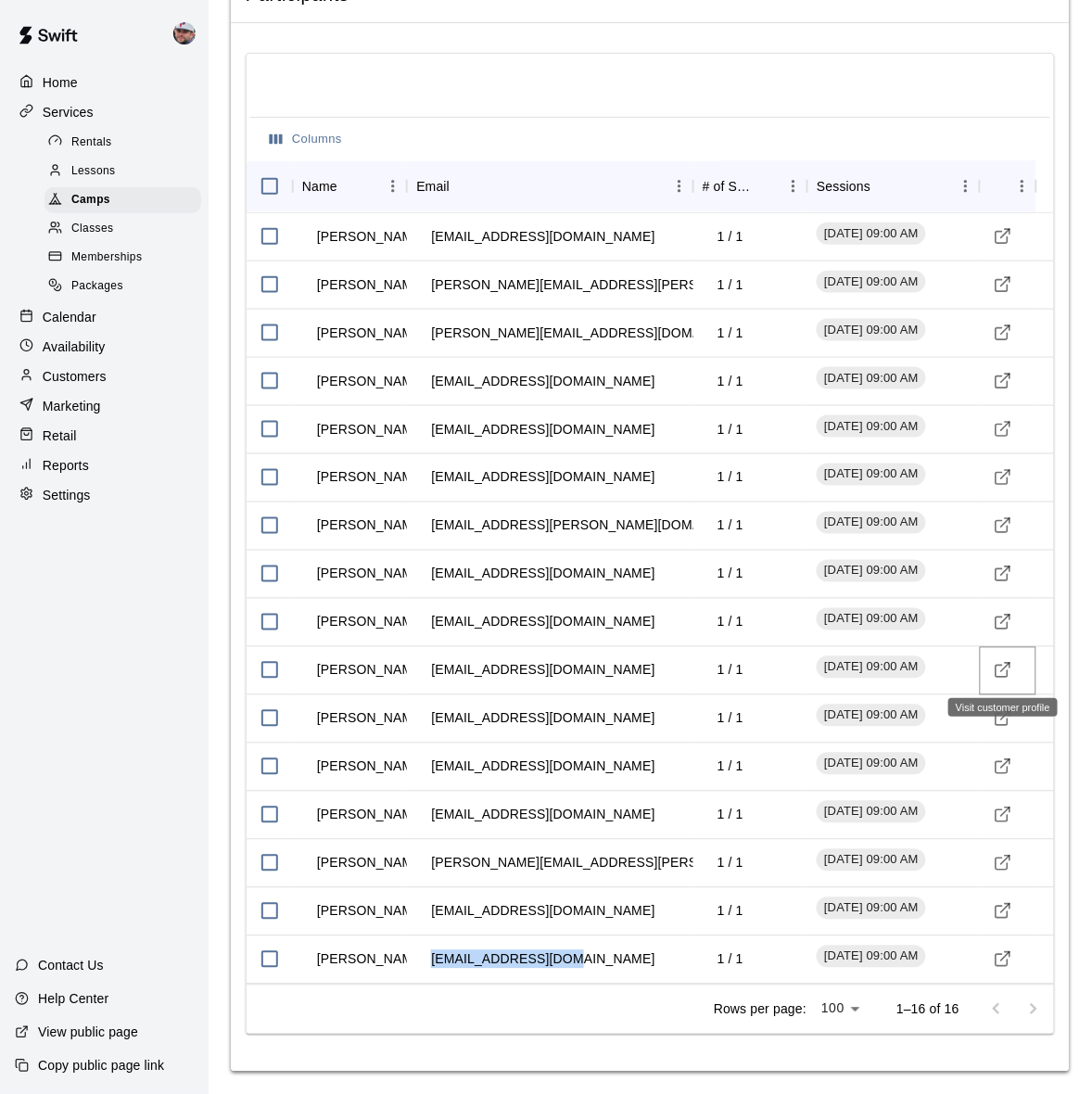 click 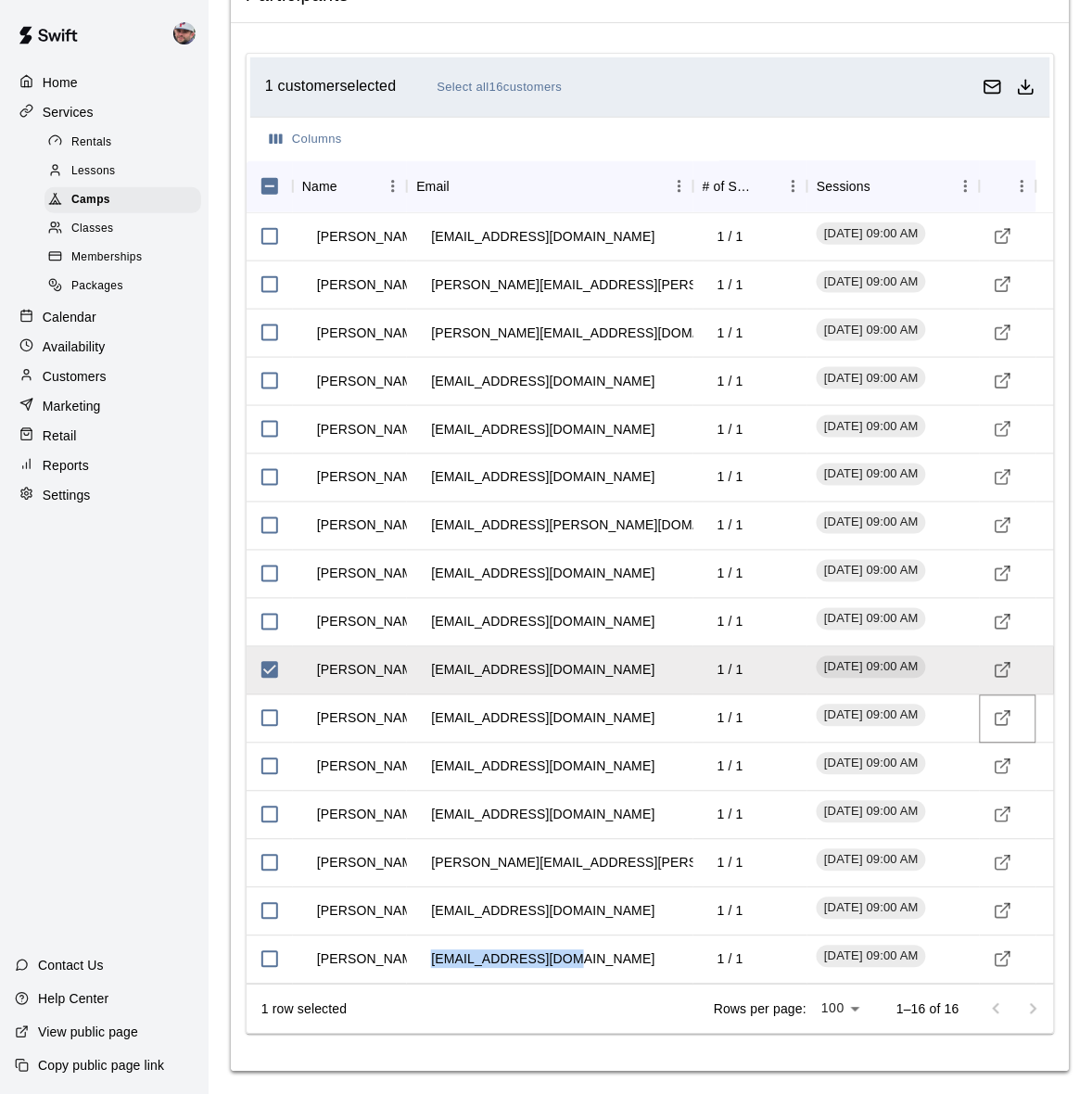 click 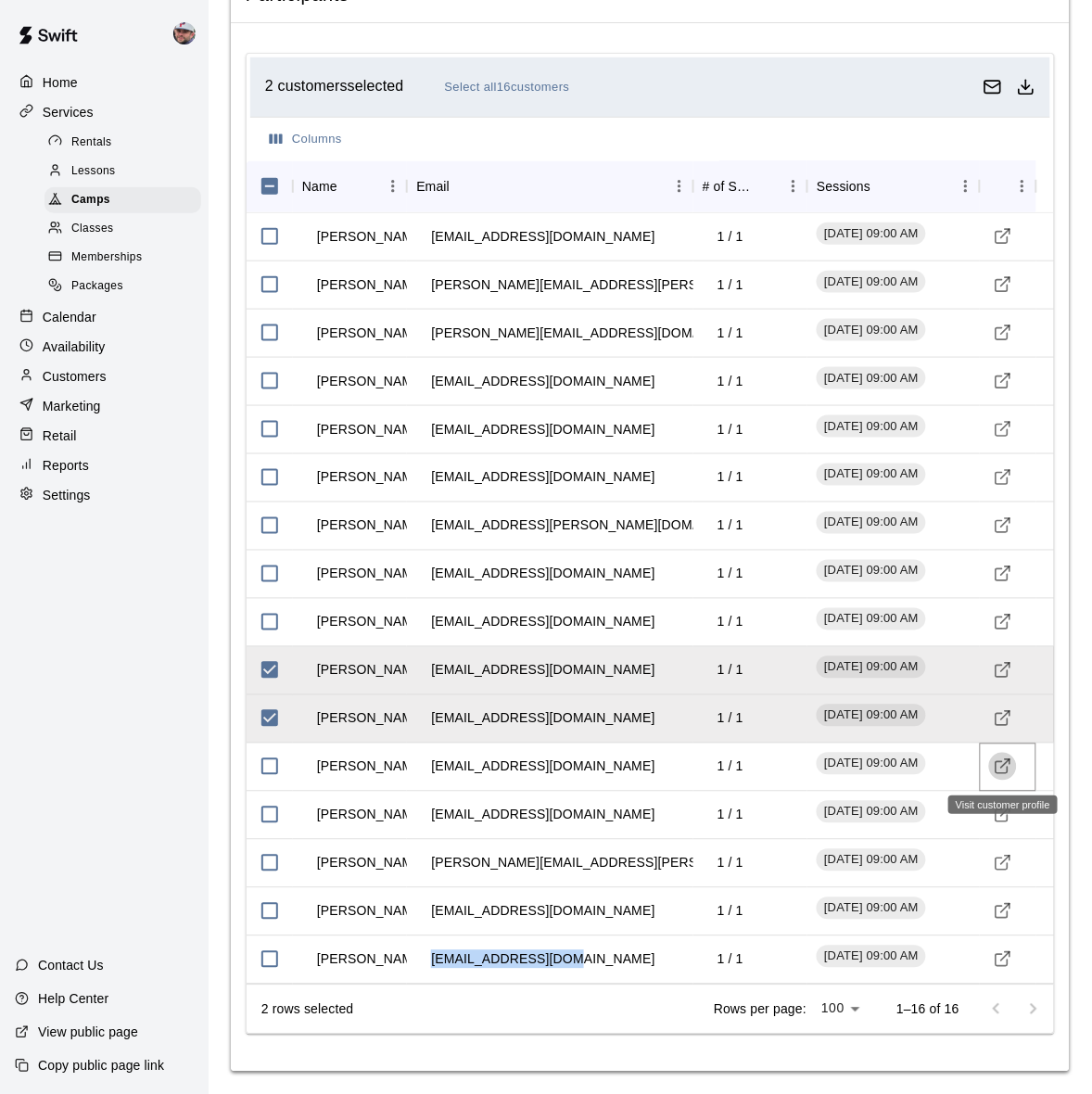 click 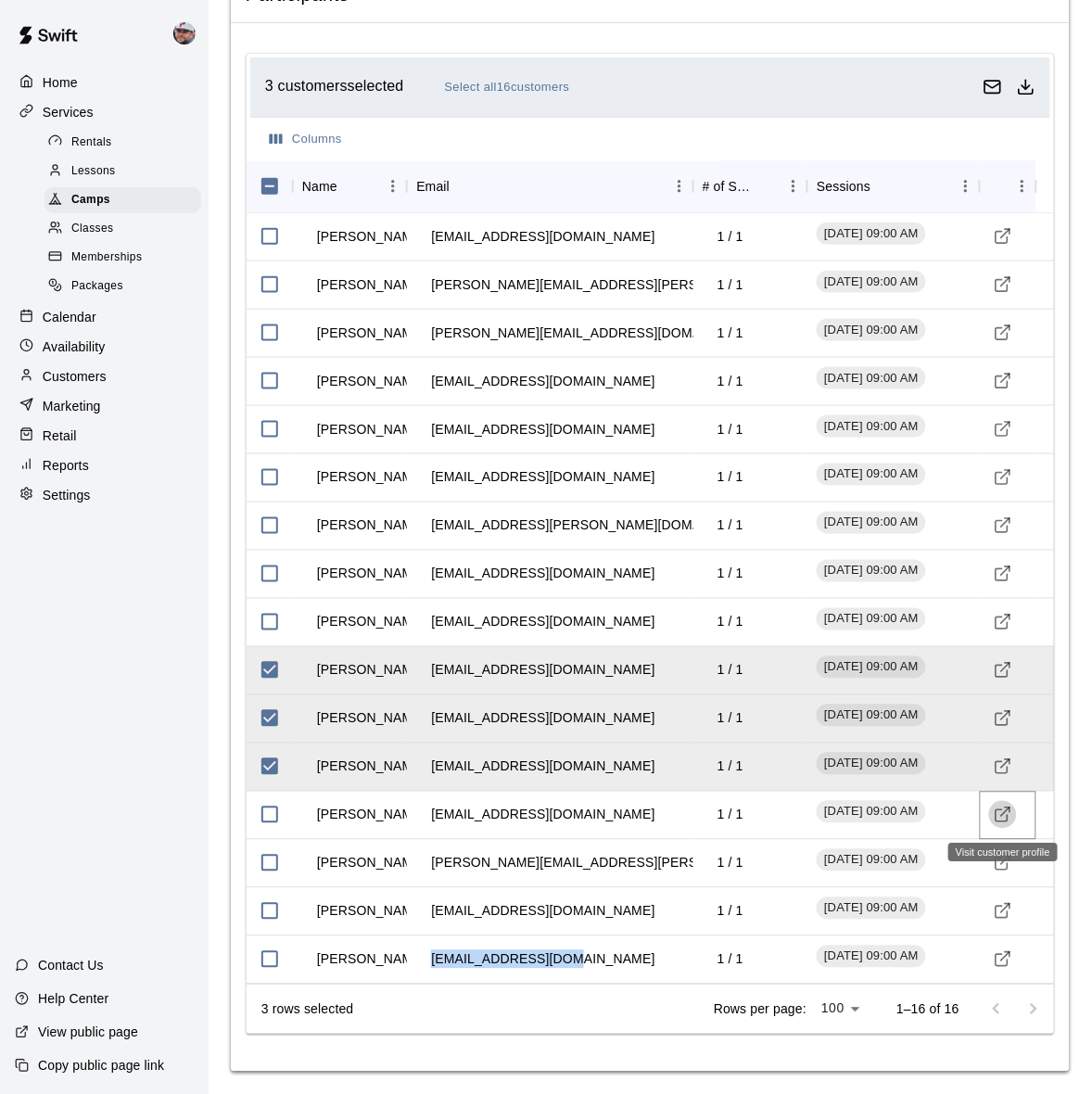 click 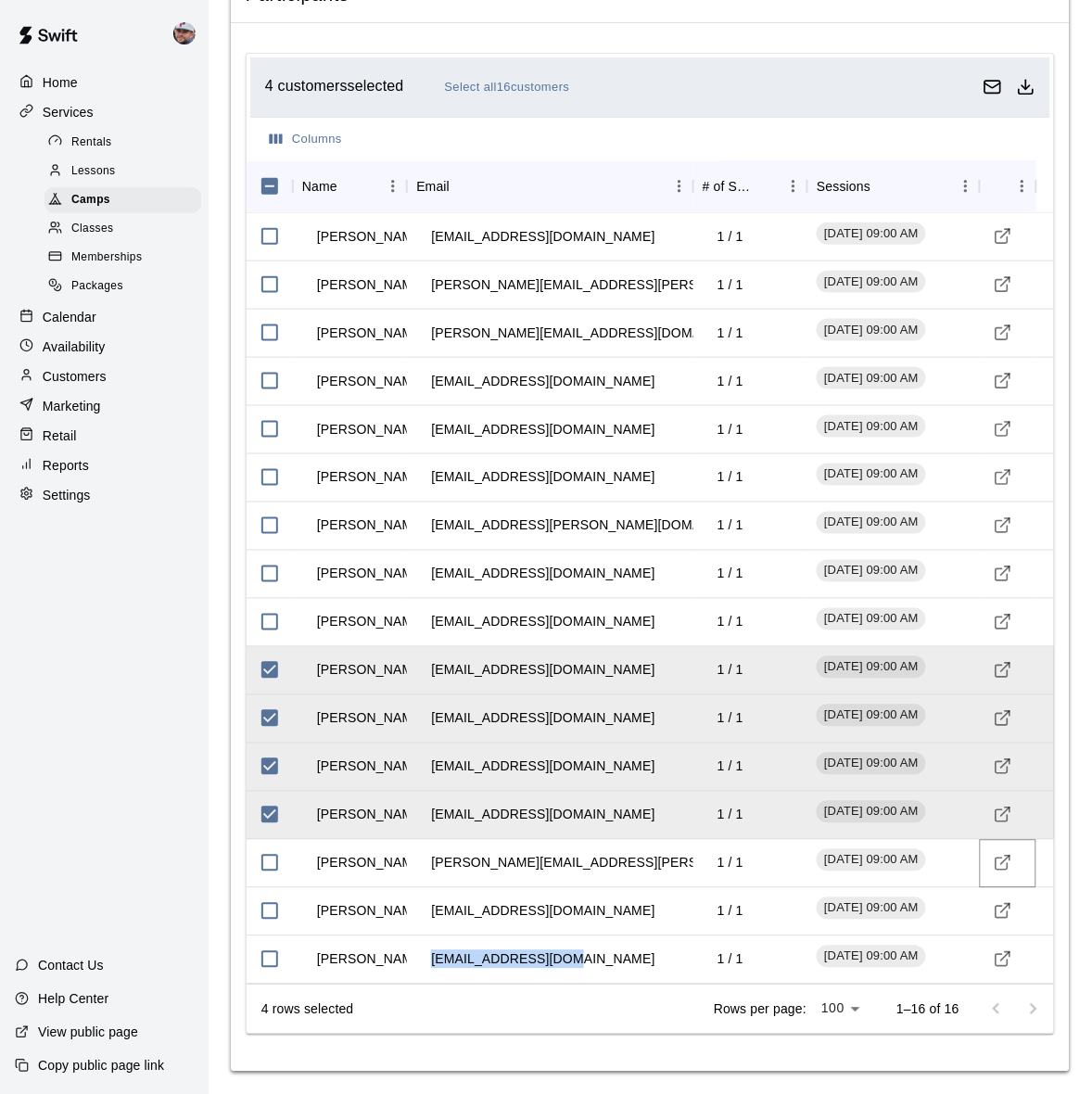 click 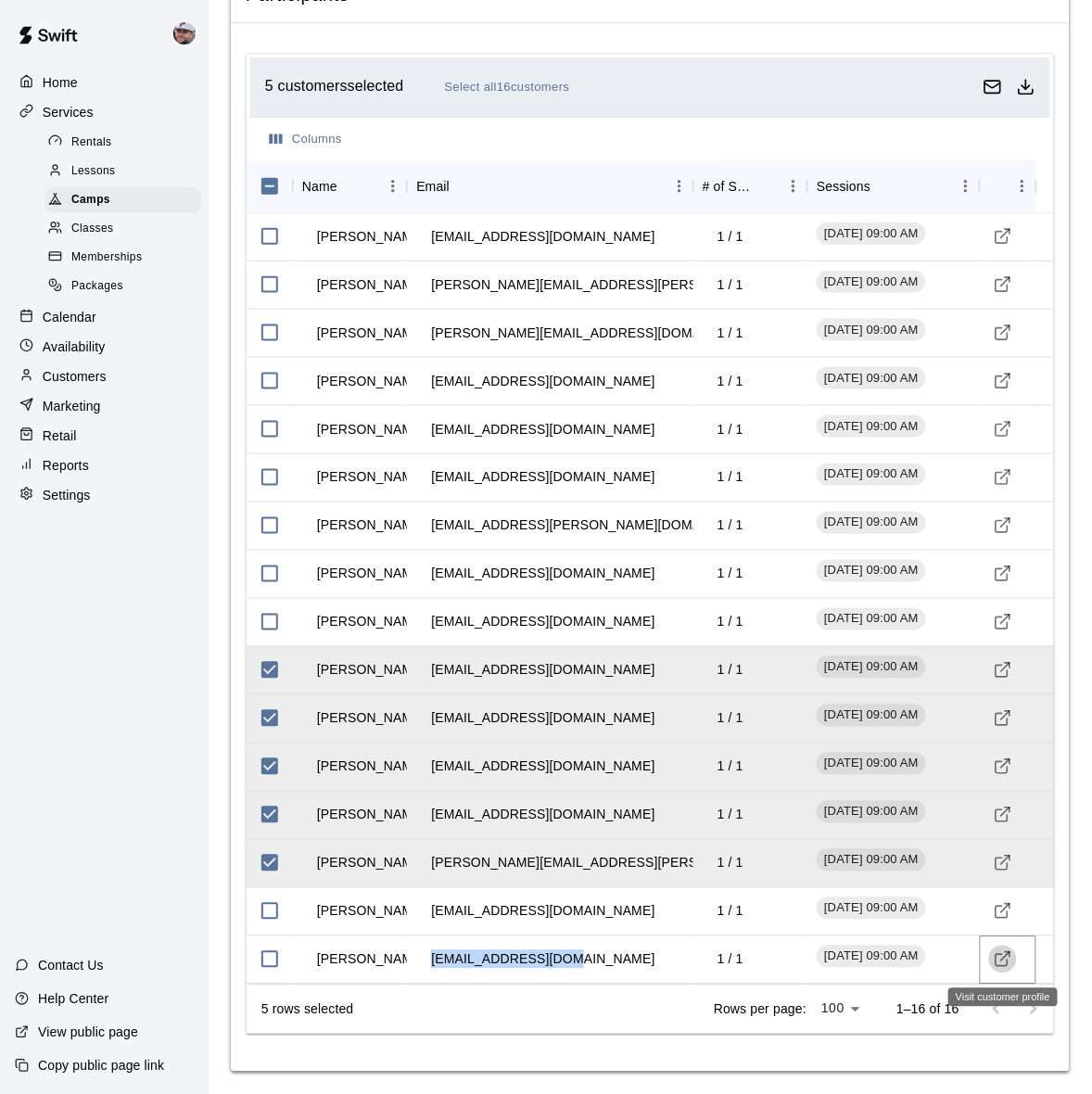 click 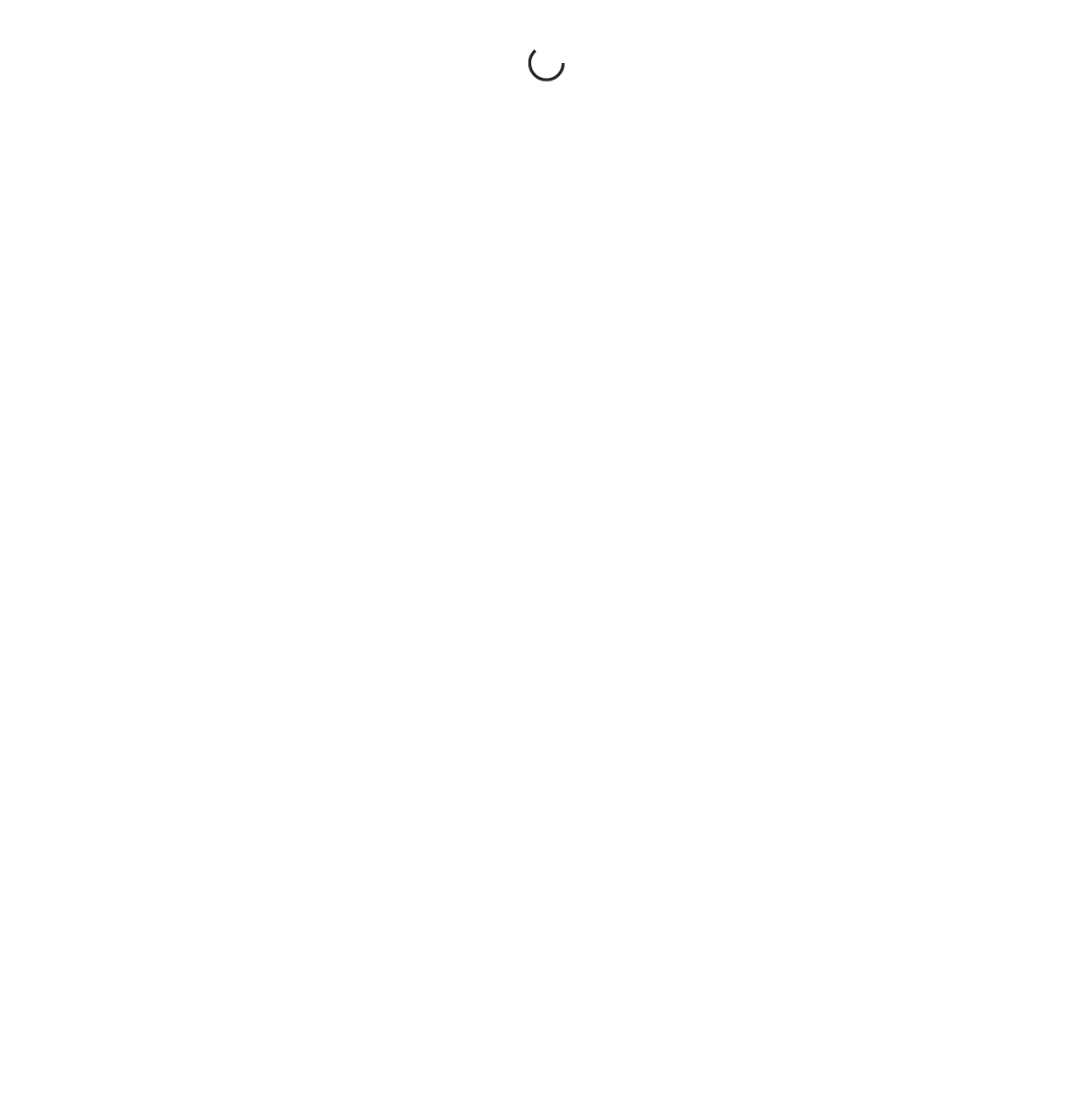 scroll, scrollTop: 0, scrollLeft: 0, axis: both 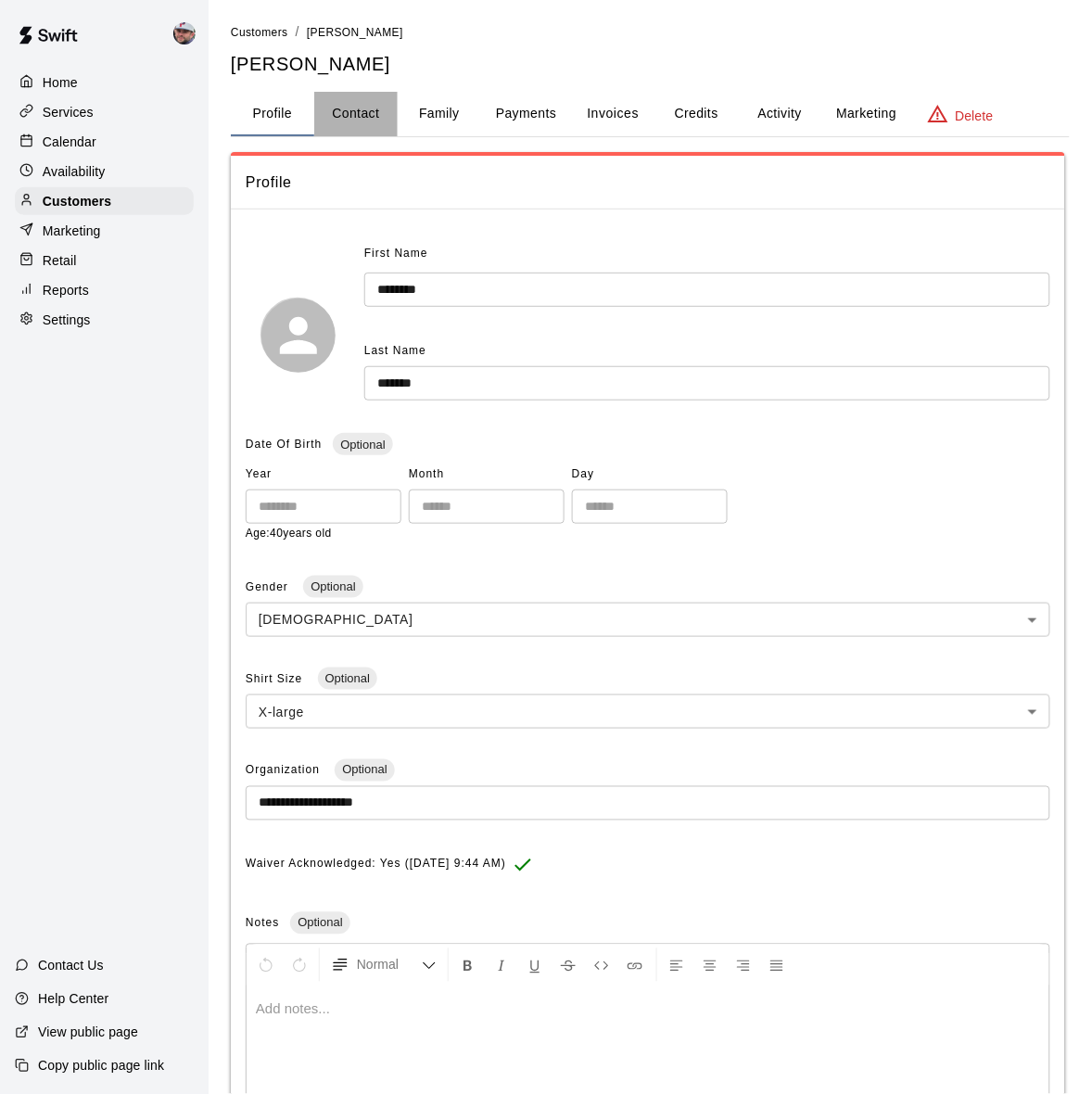 click on "Contact" at bounding box center [356, 114] 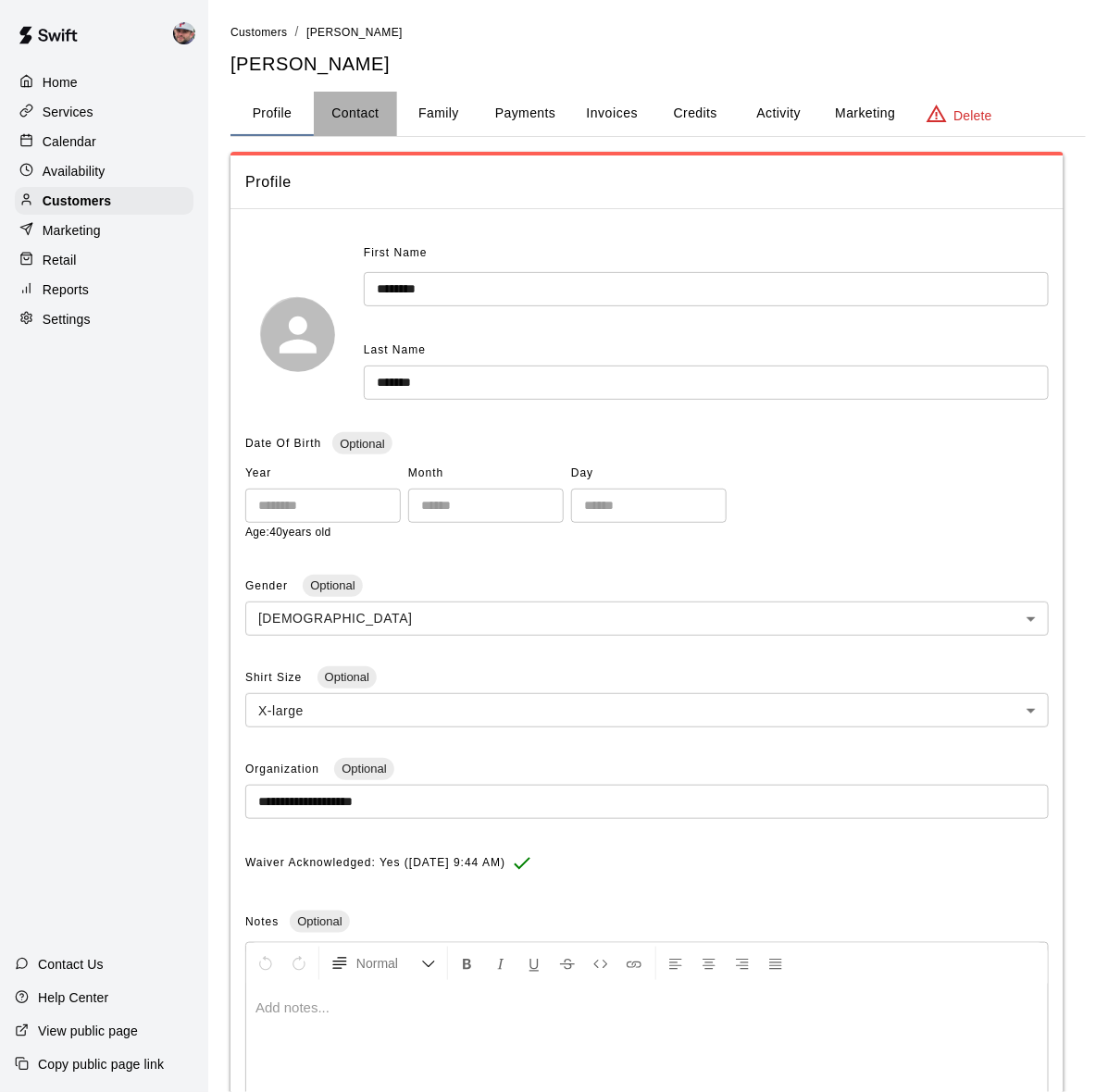 select on "**" 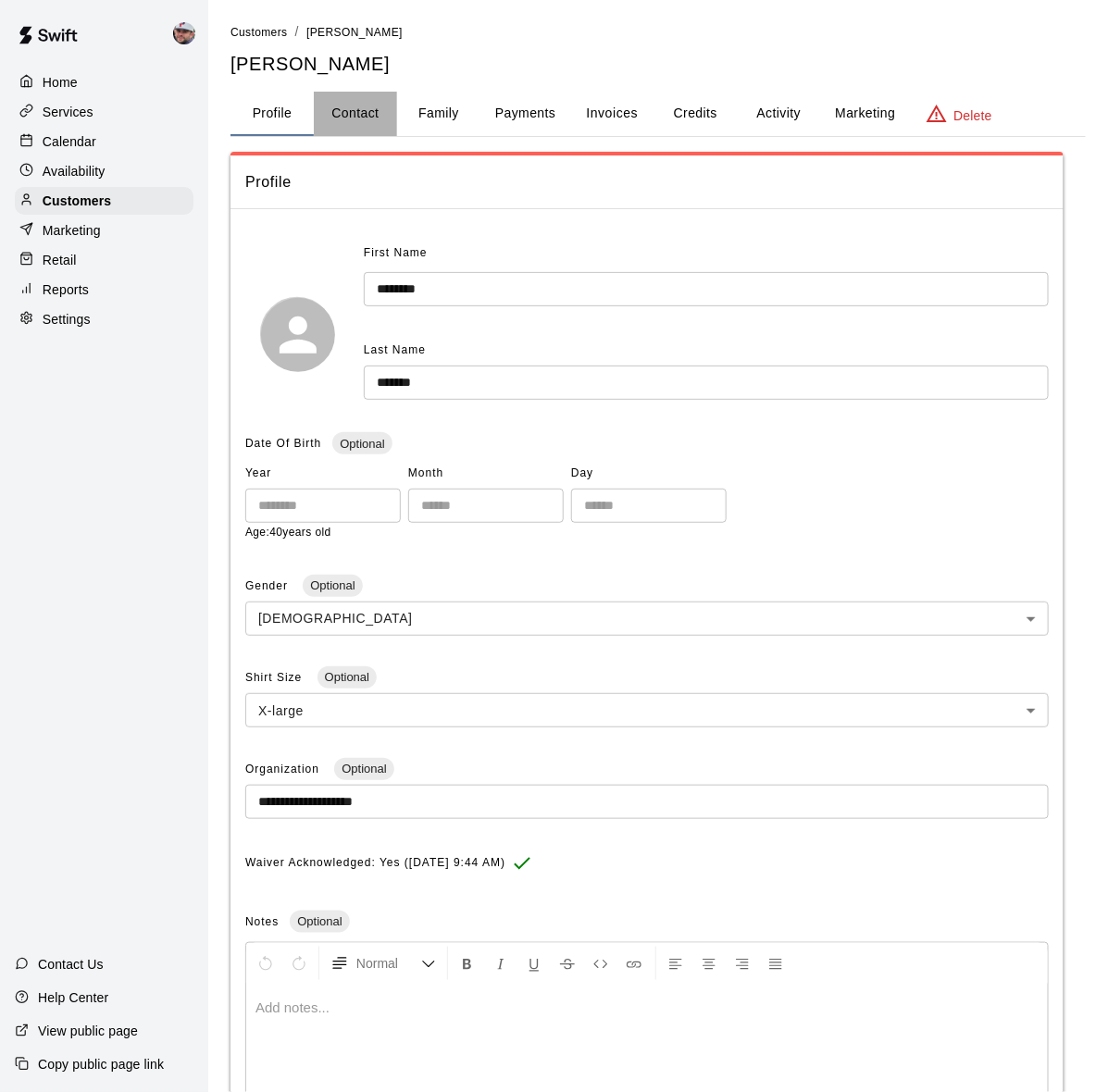 select on "**" 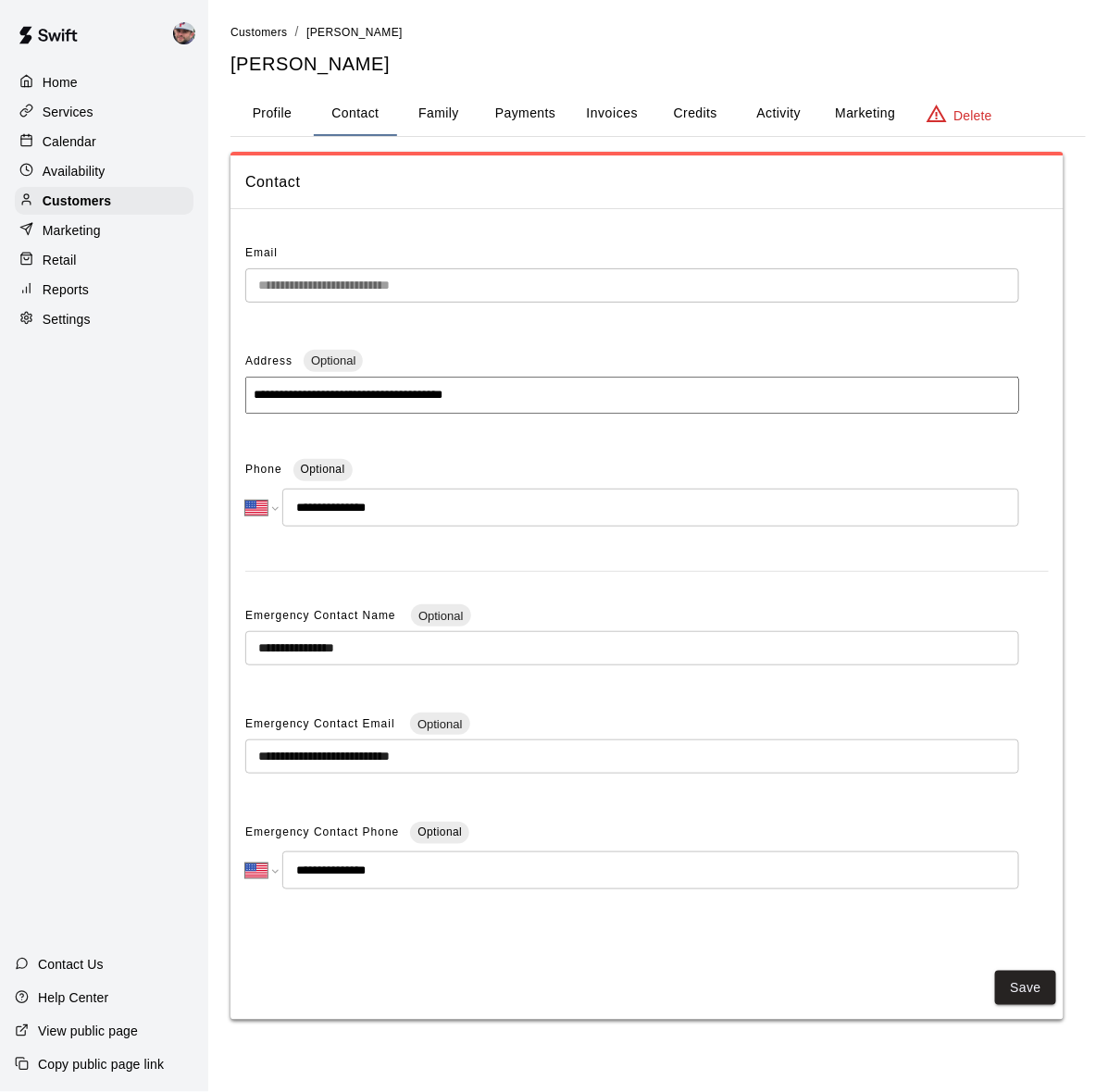 click on "Family" at bounding box center [439, 114] 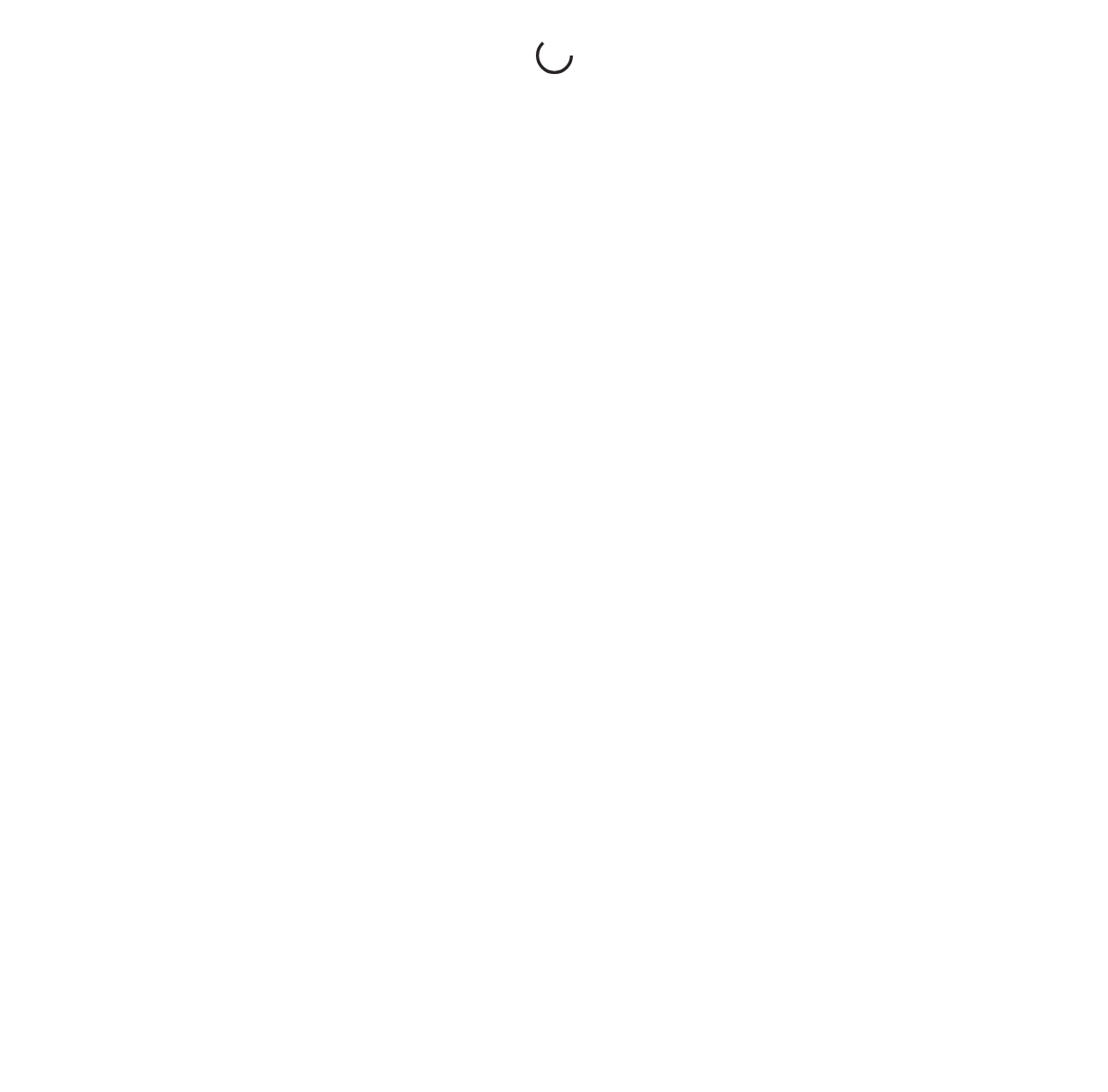 scroll, scrollTop: 0, scrollLeft: 0, axis: both 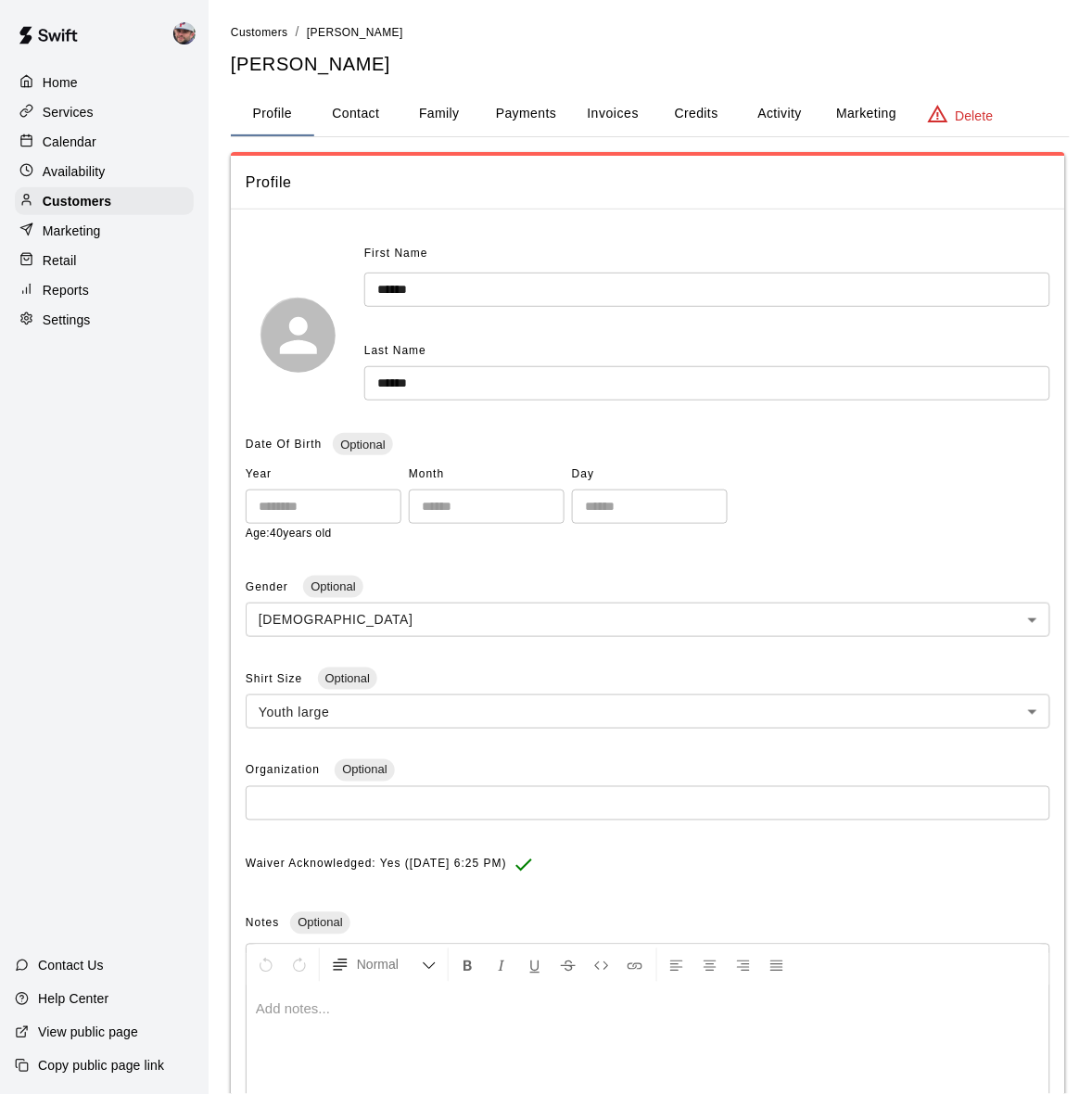 click on "Family" at bounding box center (439, 114) 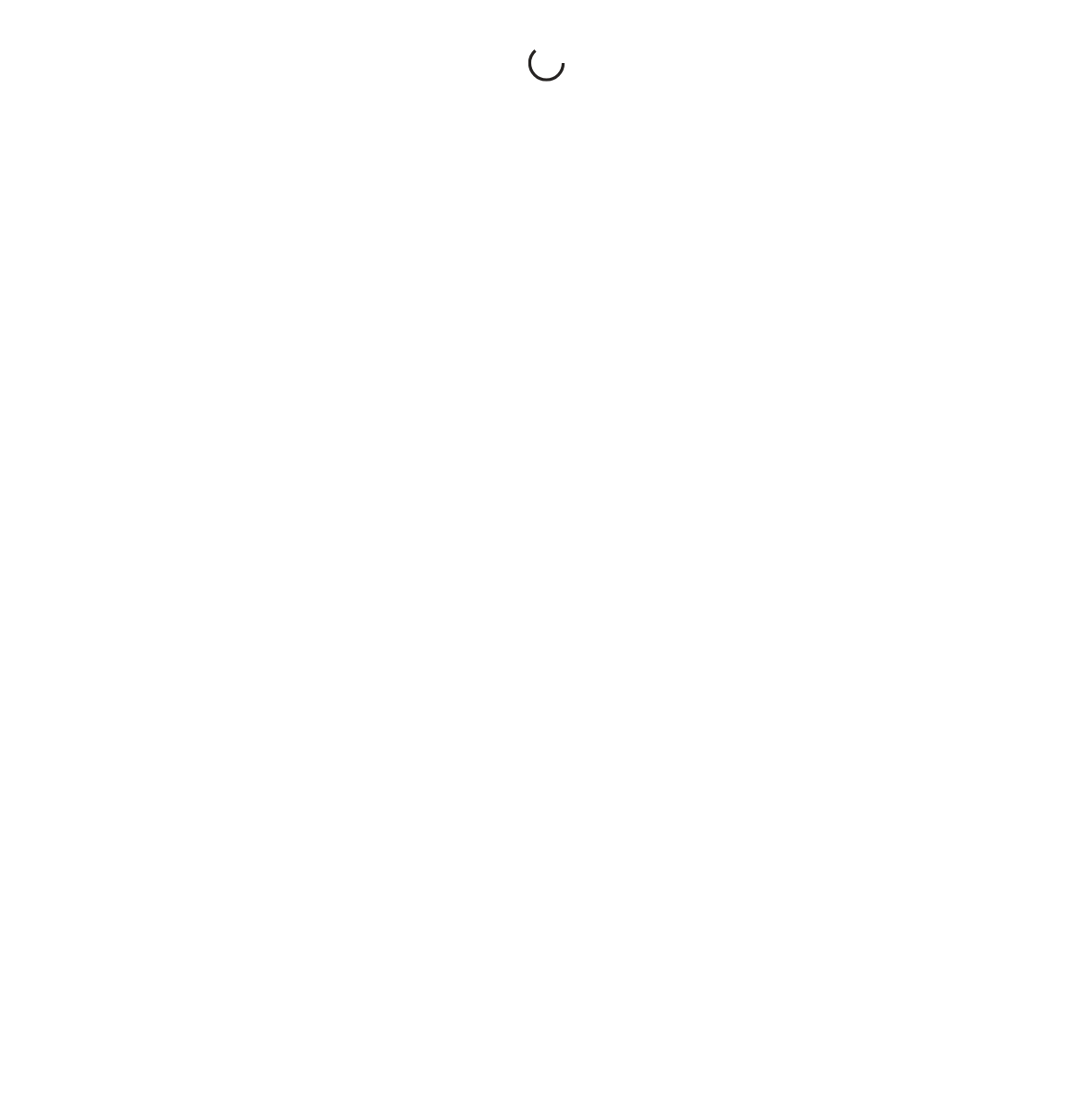 scroll, scrollTop: 0, scrollLeft: 0, axis: both 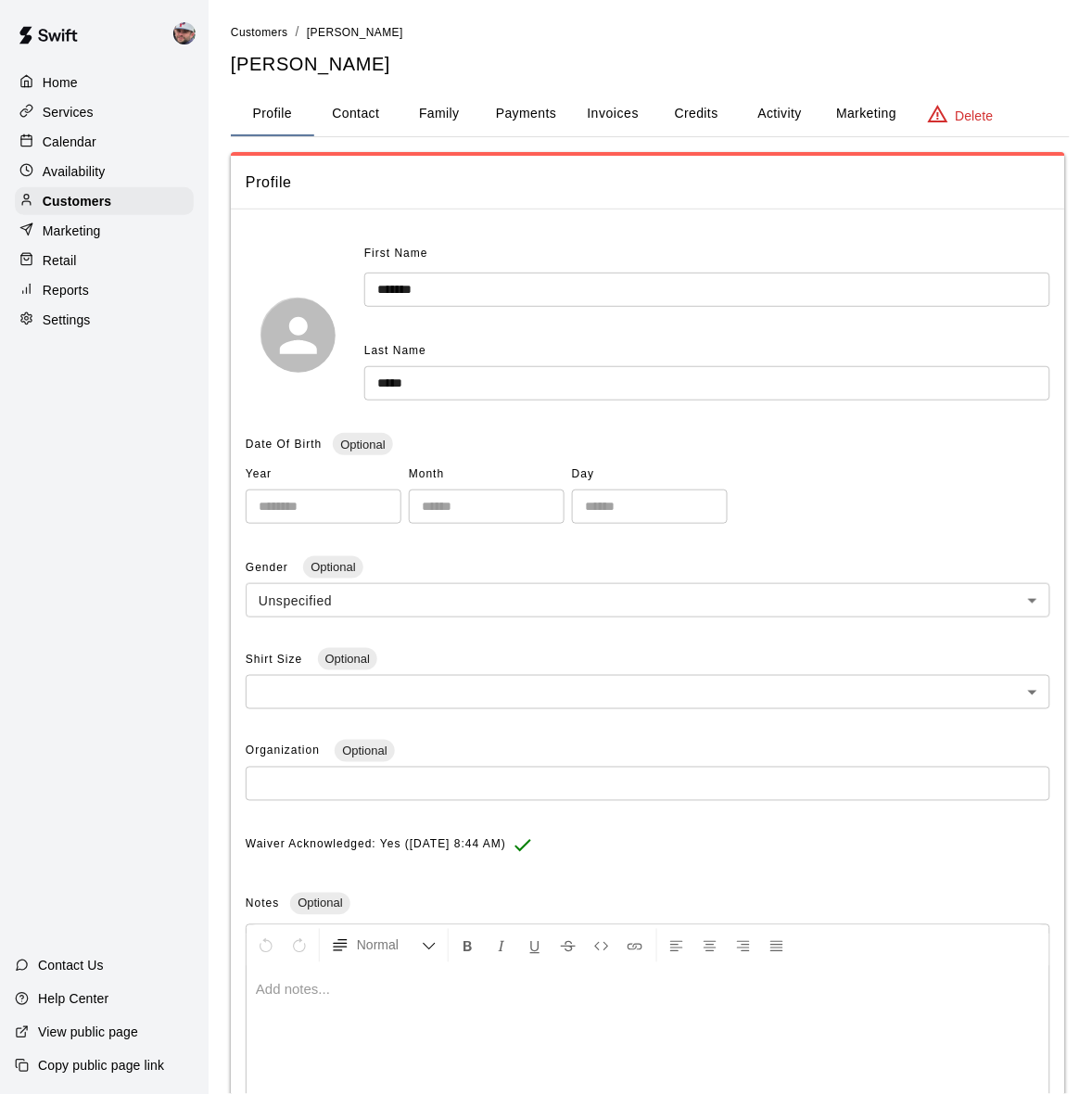 click on "Family" at bounding box center (439, 114) 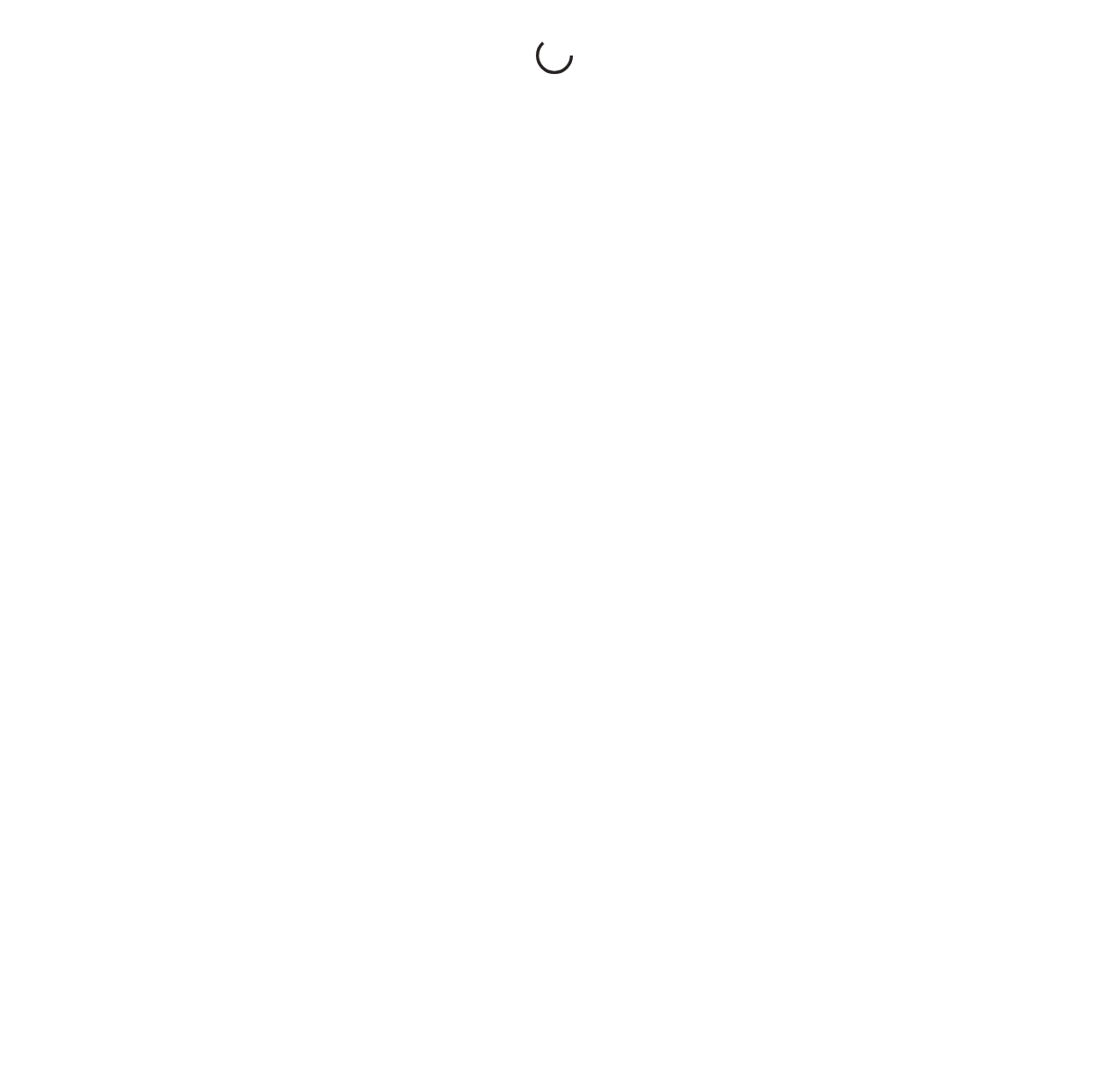 scroll, scrollTop: 0, scrollLeft: 0, axis: both 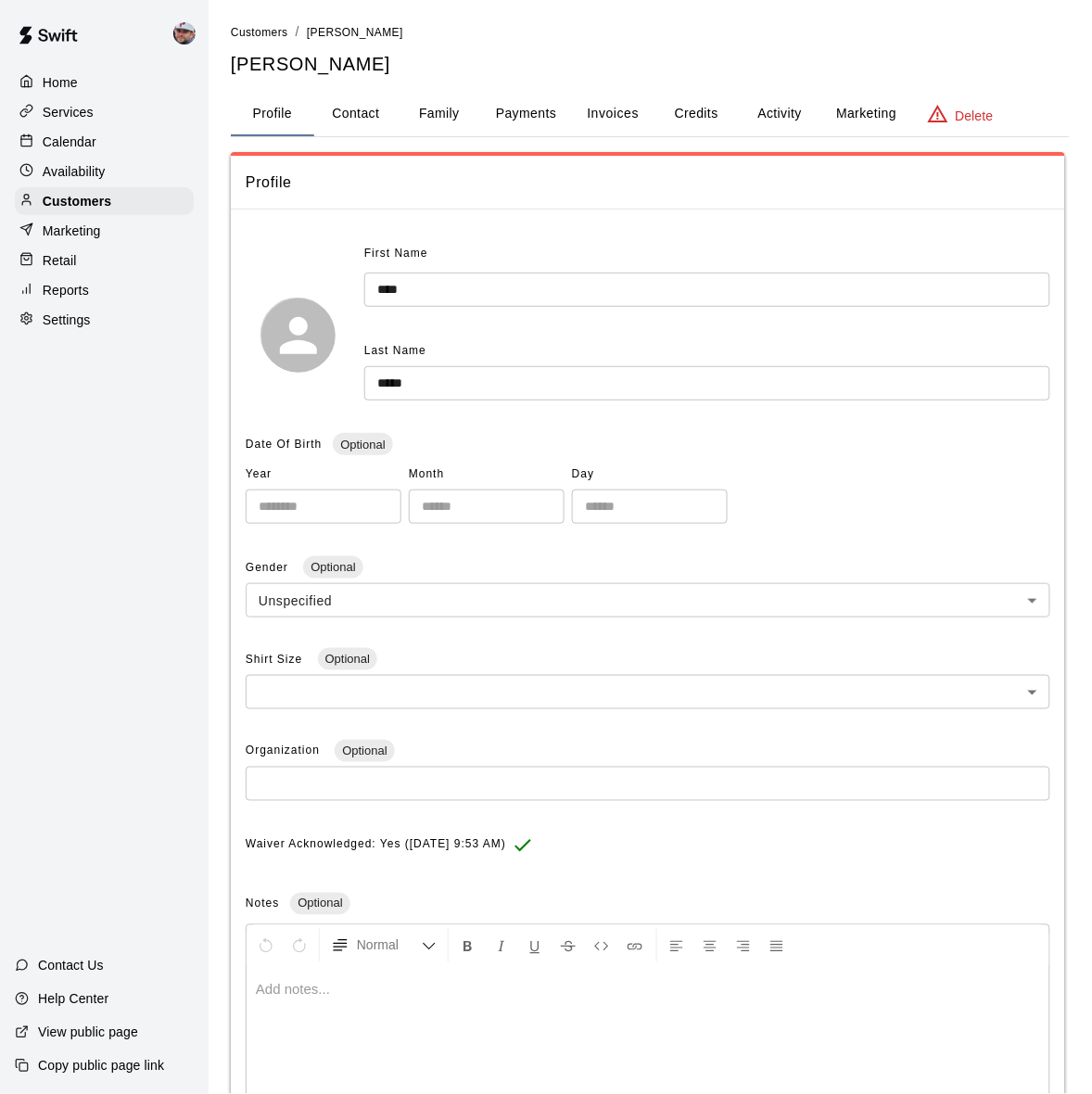 click on "Family" at bounding box center (439, 114) 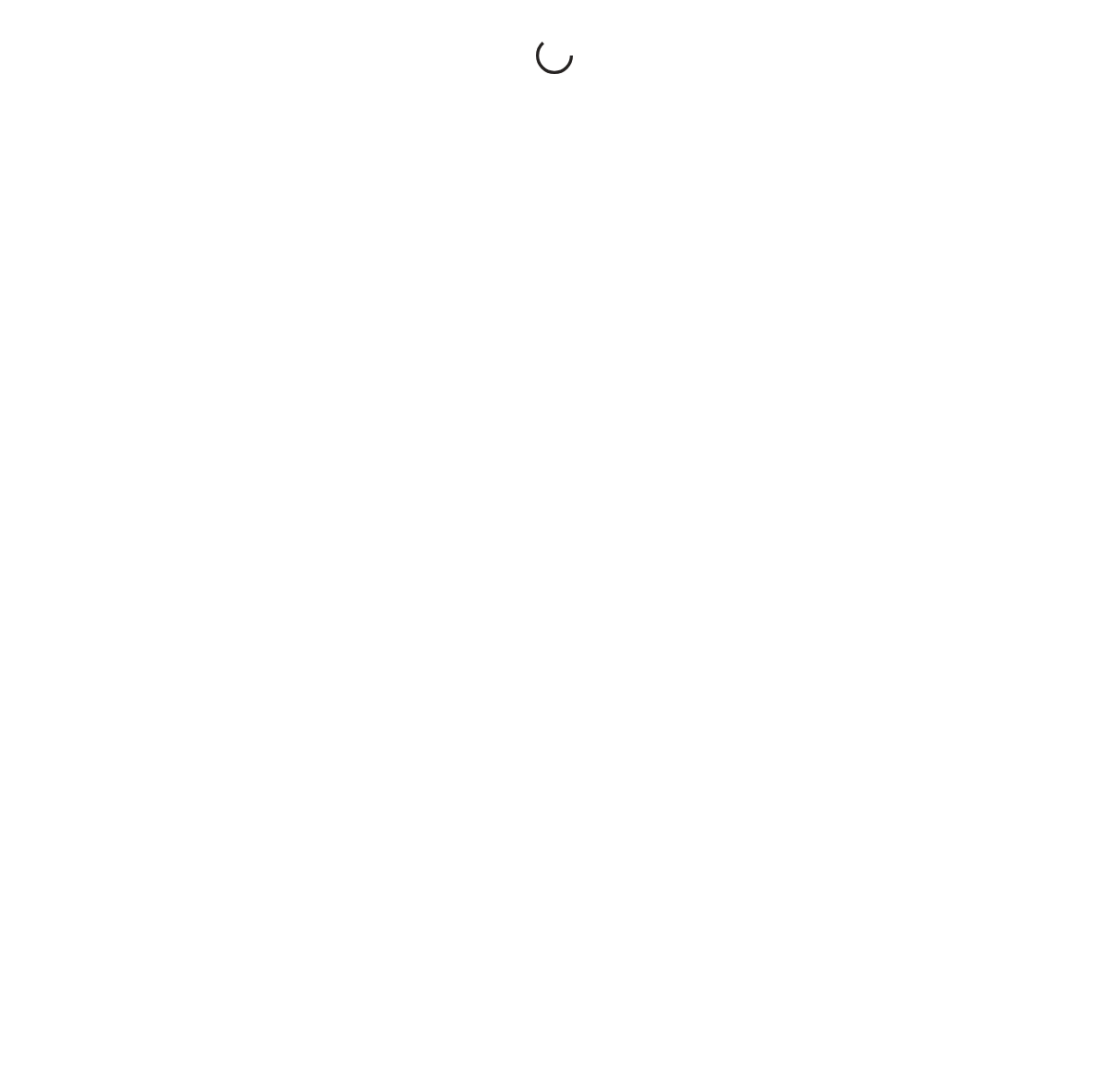 scroll, scrollTop: 0, scrollLeft: 0, axis: both 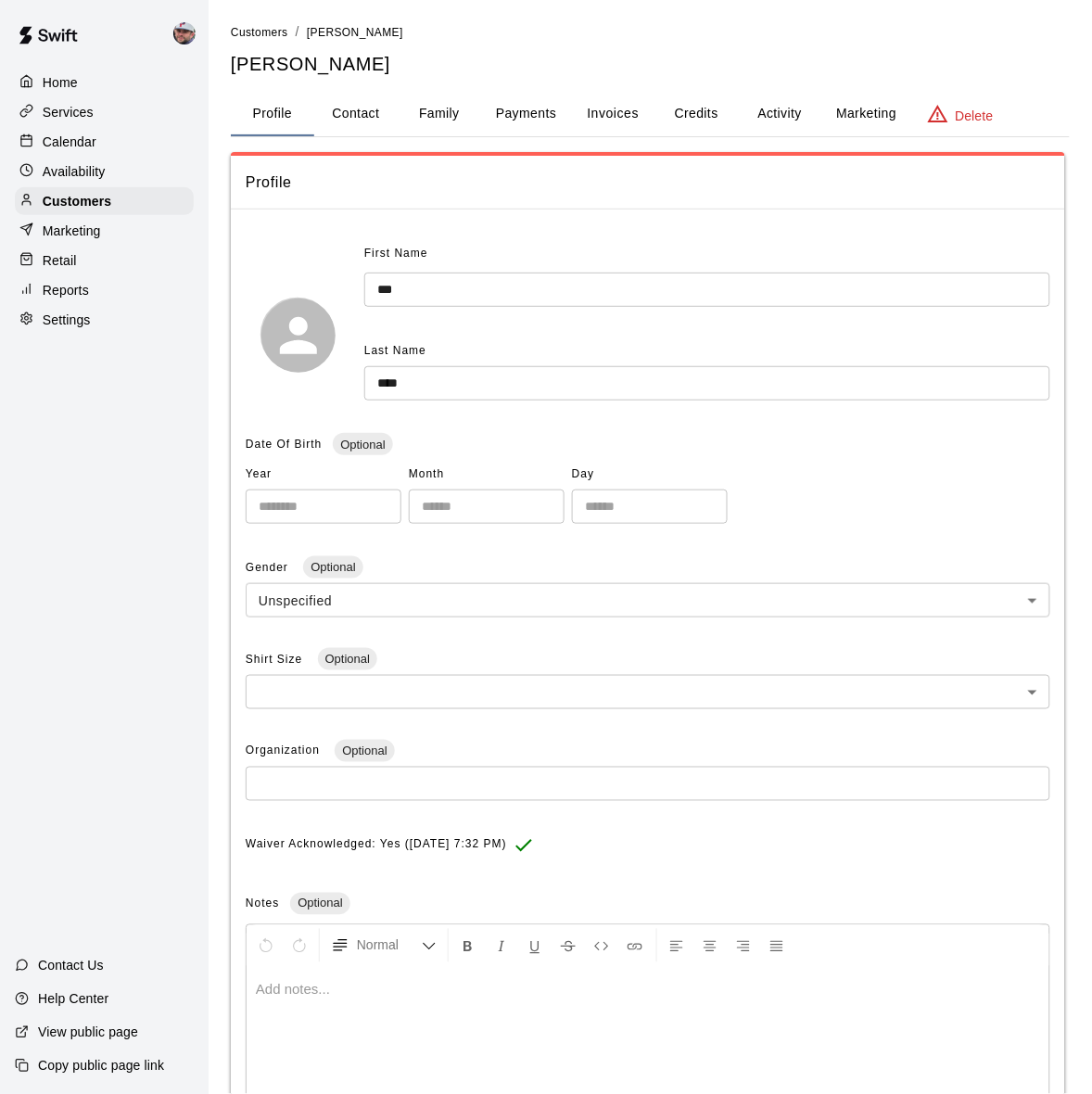 click on "Family" at bounding box center (439, 114) 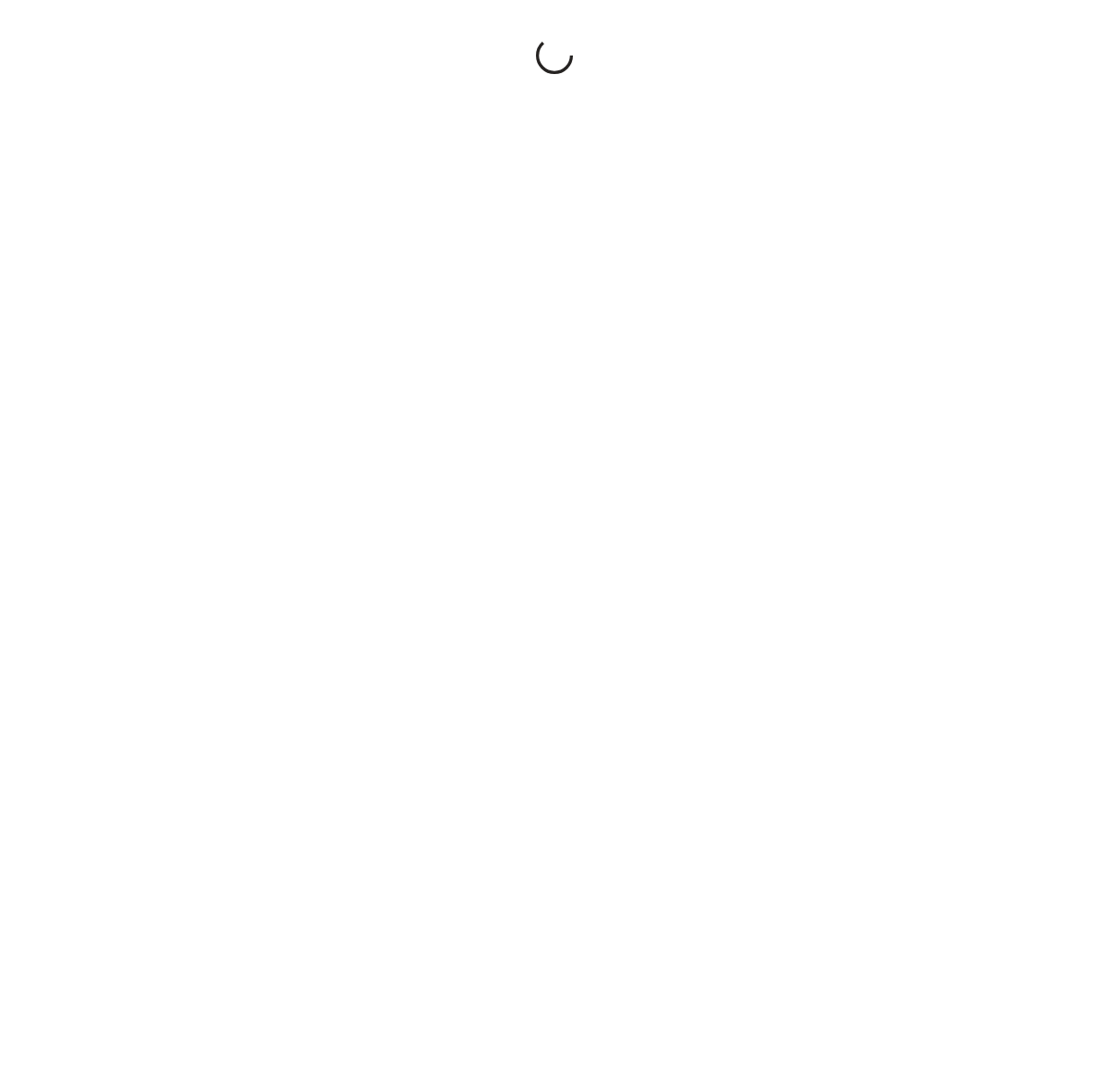 scroll, scrollTop: 0, scrollLeft: 0, axis: both 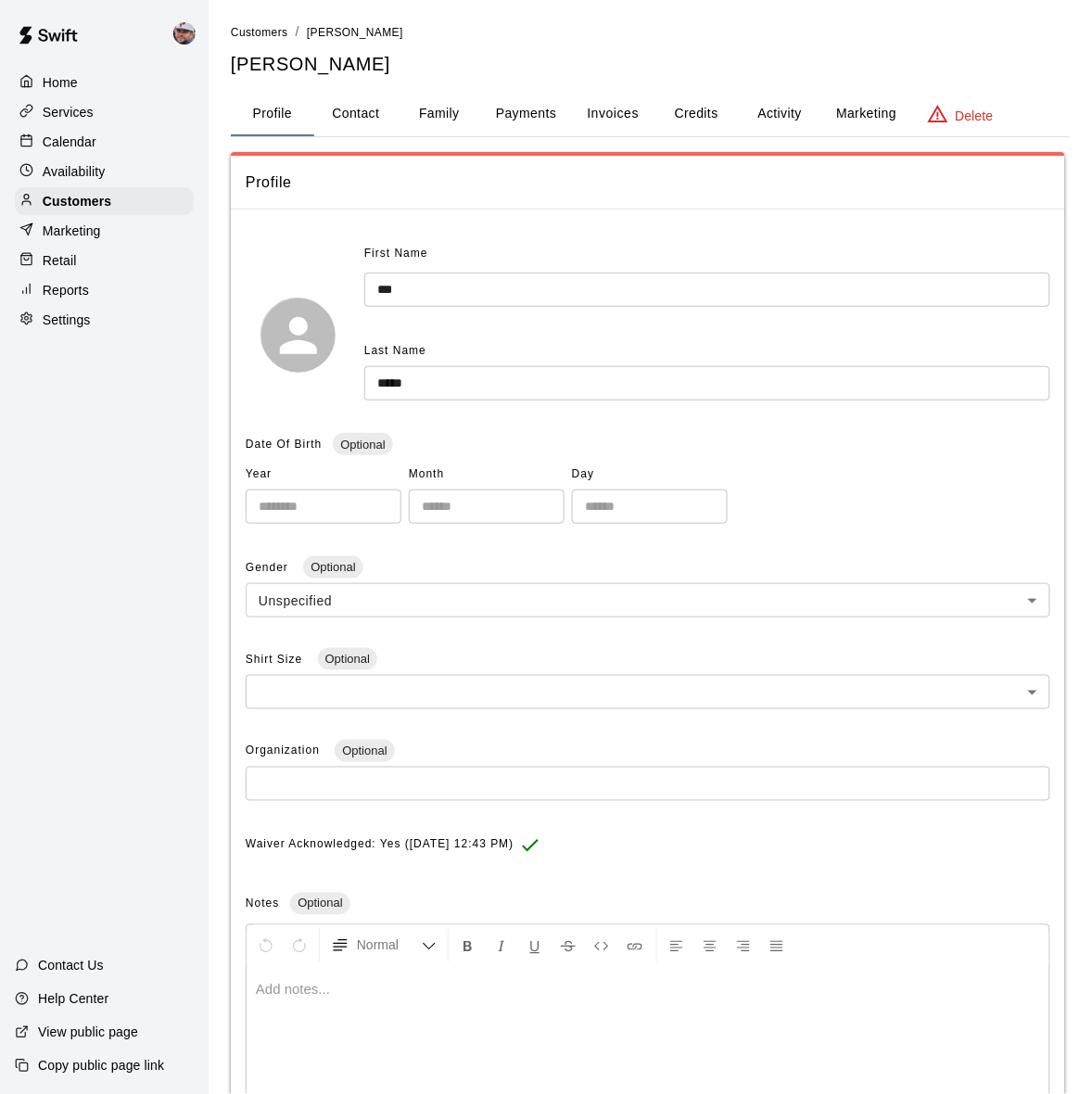 click on "Family" 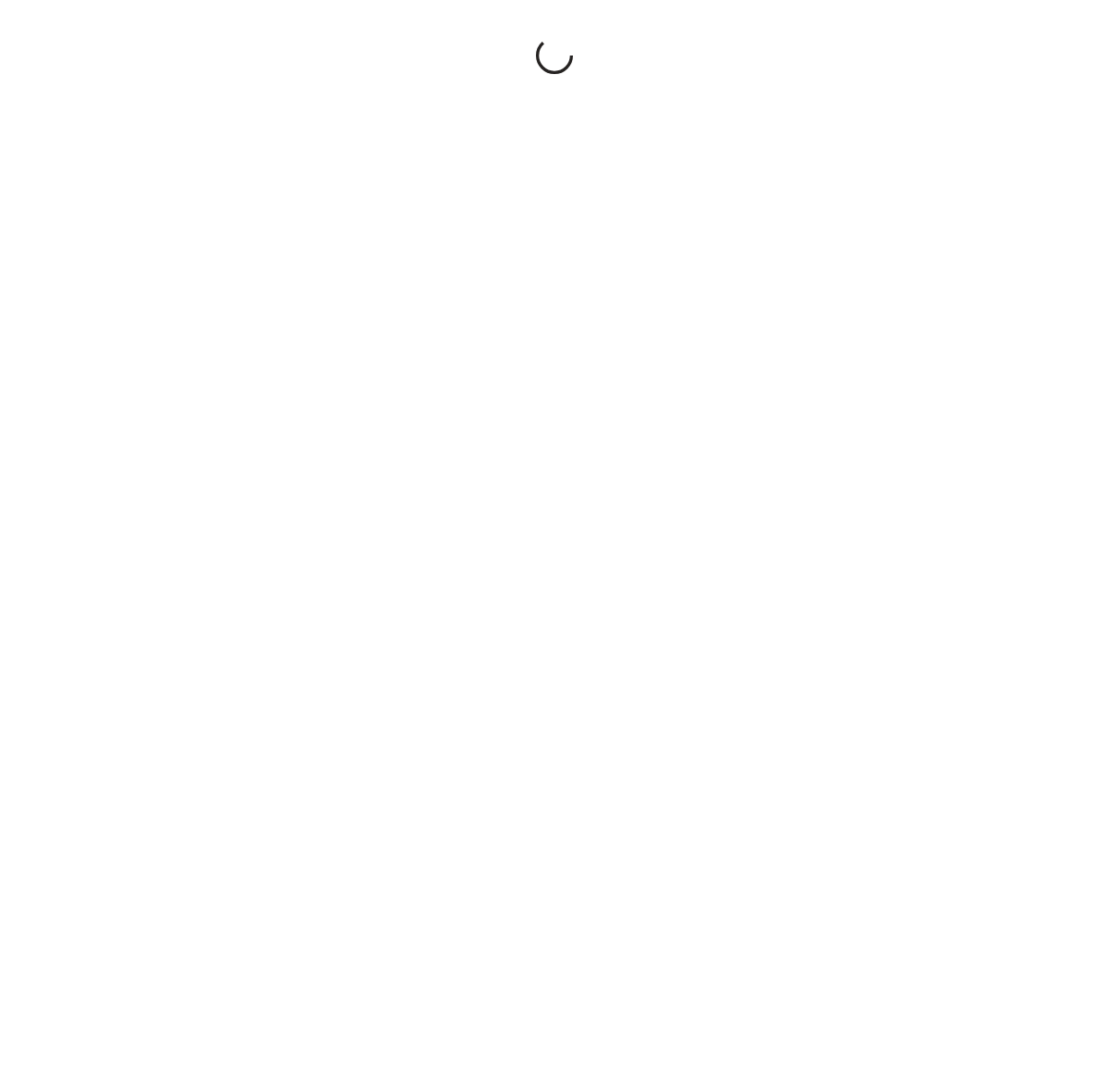 scroll, scrollTop: 0, scrollLeft: 0, axis: both 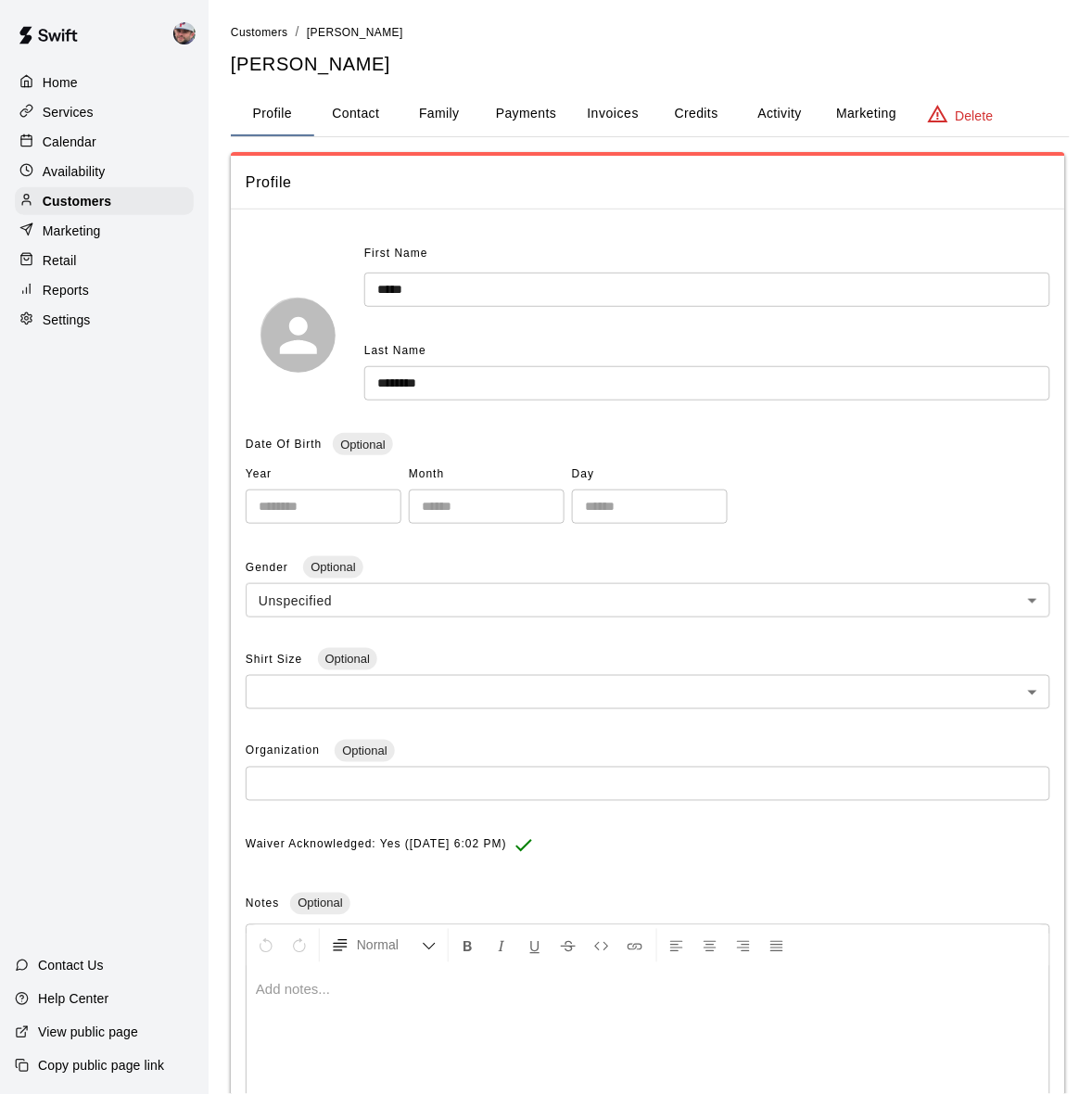 click on "Family" at bounding box center (439, 114) 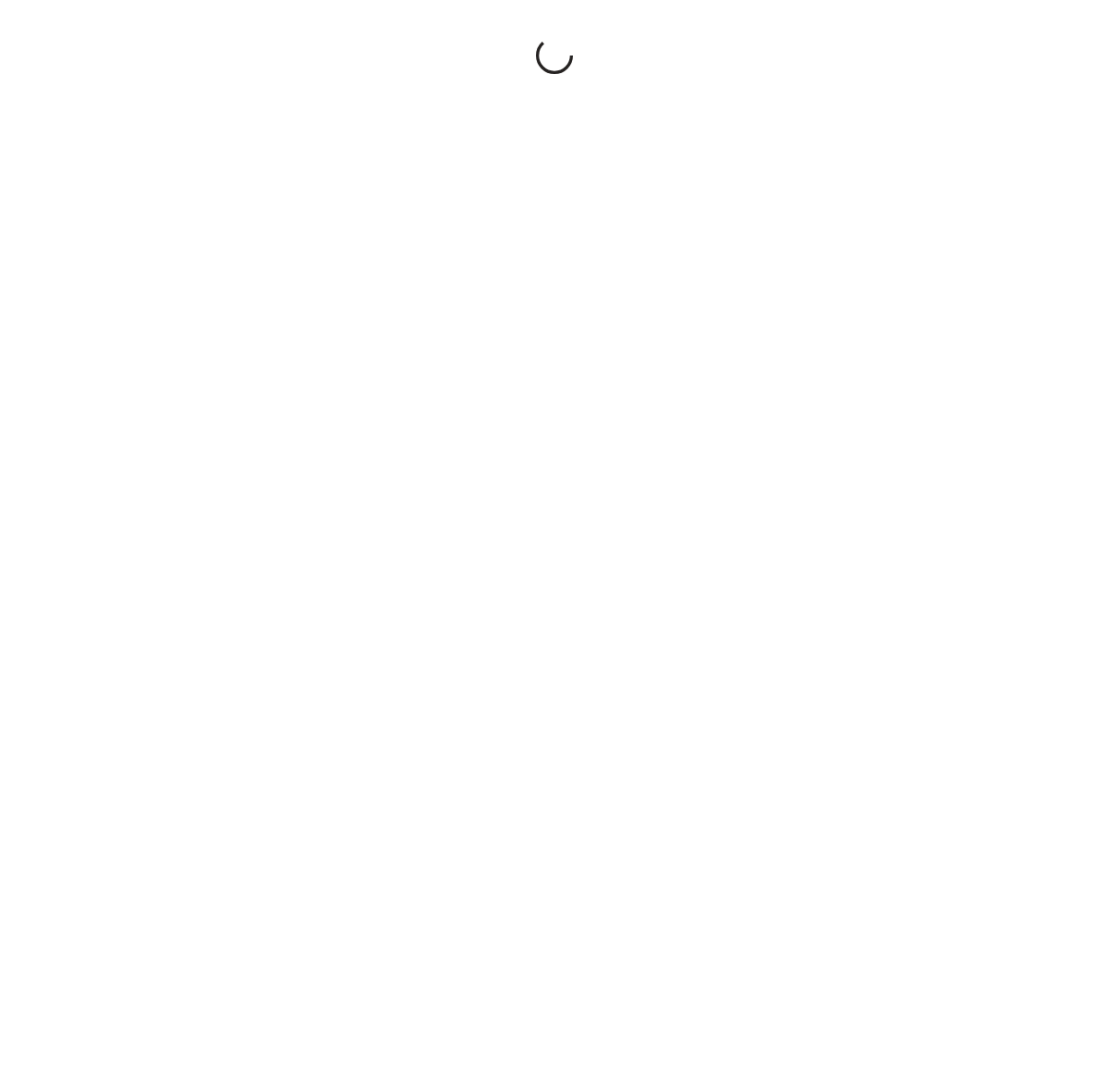 scroll, scrollTop: 0, scrollLeft: 0, axis: both 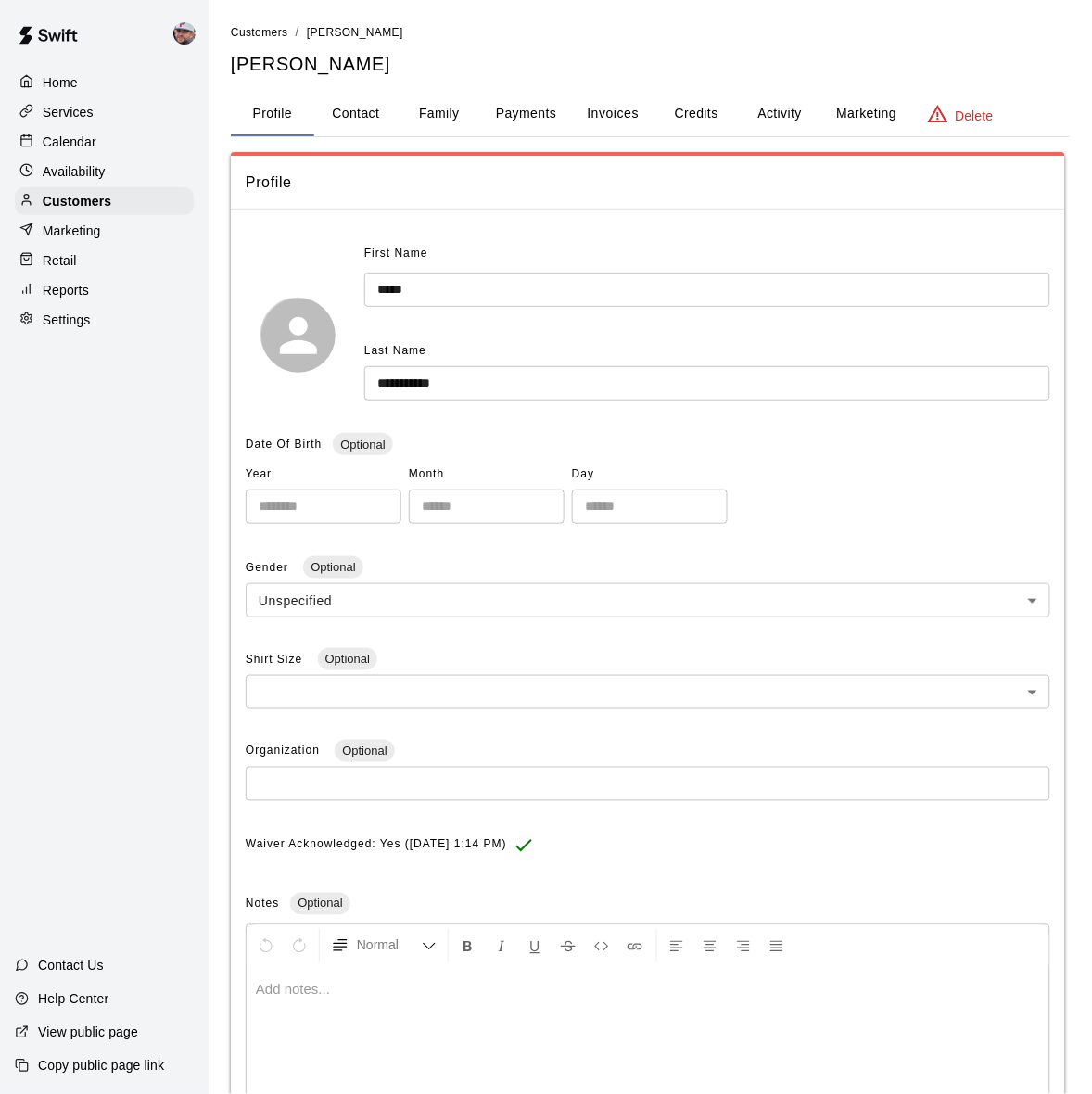 click on "Family" at bounding box center [439, 114] 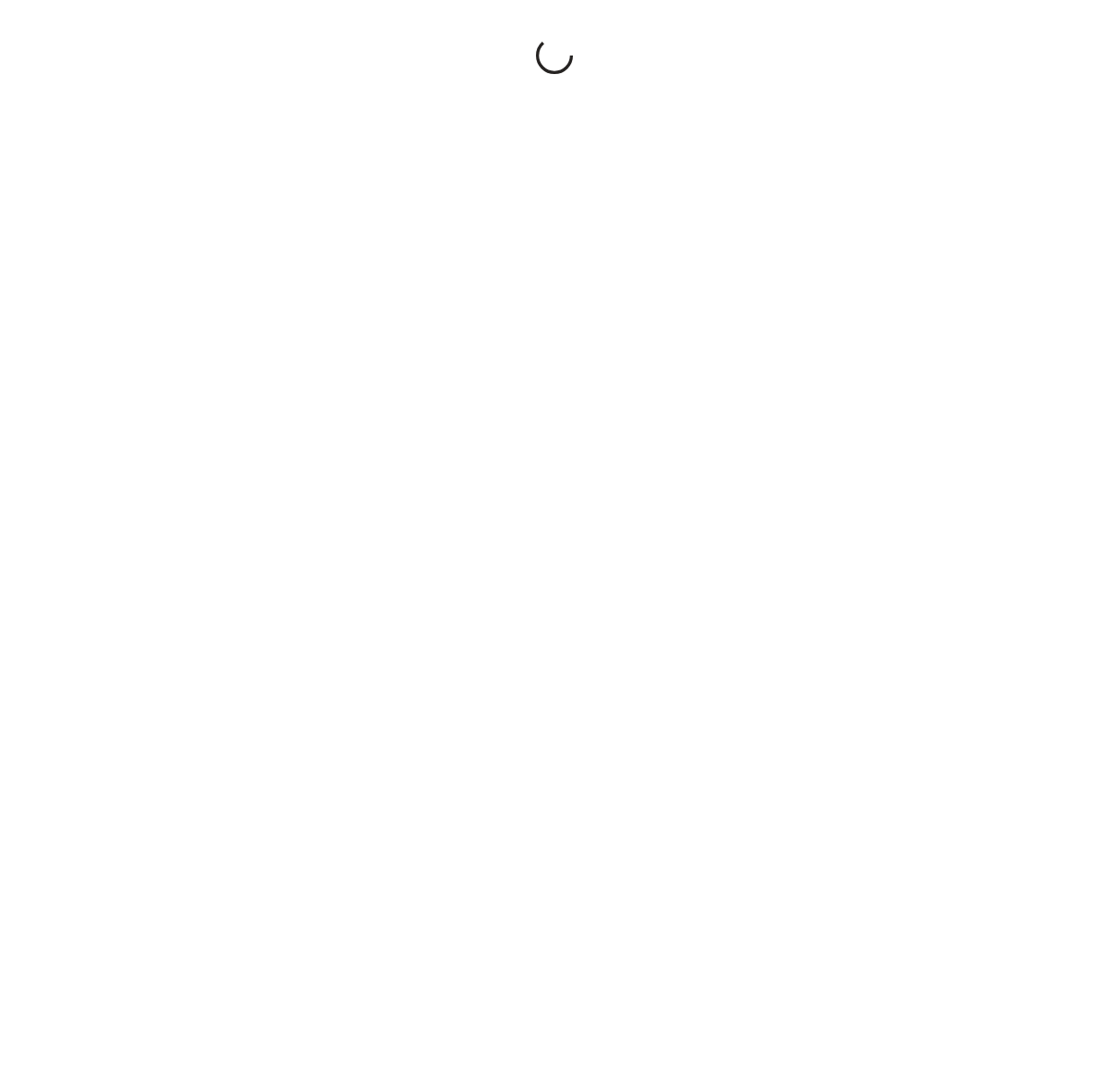 scroll, scrollTop: 0, scrollLeft: 0, axis: both 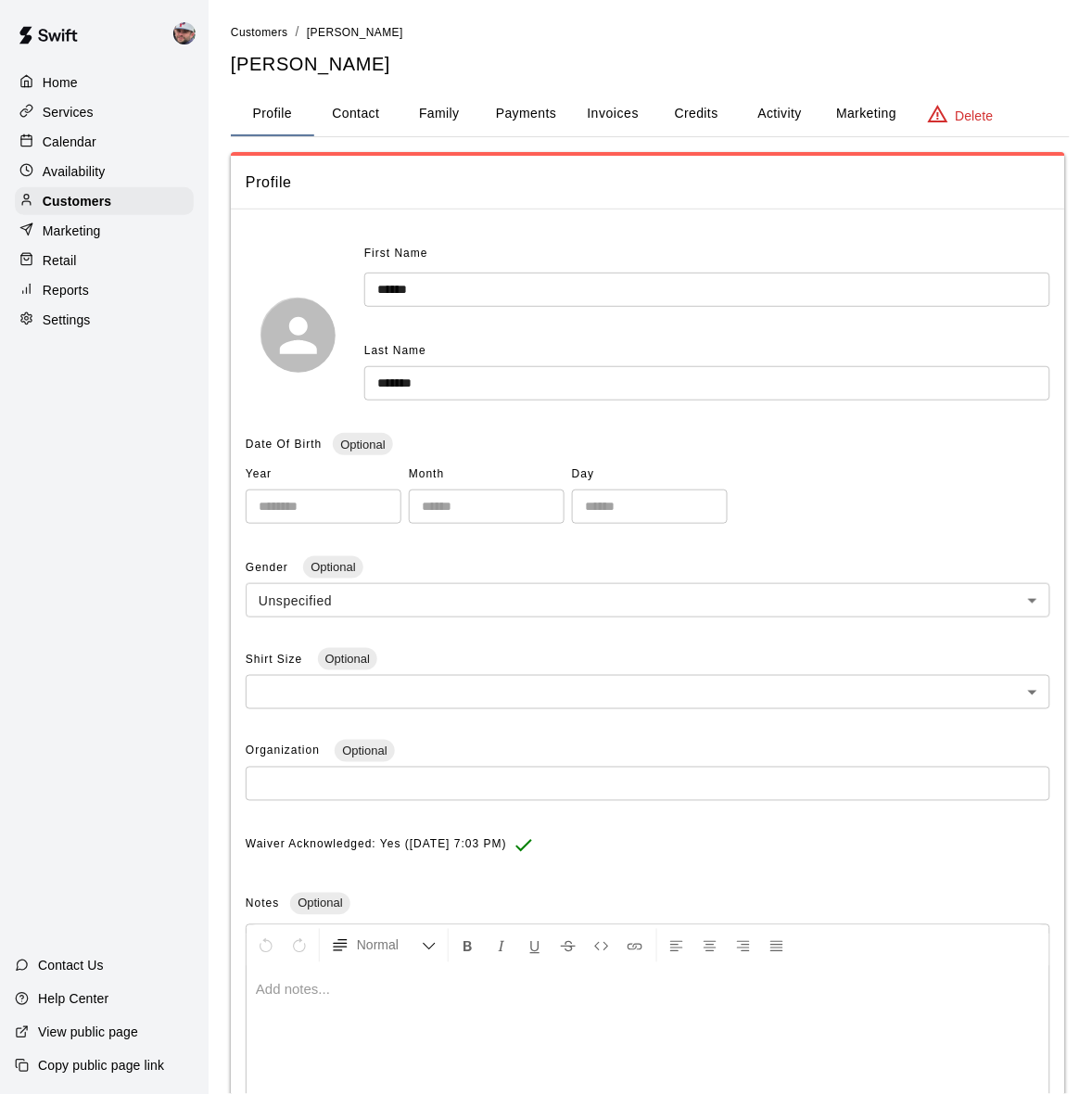 click on "Family" at bounding box center (439, 114) 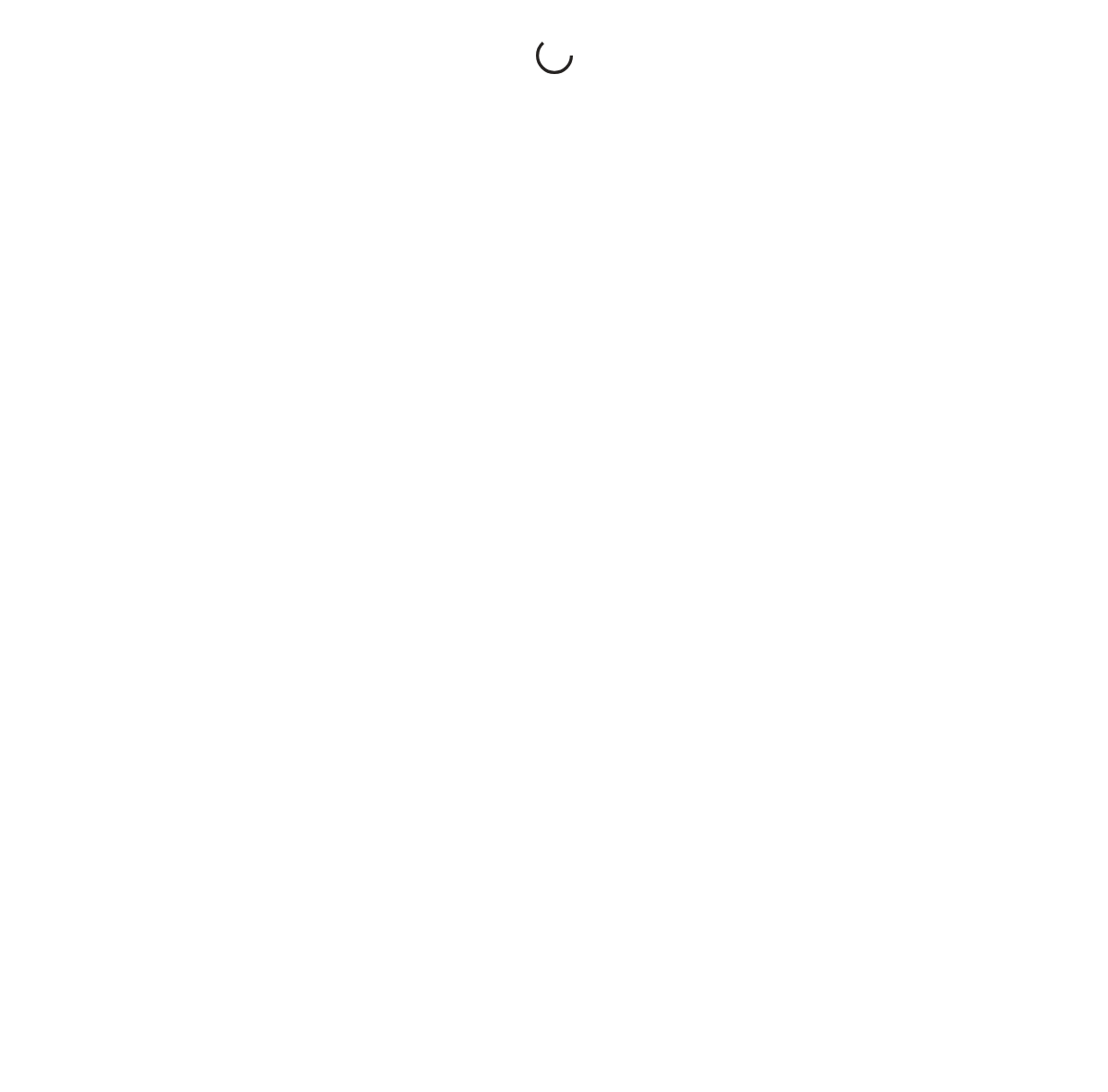 scroll, scrollTop: 0, scrollLeft: 0, axis: both 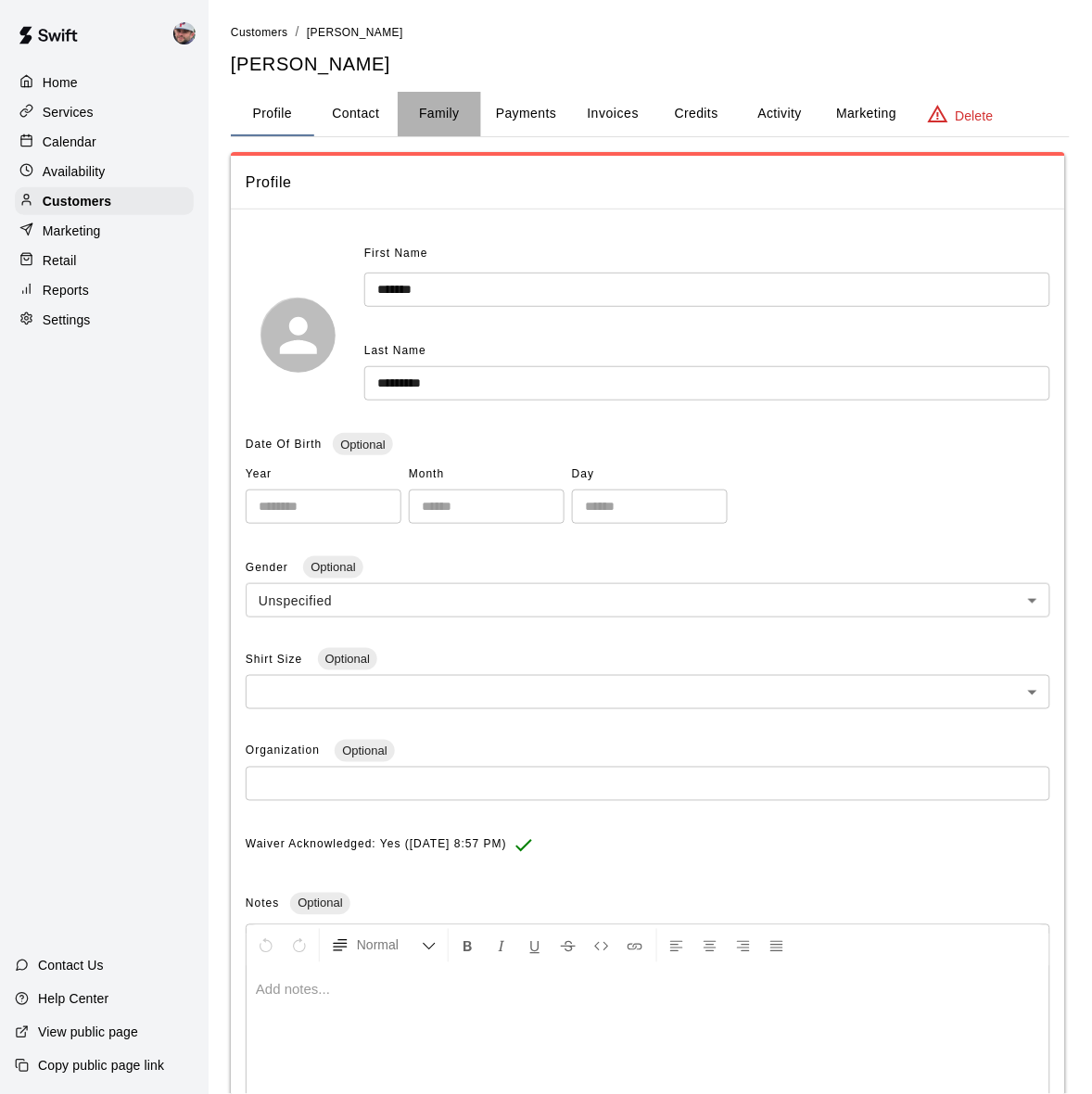 click on "Family" at bounding box center [439, 114] 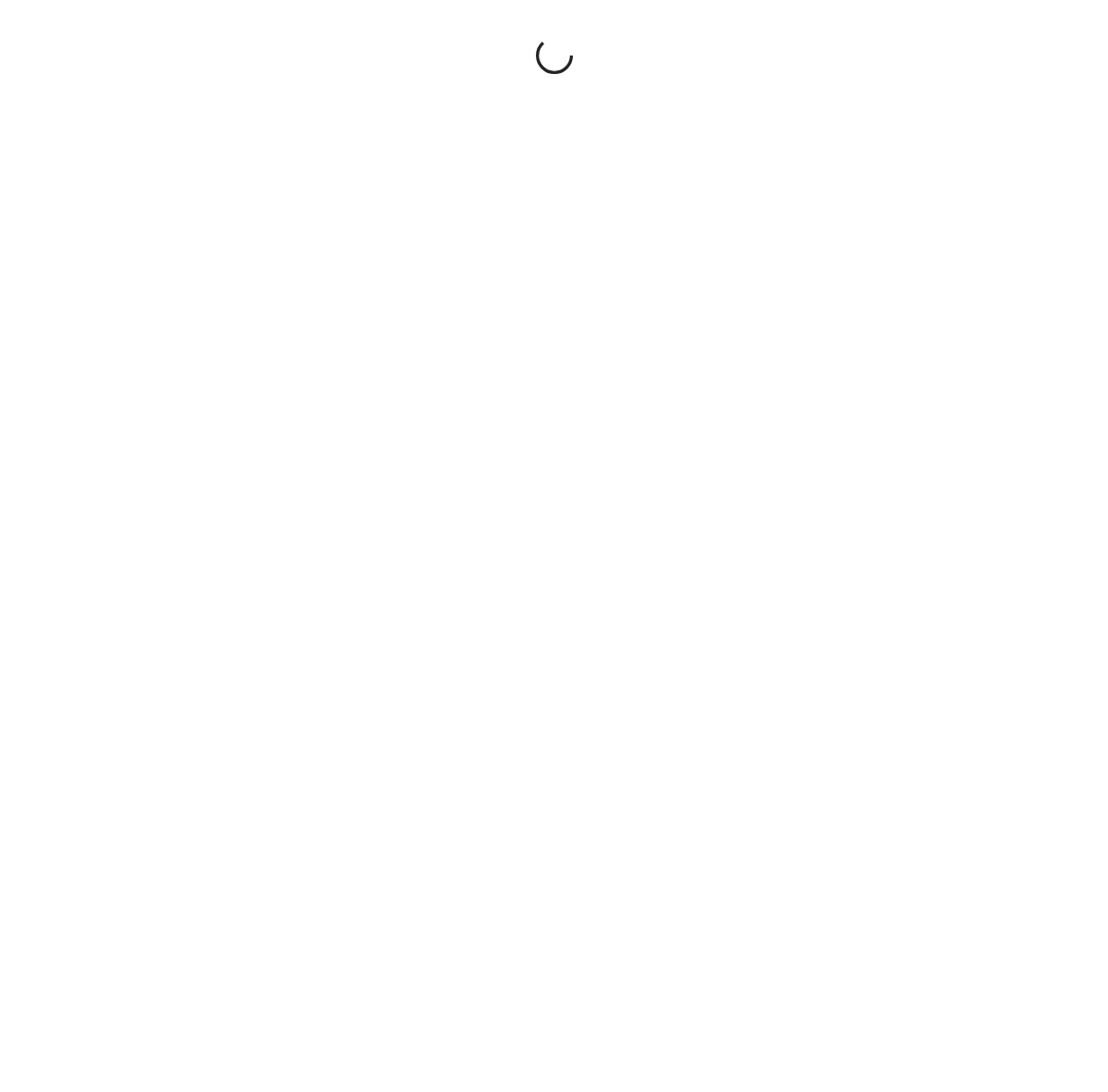 scroll, scrollTop: 0, scrollLeft: 0, axis: both 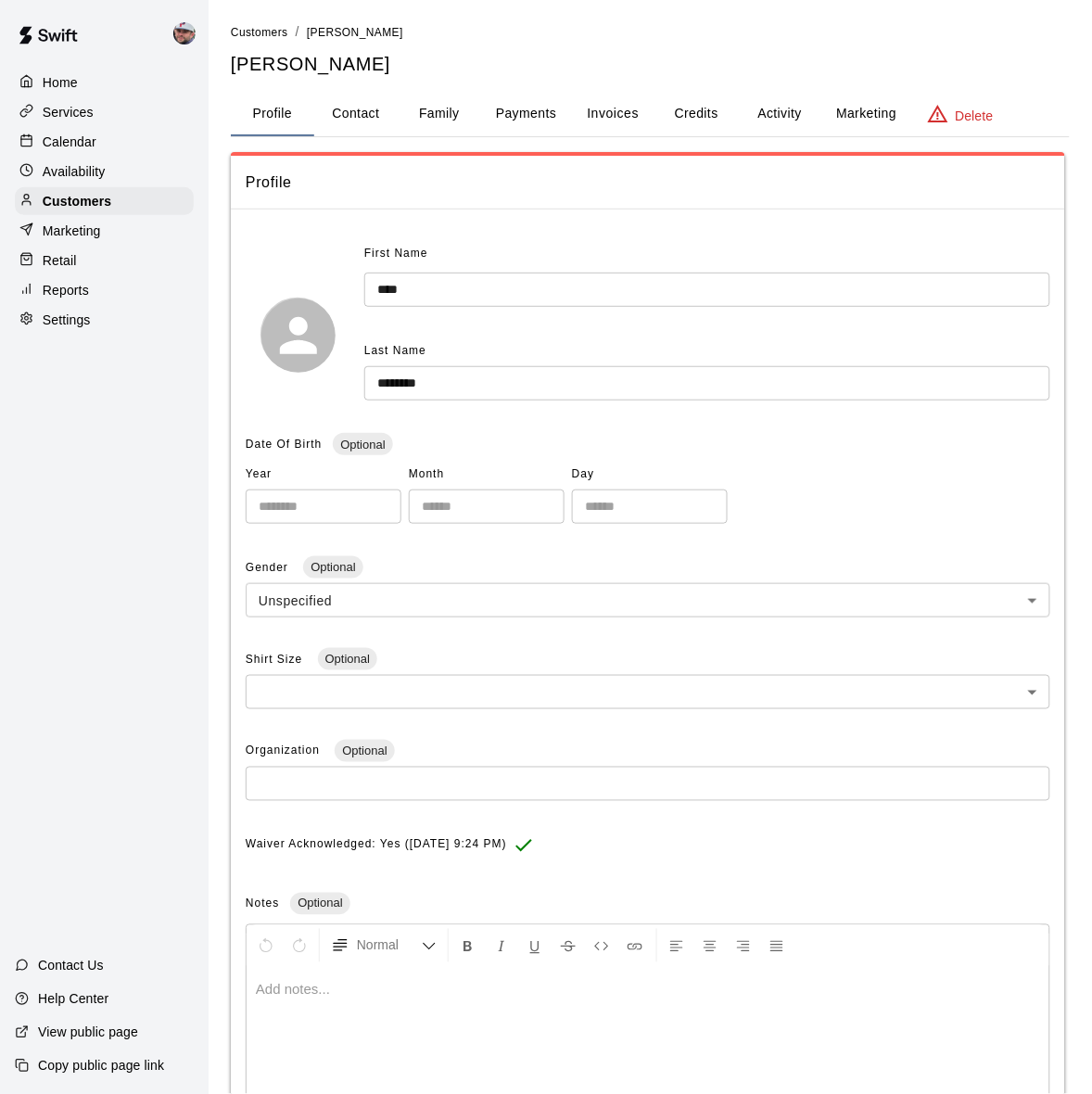 click on "Family" at bounding box center [439, 114] 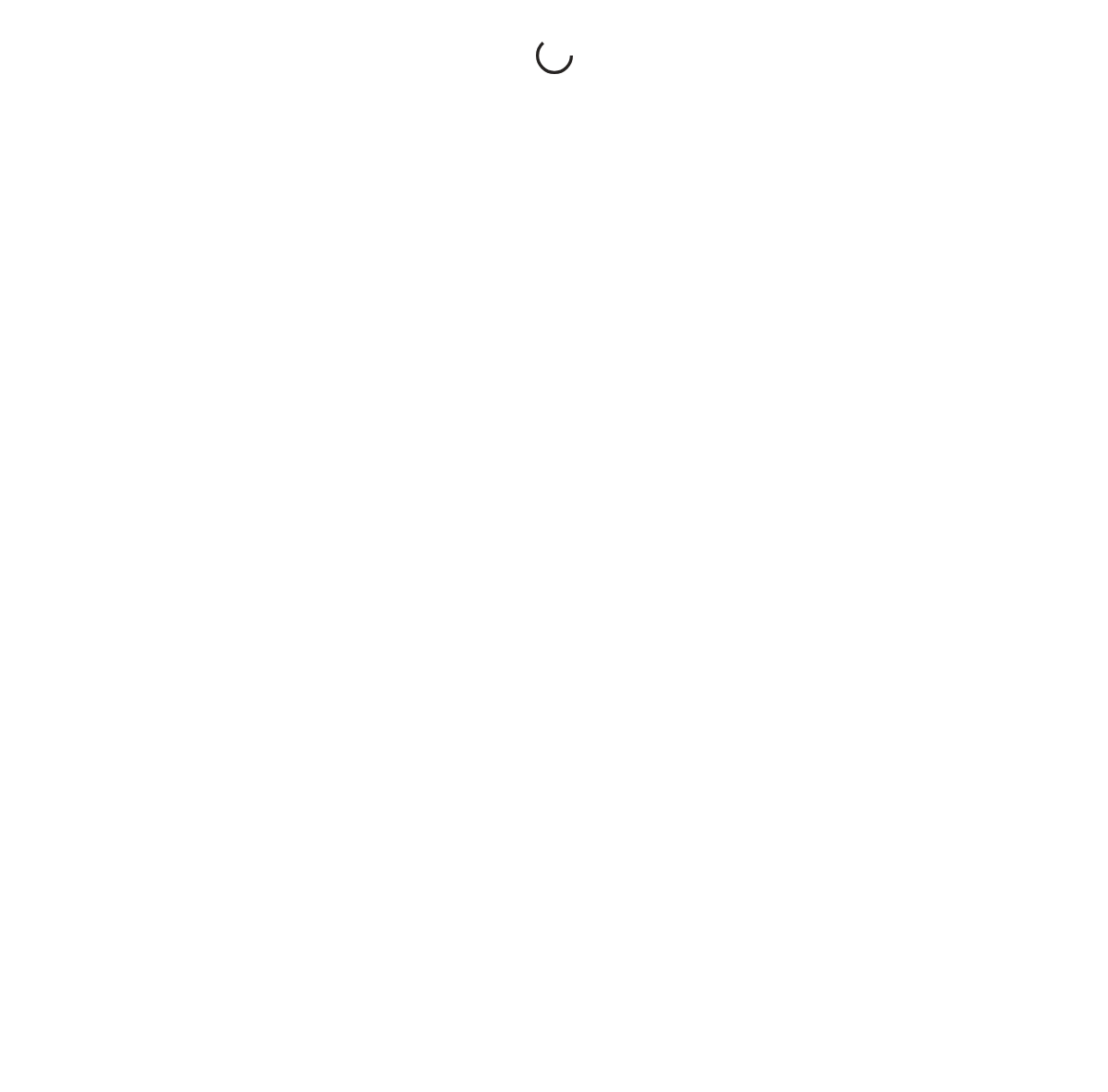 scroll, scrollTop: 0, scrollLeft: 0, axis: both 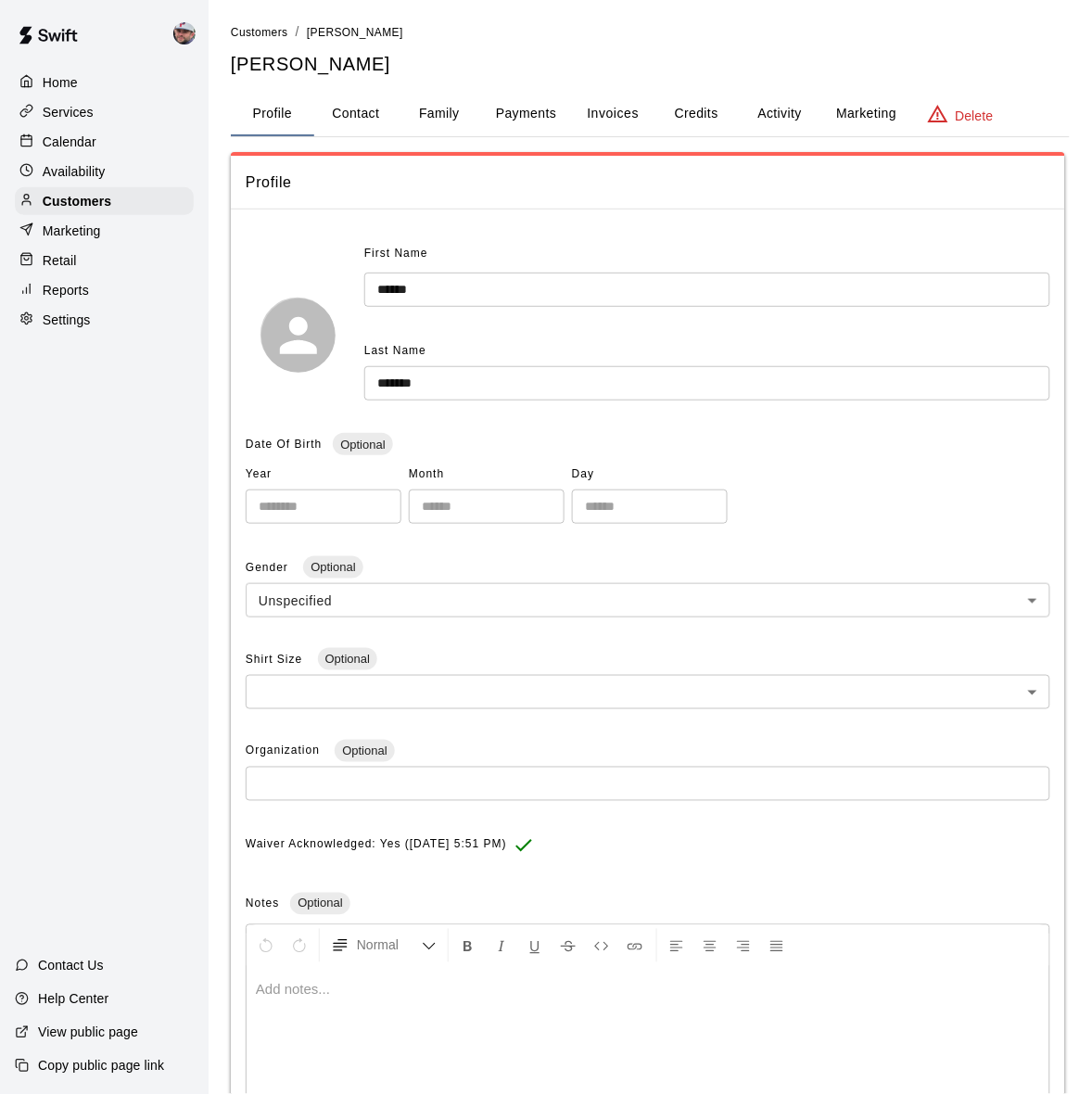 click on "Family" at bounding box center [439, 114] 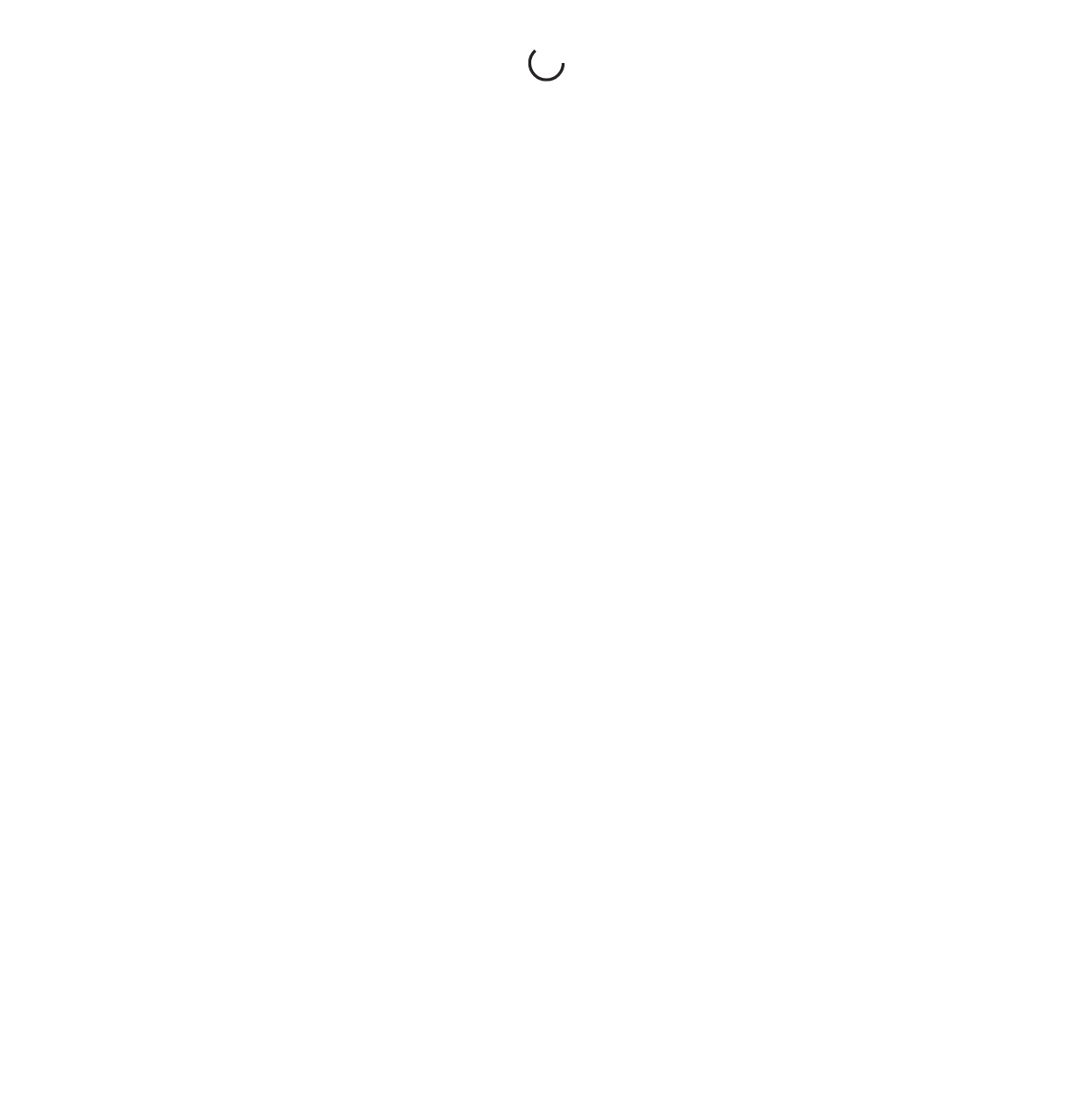 scroll, scrollTop: 0, scrollLeft: 0, axis: both 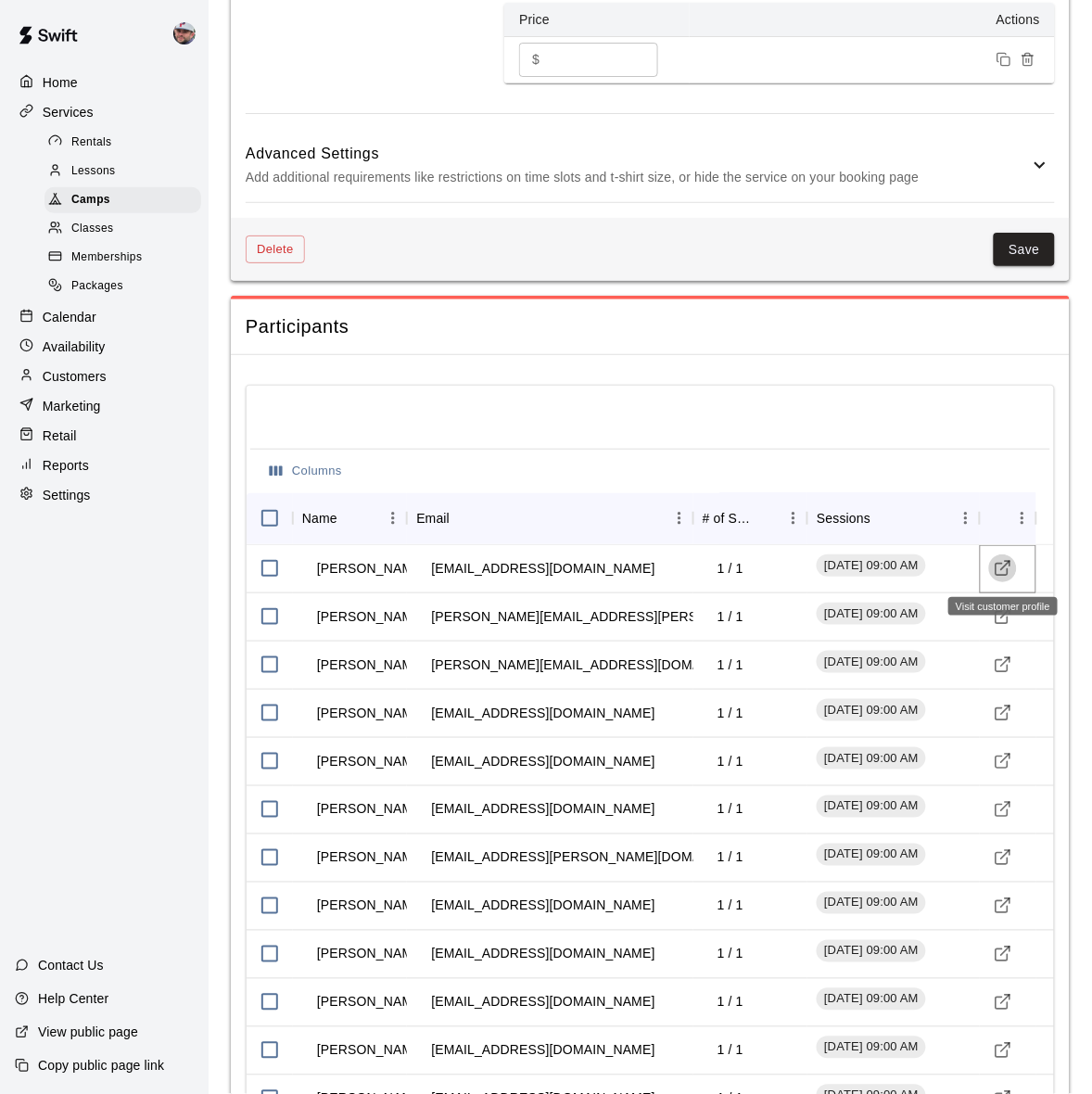 click 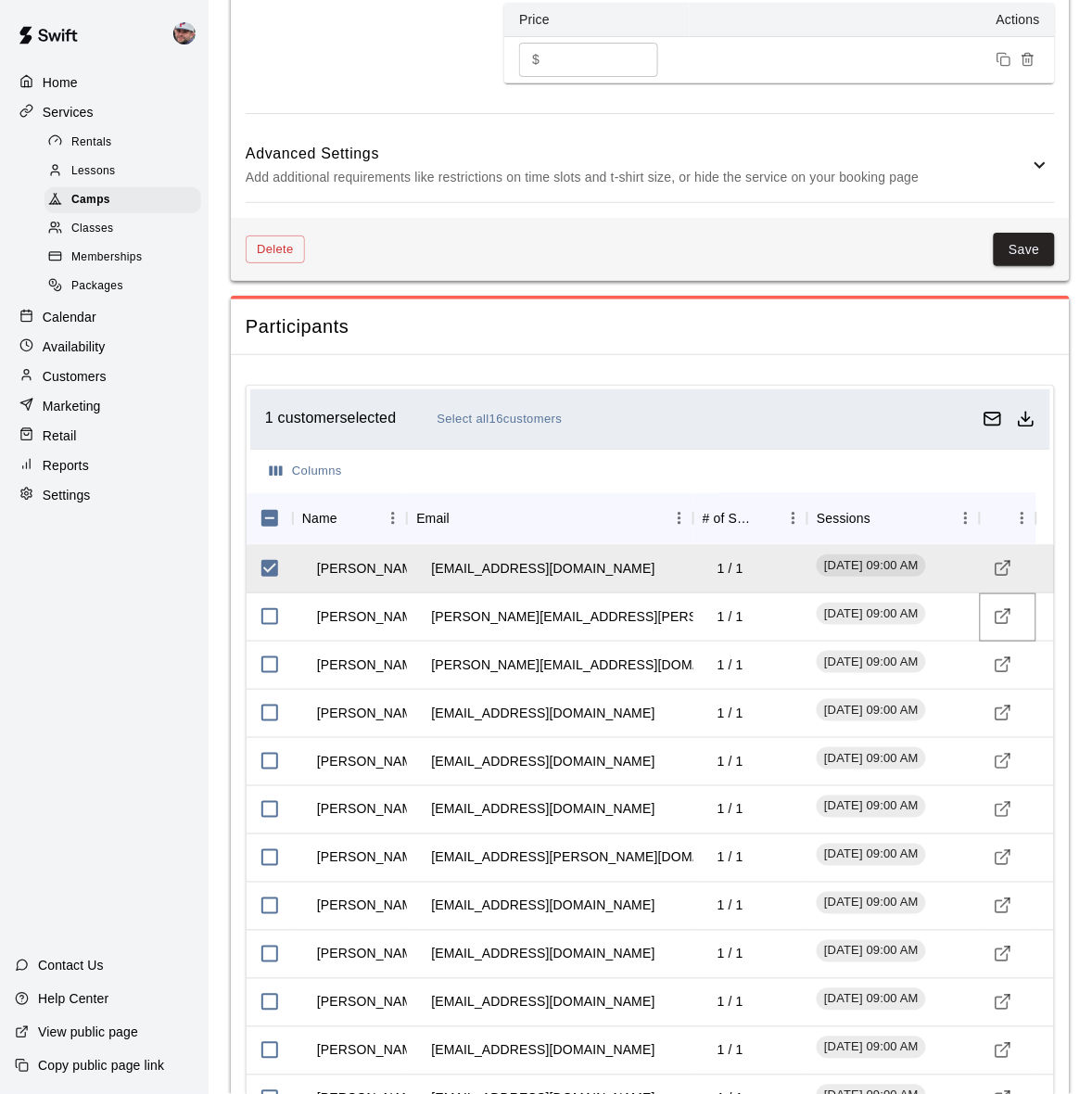 click 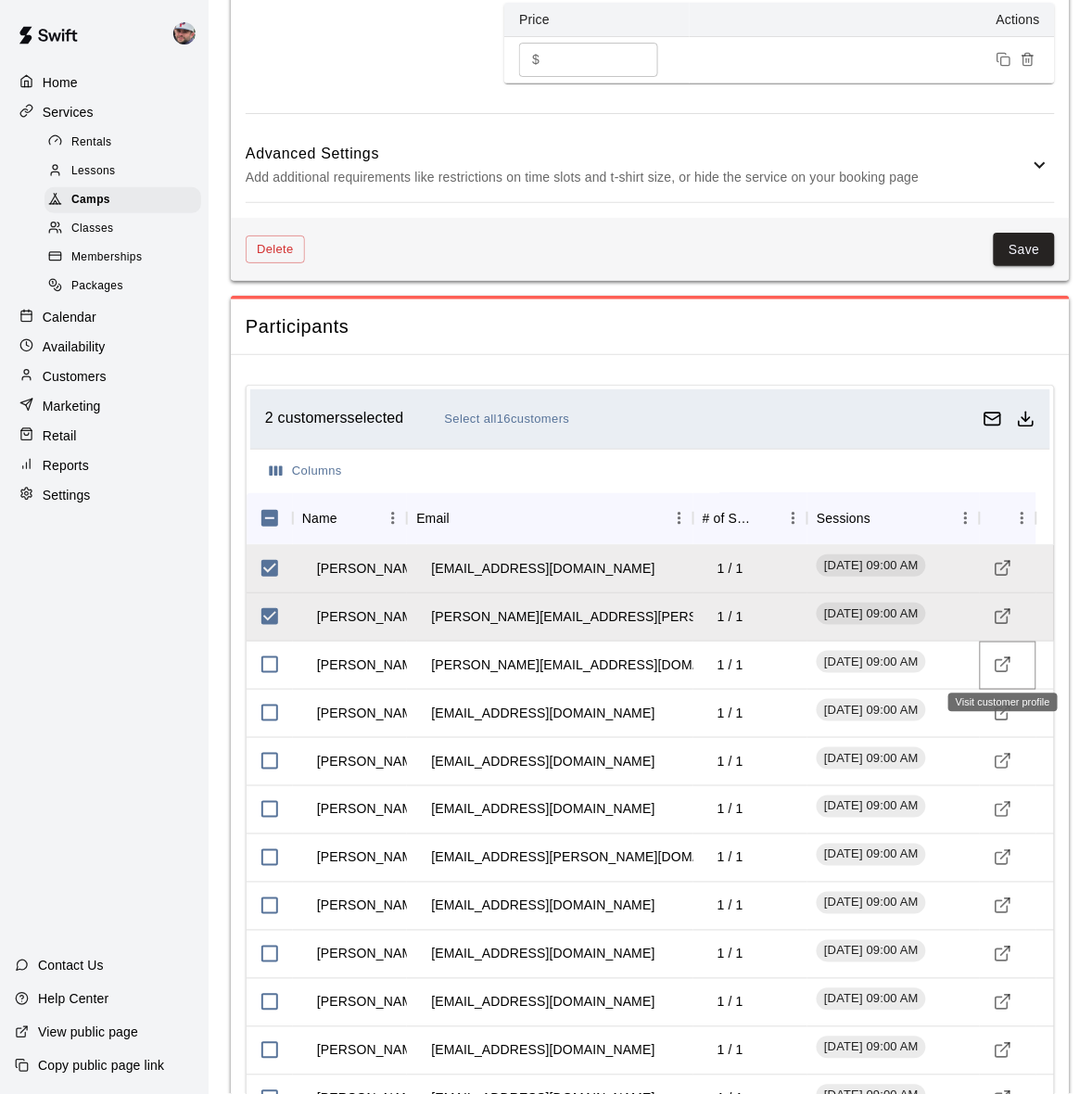 click 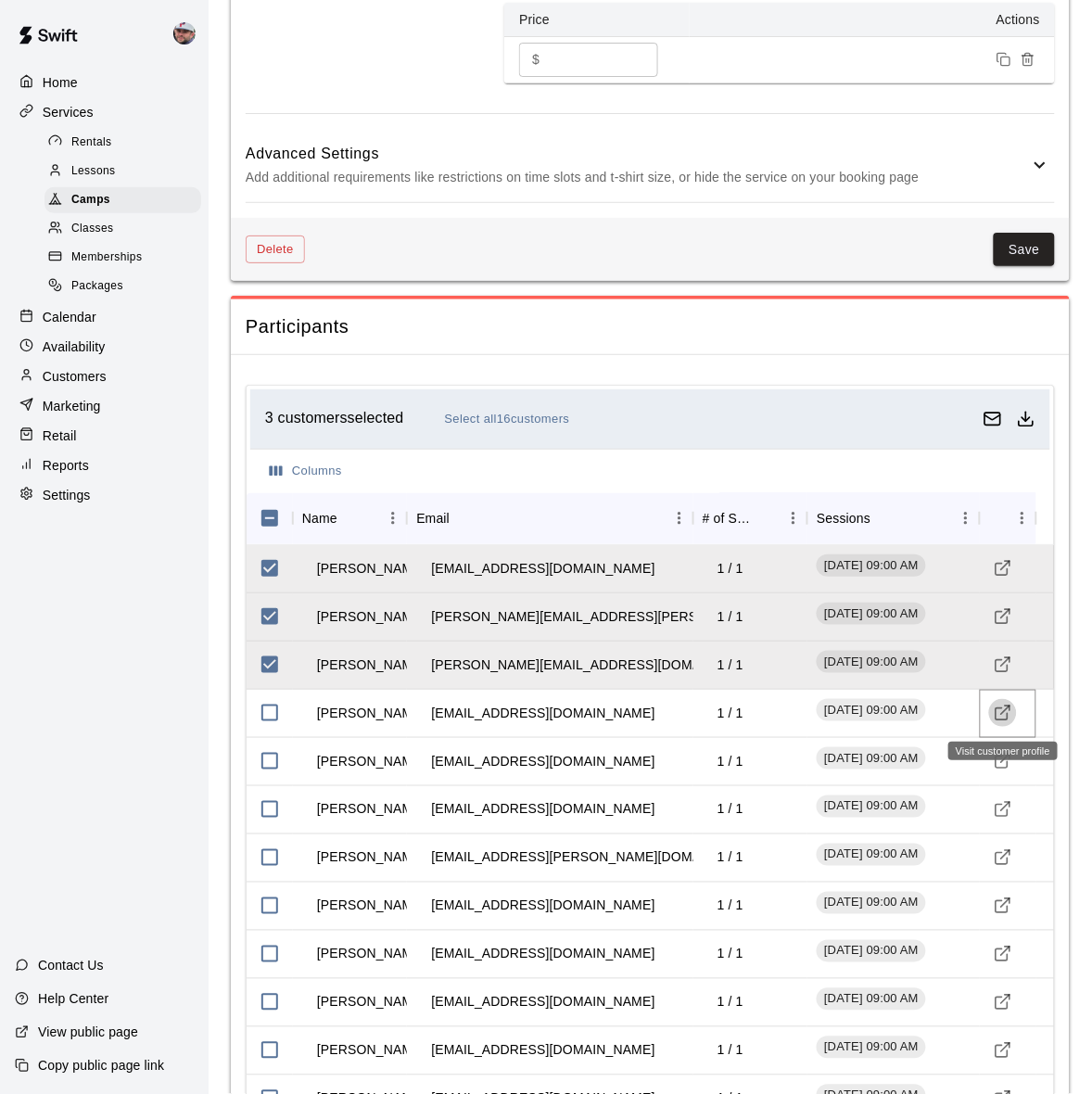 click 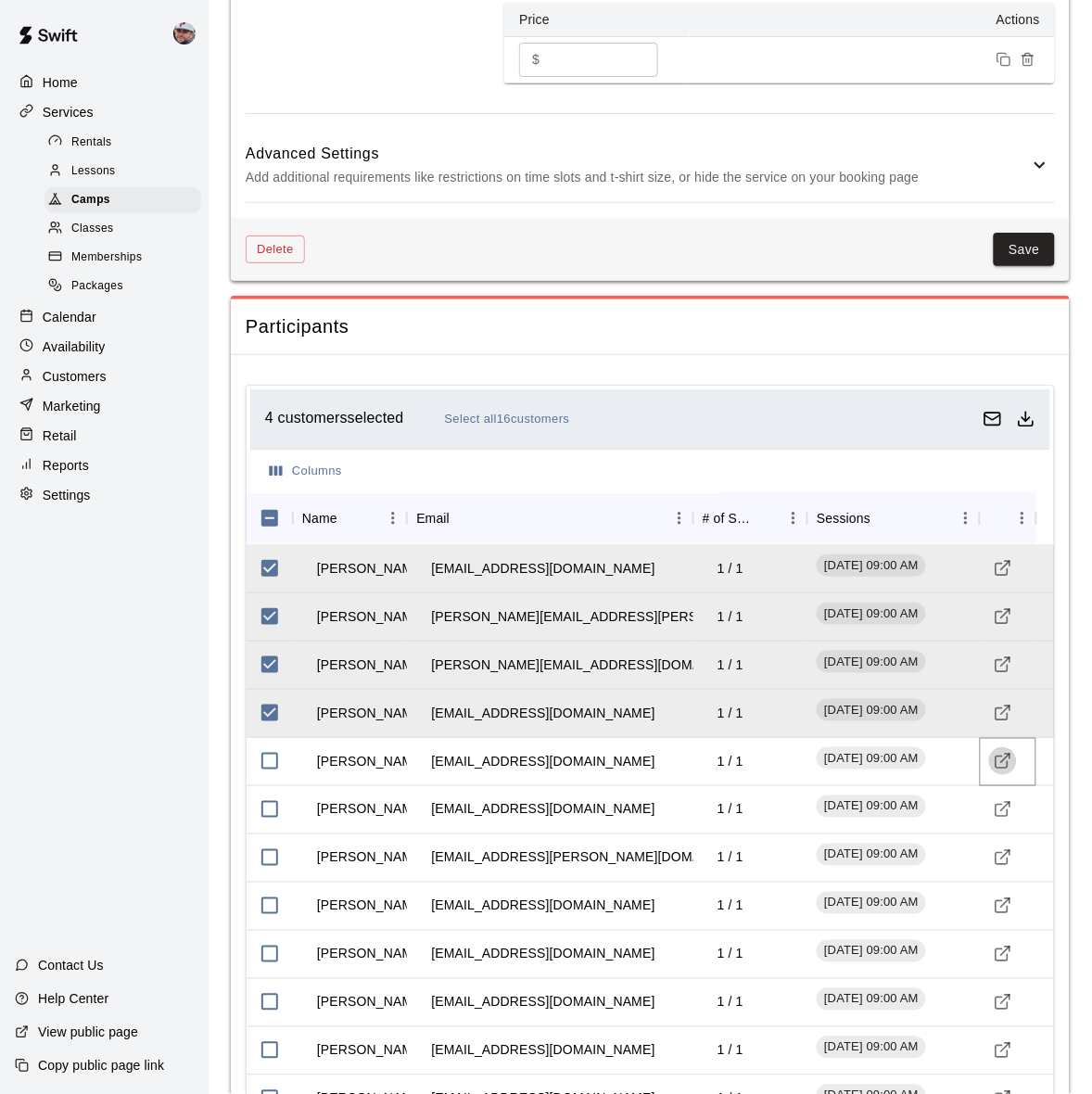 click 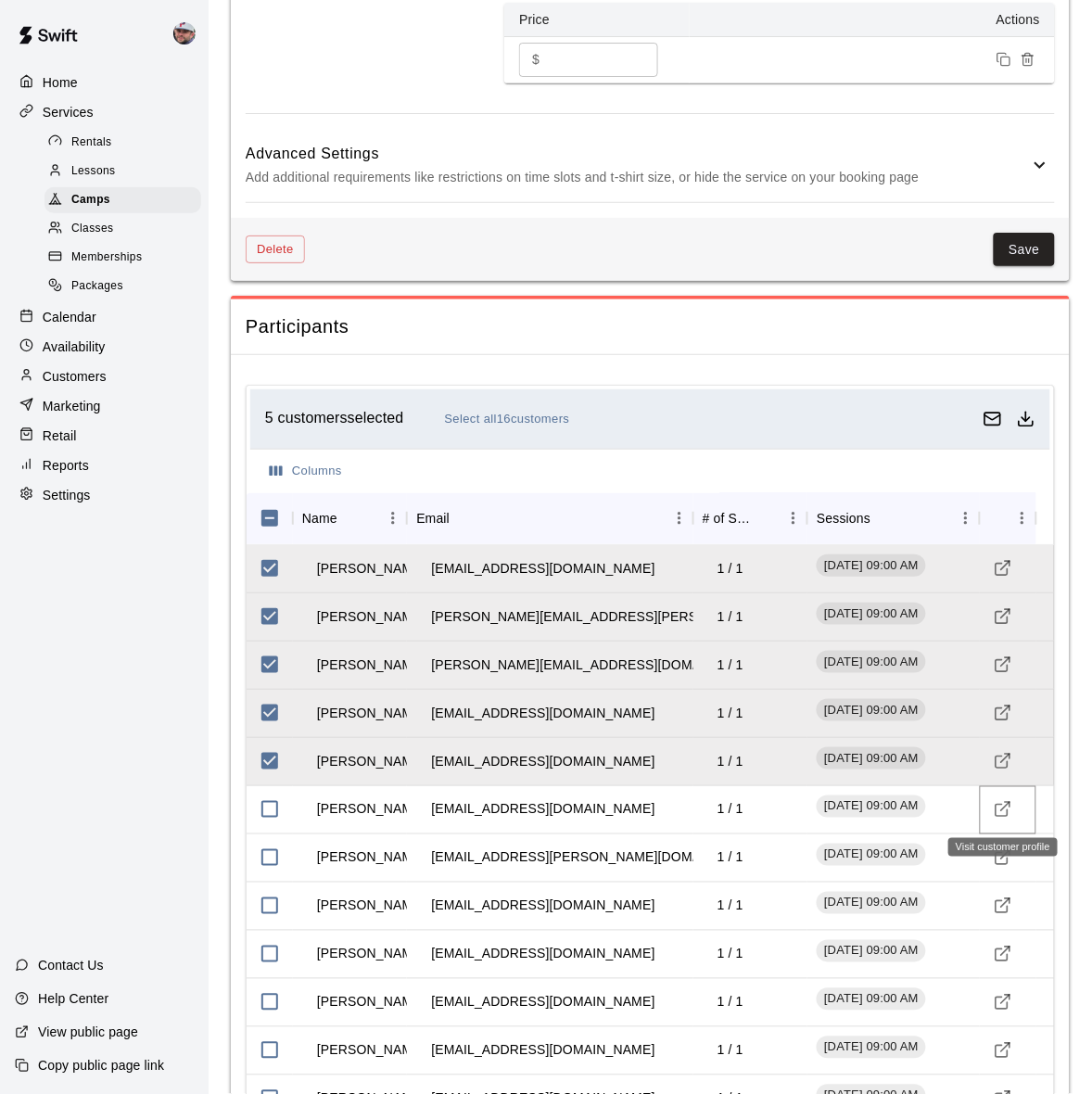 click 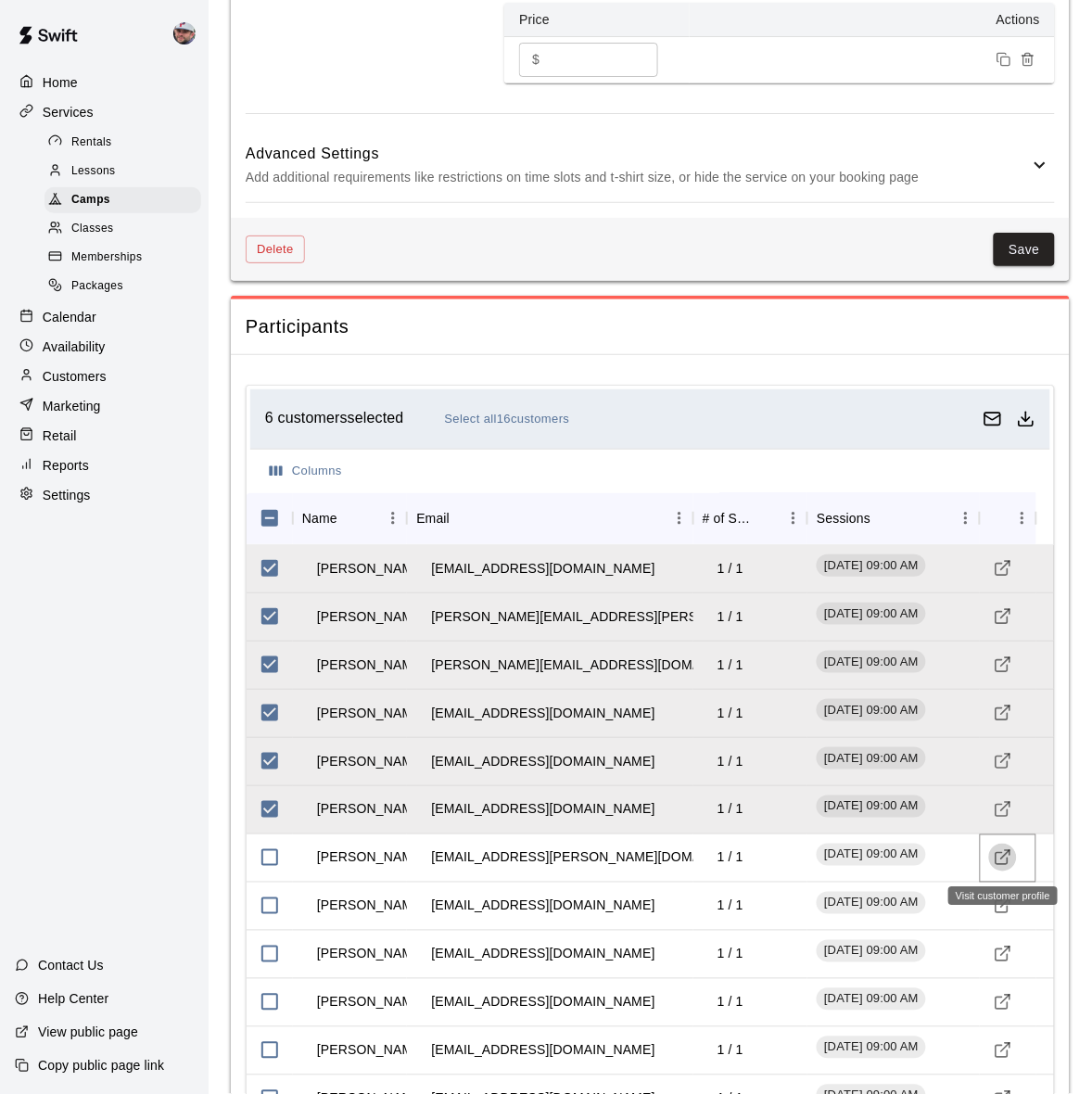 click 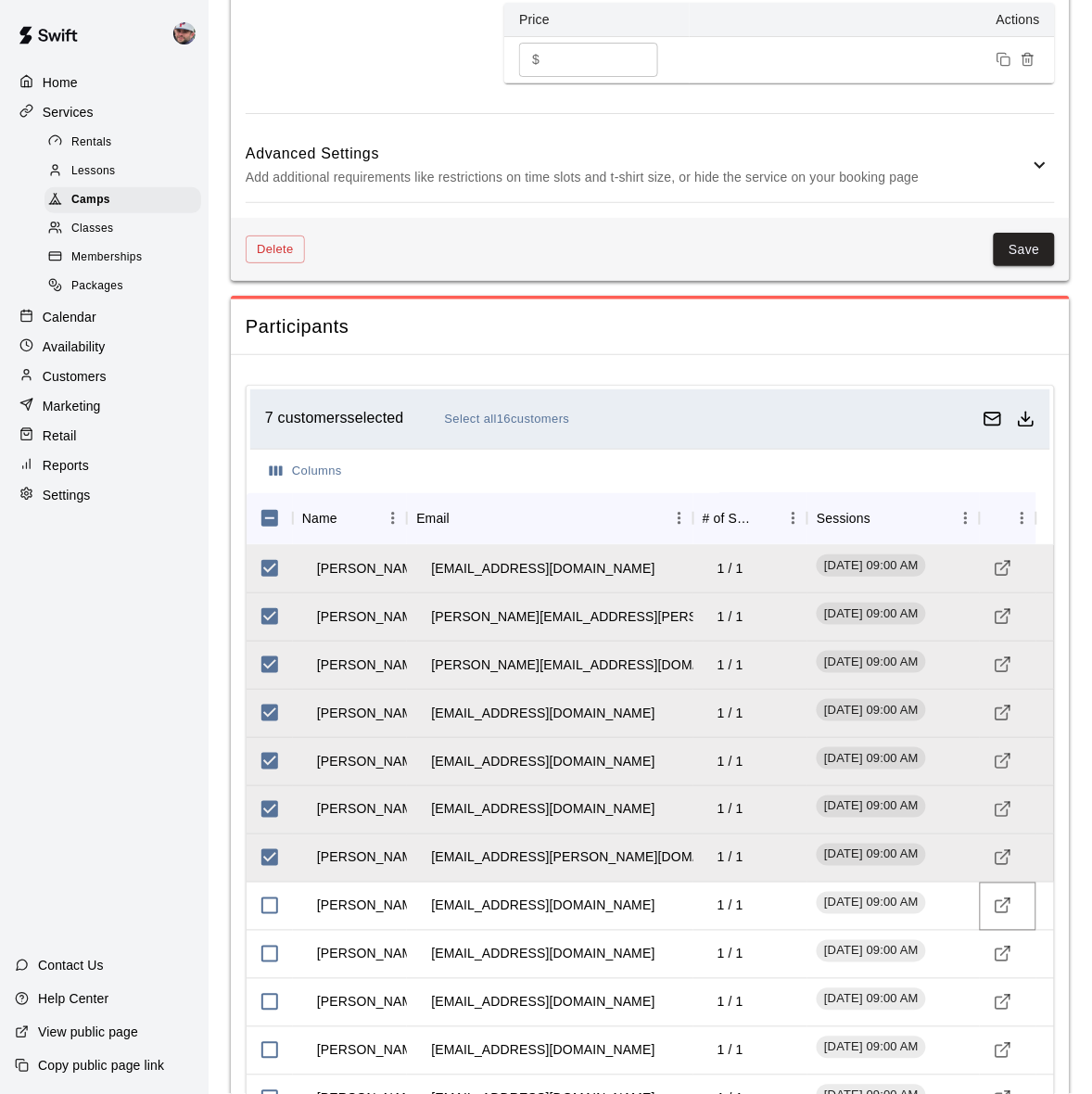 click 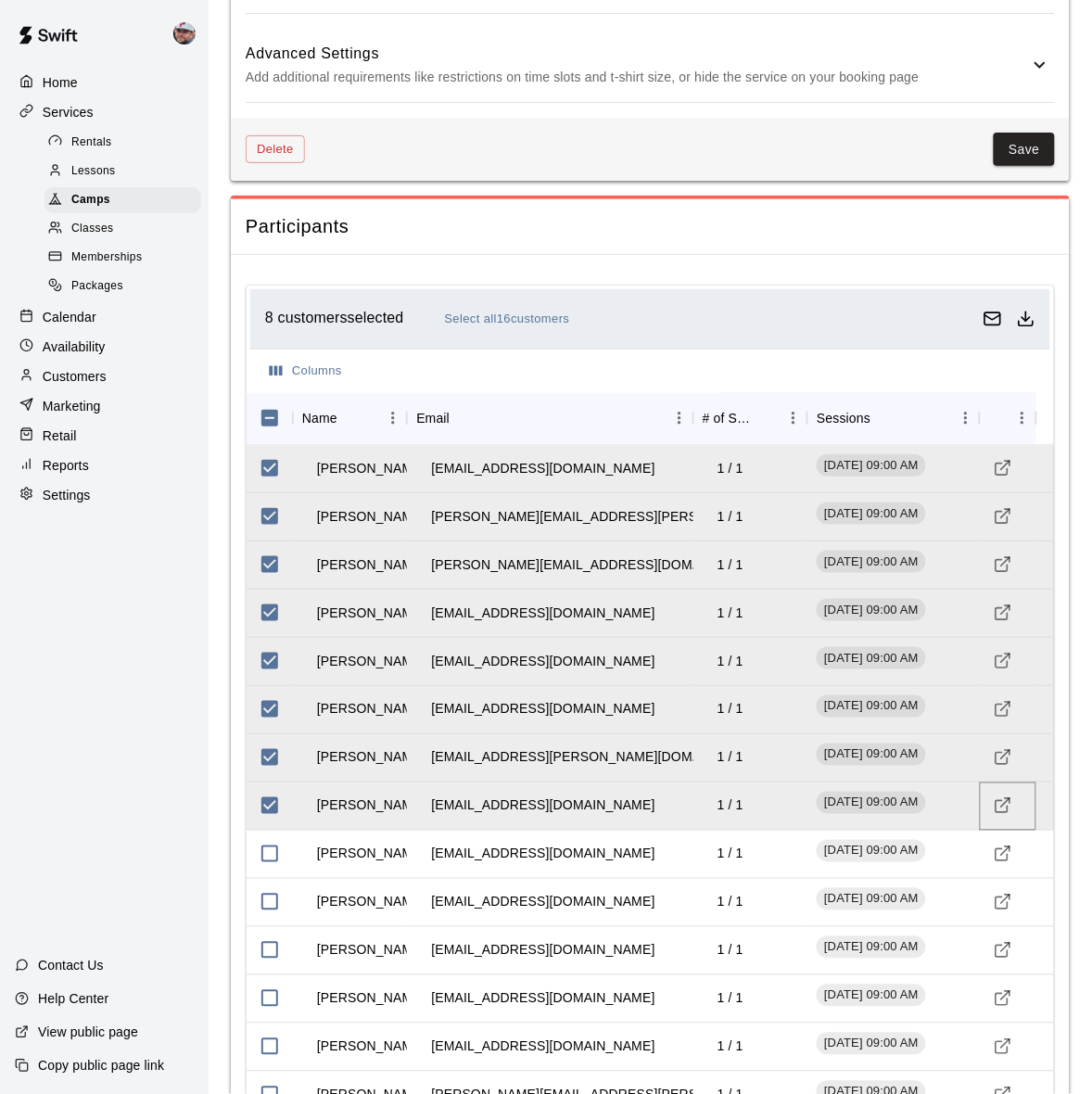 scroll, scrollTop: 1622, scrollLeft: 0, axis: vertical 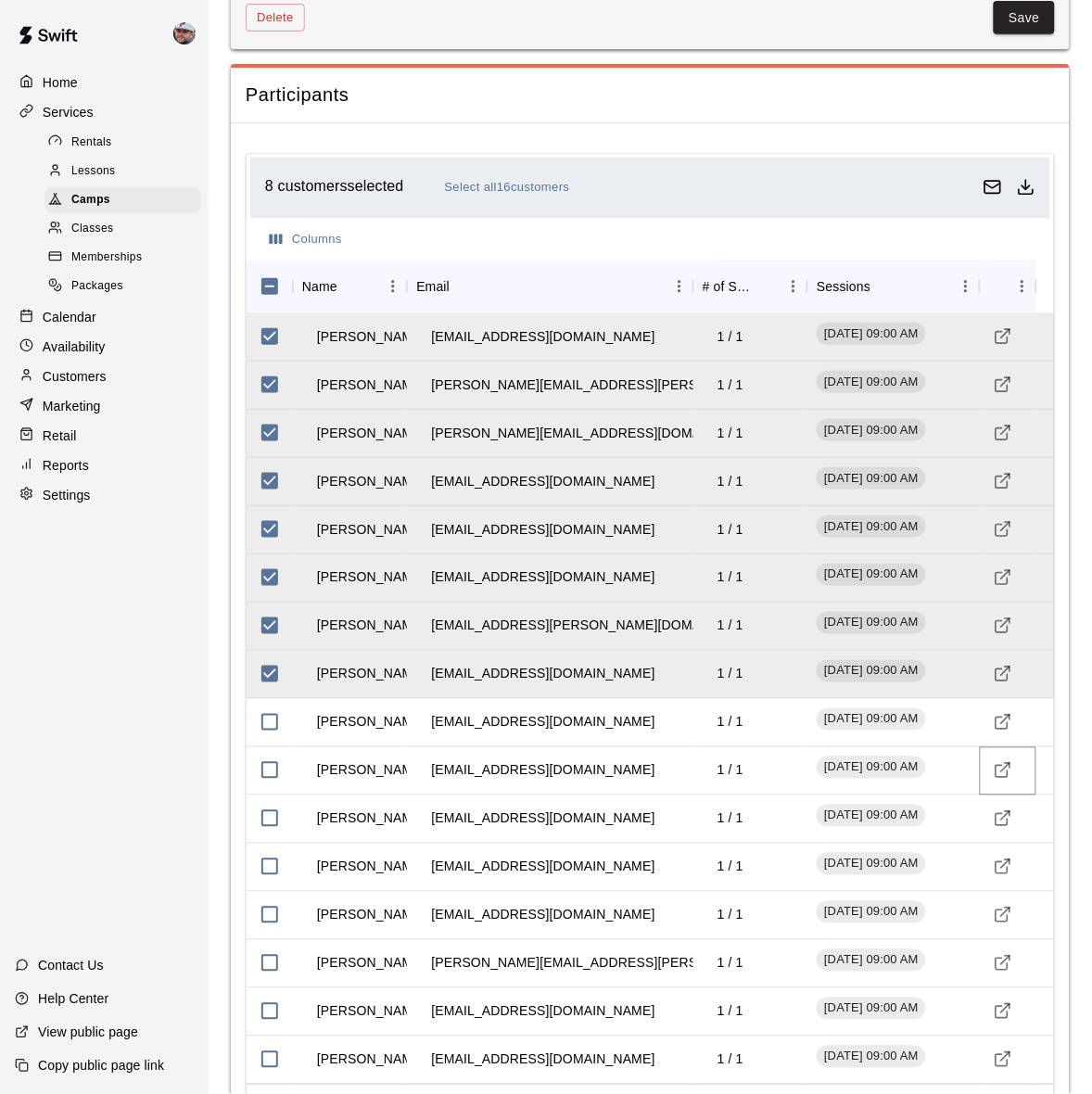 click 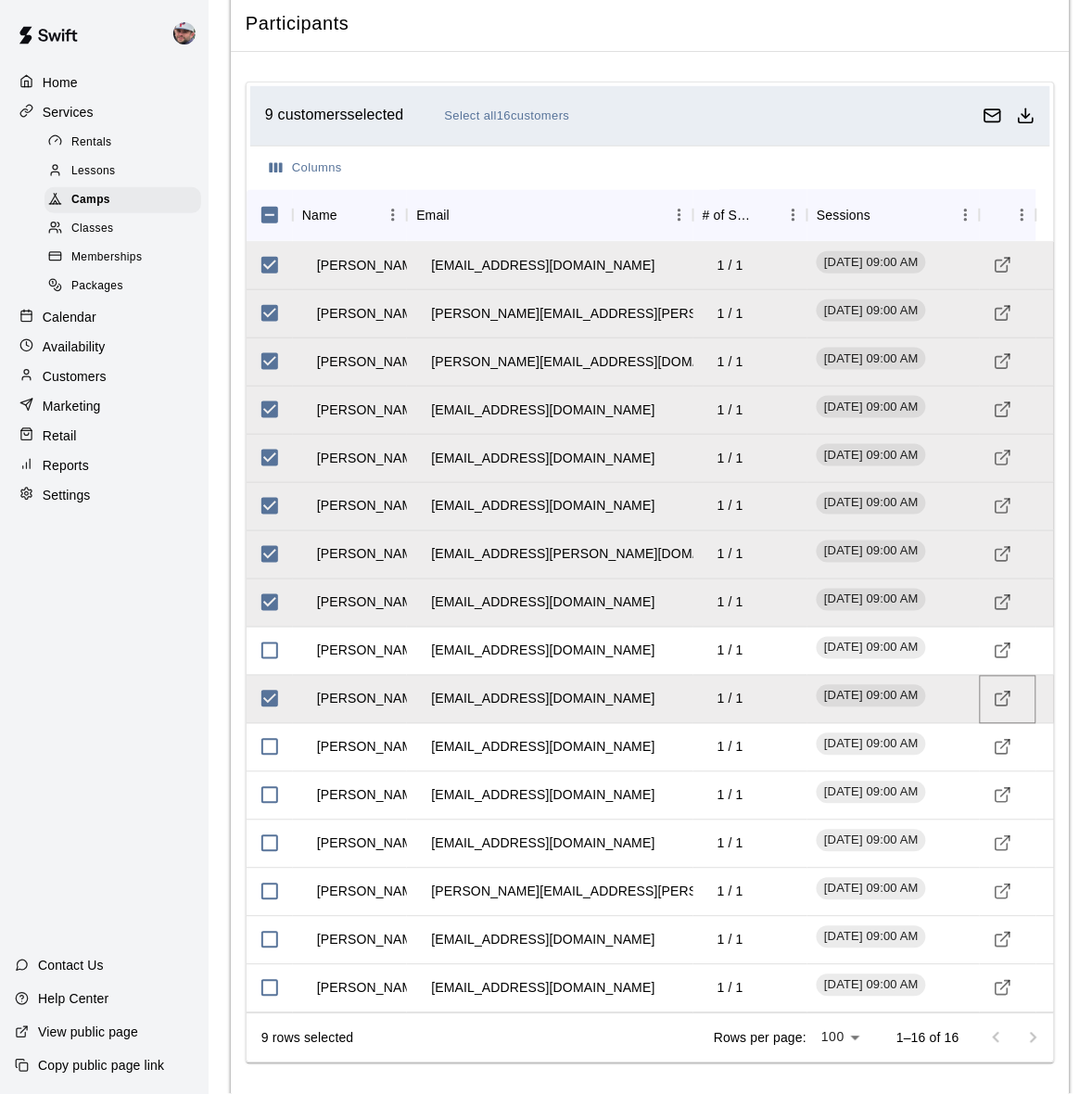 scroll, scrollTop: 1724, scrollLeft: 0, axis: vertical 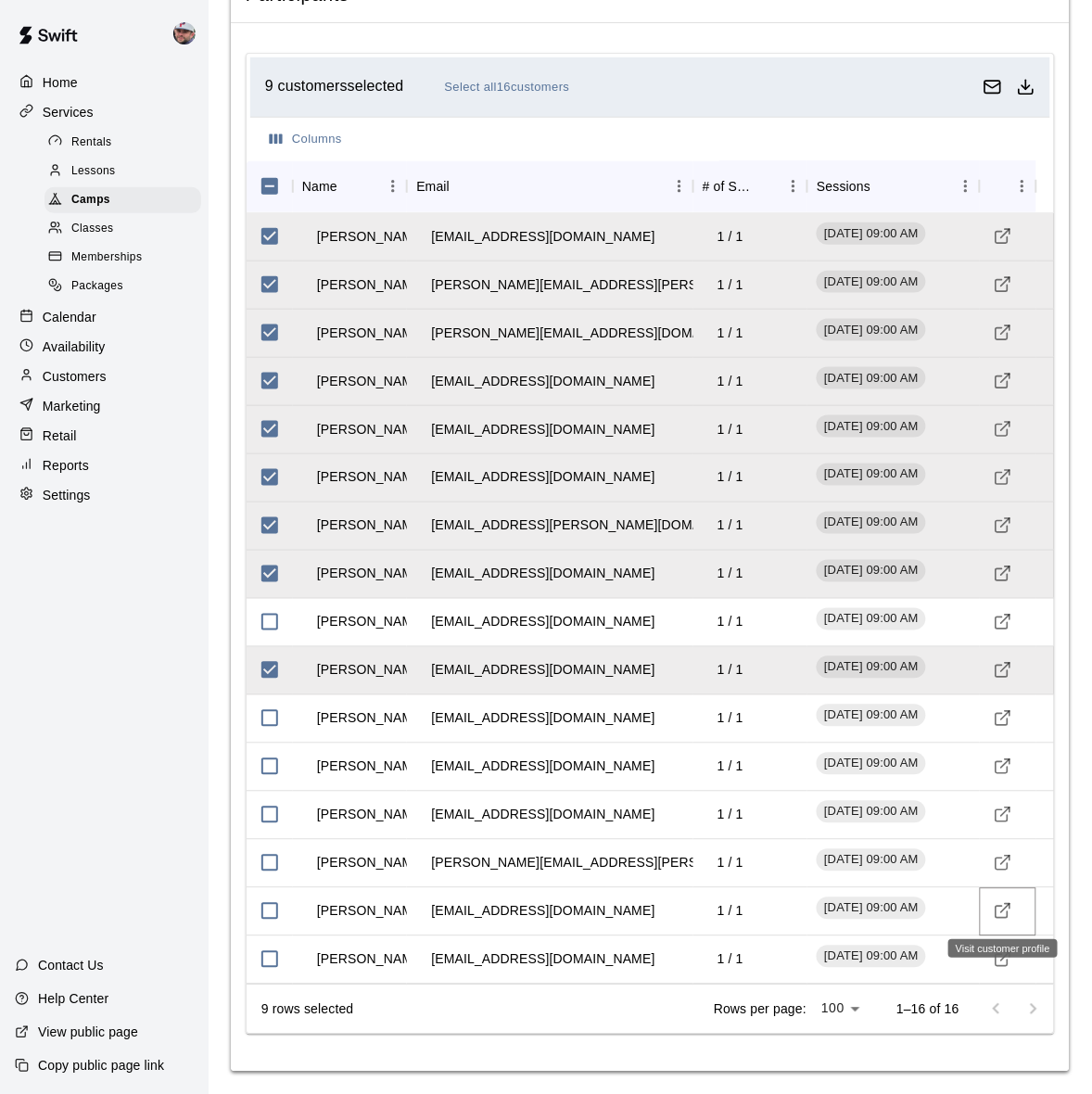 click at bounding box center (1003, 911) 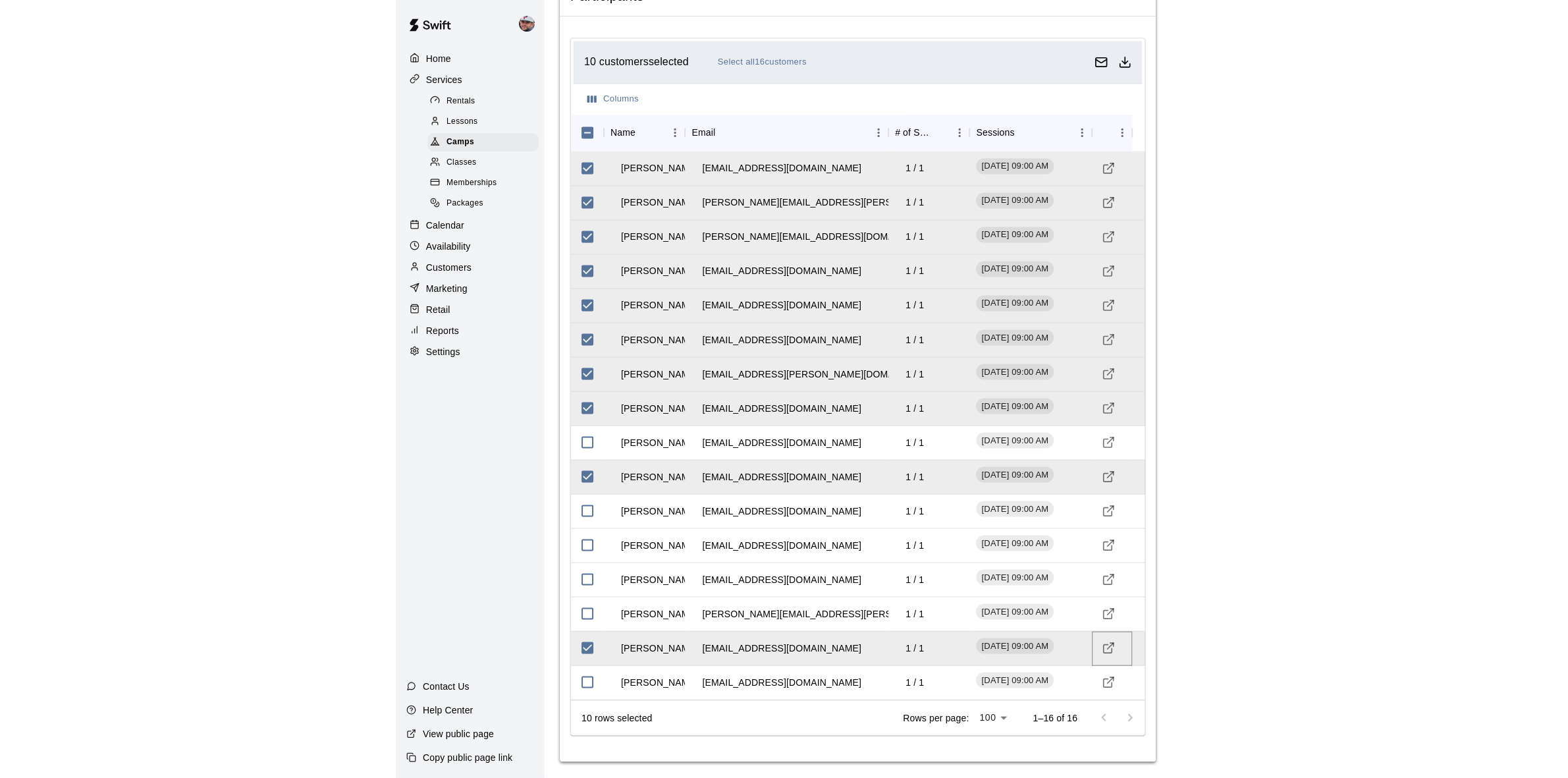 scroll, scrollTop: 1200, scrollLeft: 0, axis: vertical 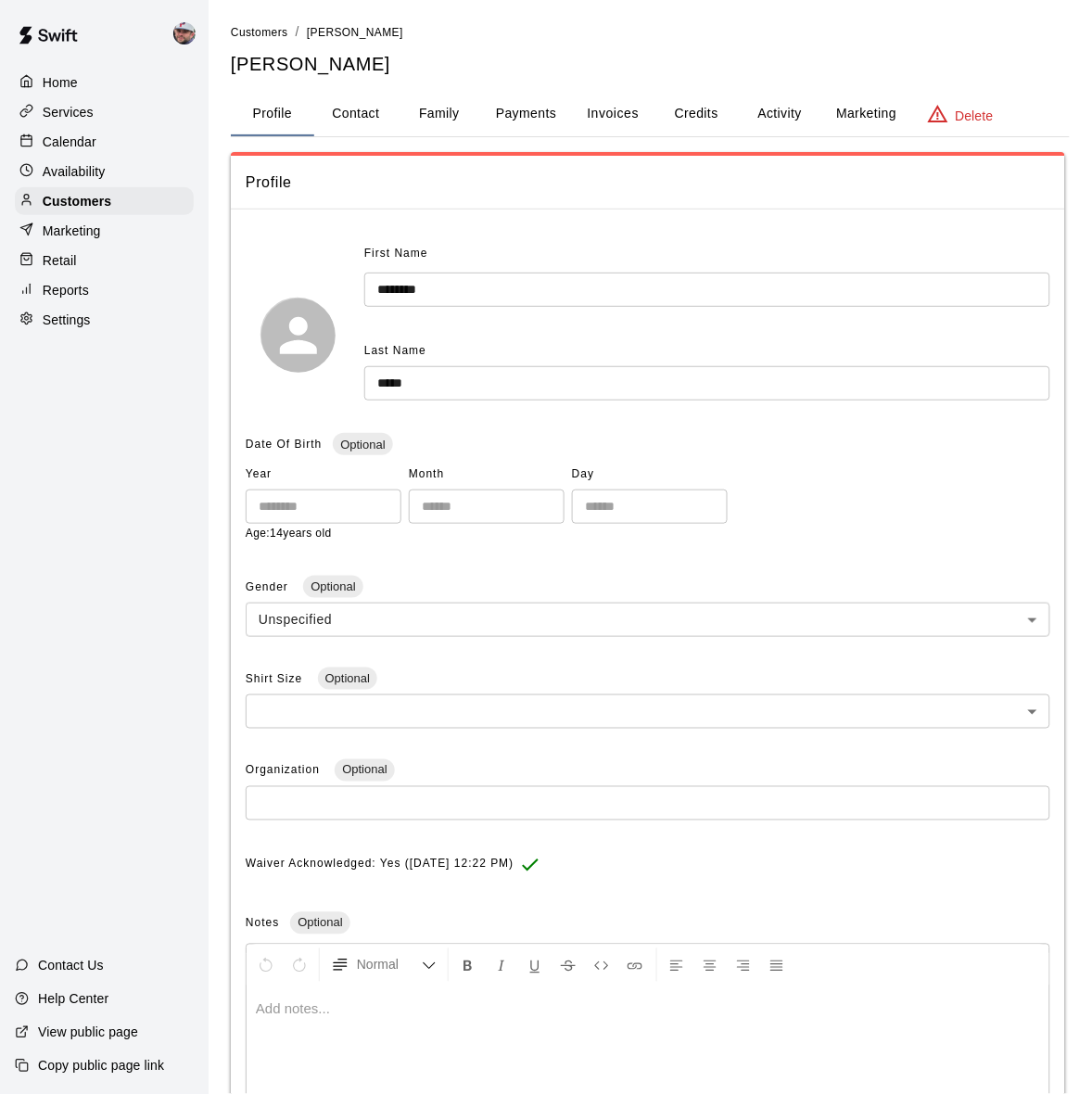 click on "Invoices" at bounding box center (614, 113) 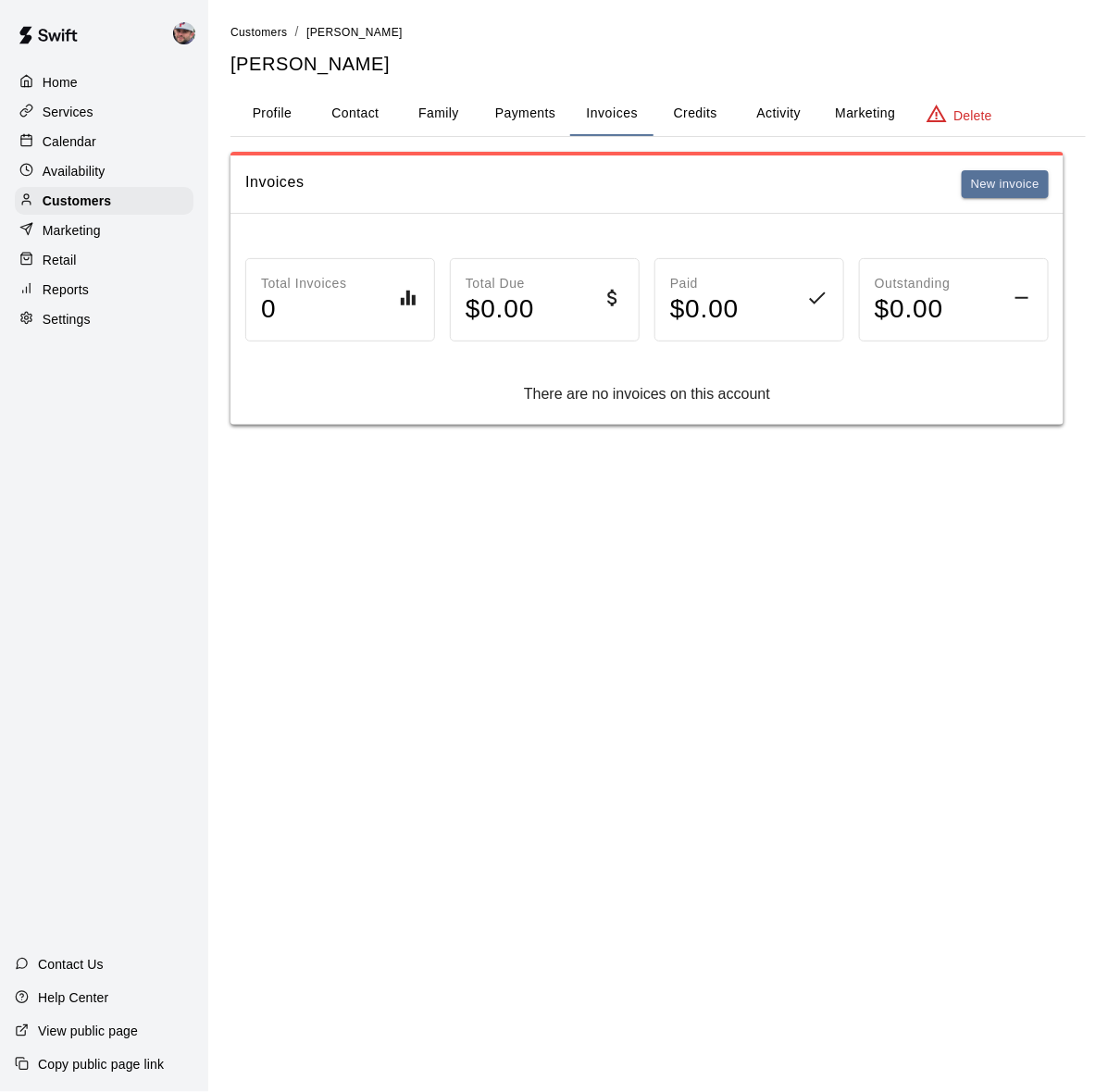 click on "Payments" at bounding box center (525, 114) 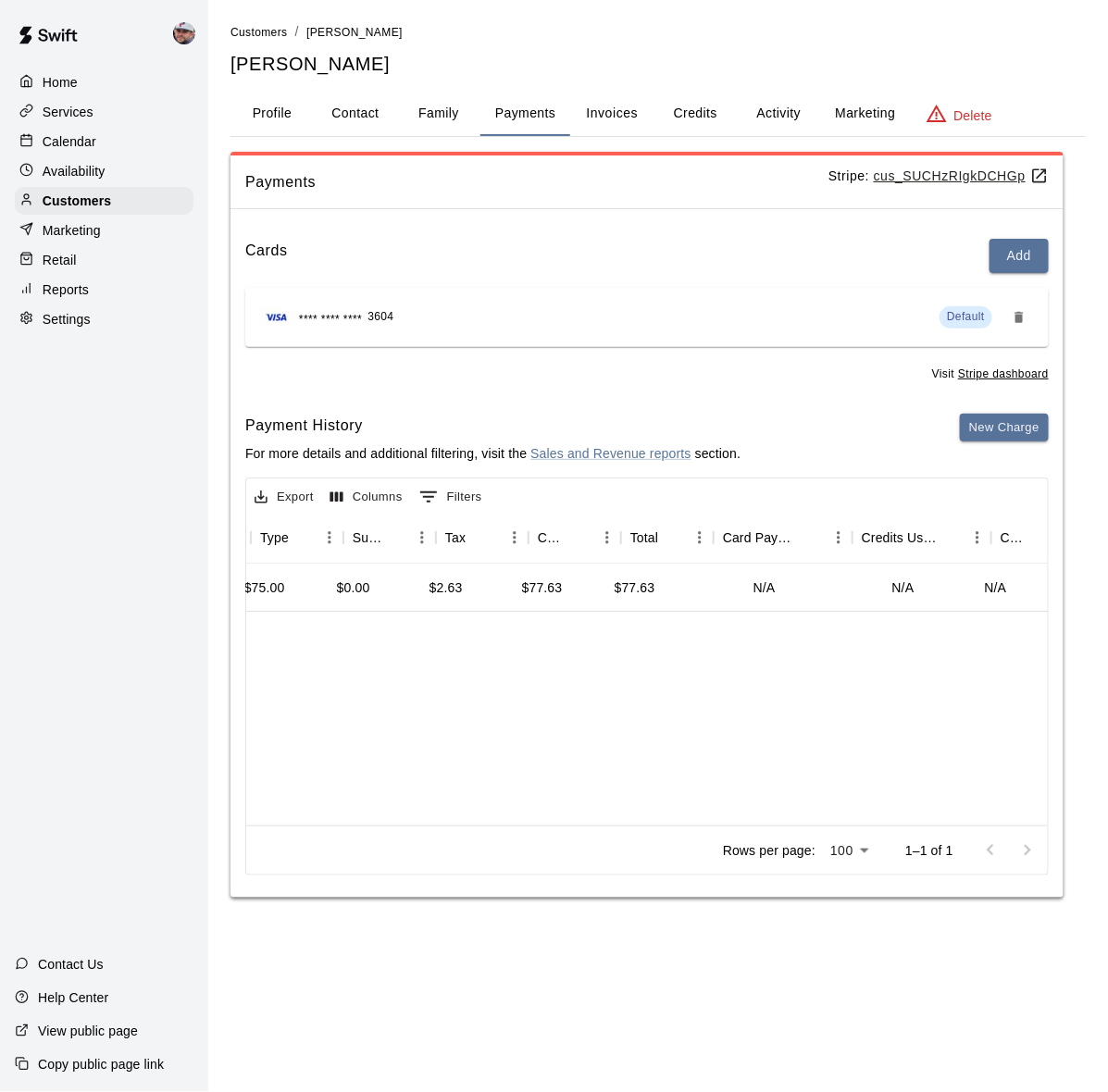 scroll, scrollTop: 0, scrollLeft: 646, axis: horizontal 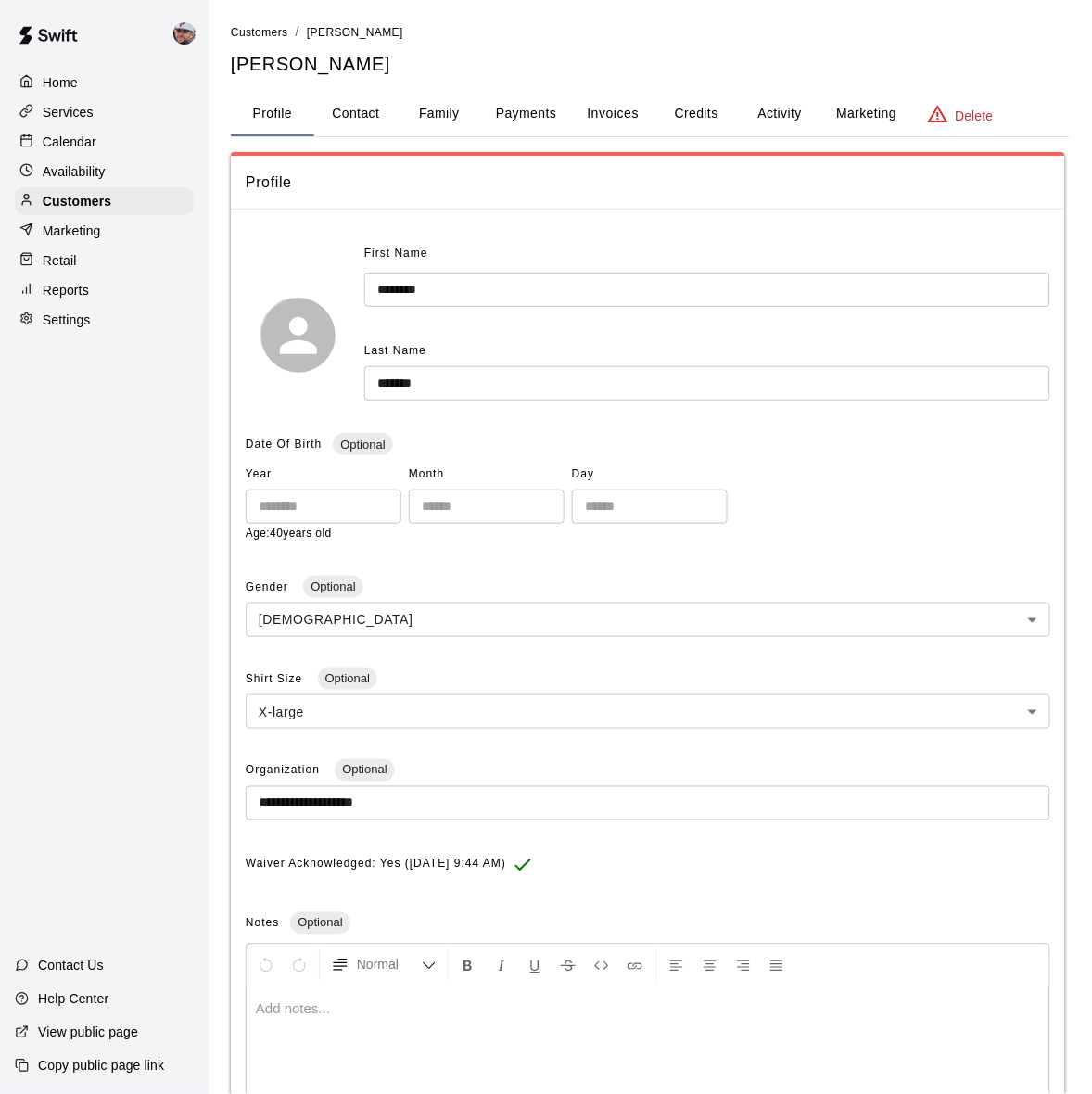 click on "Payments" at bounding box center [526, 114] 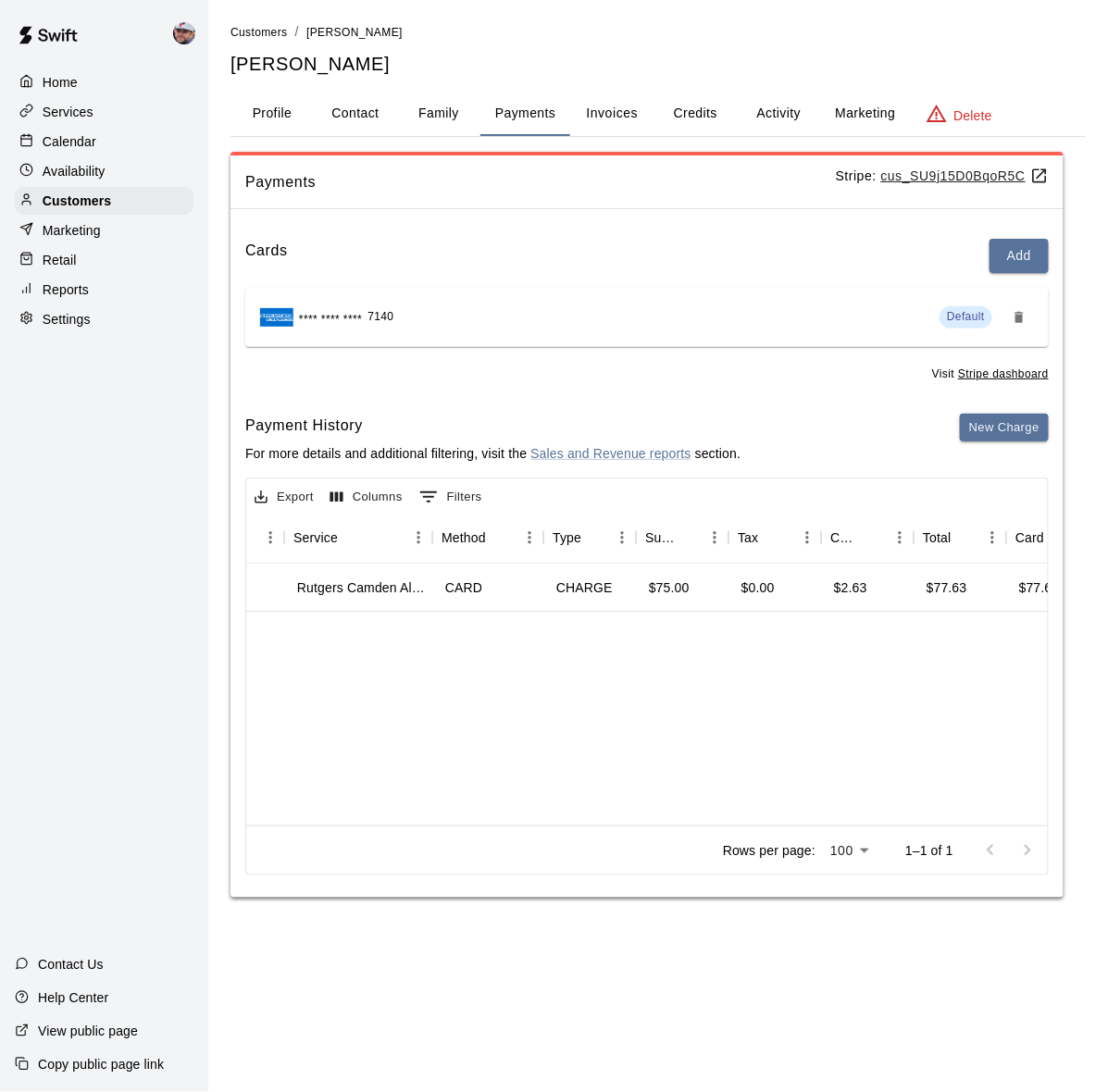 scroll, scrollTop: 0, scrollLeft: 382, axis: horizontal 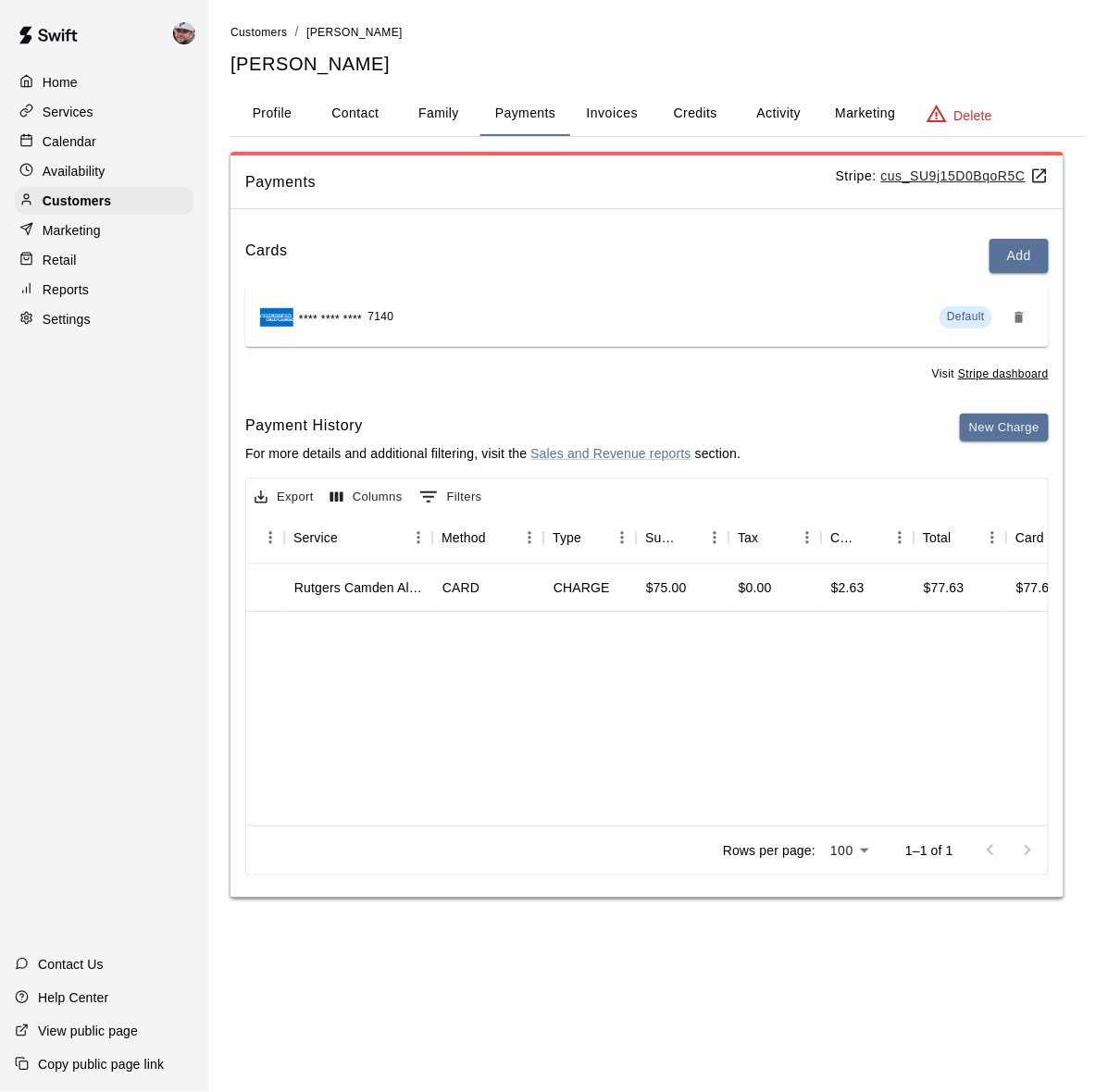 type 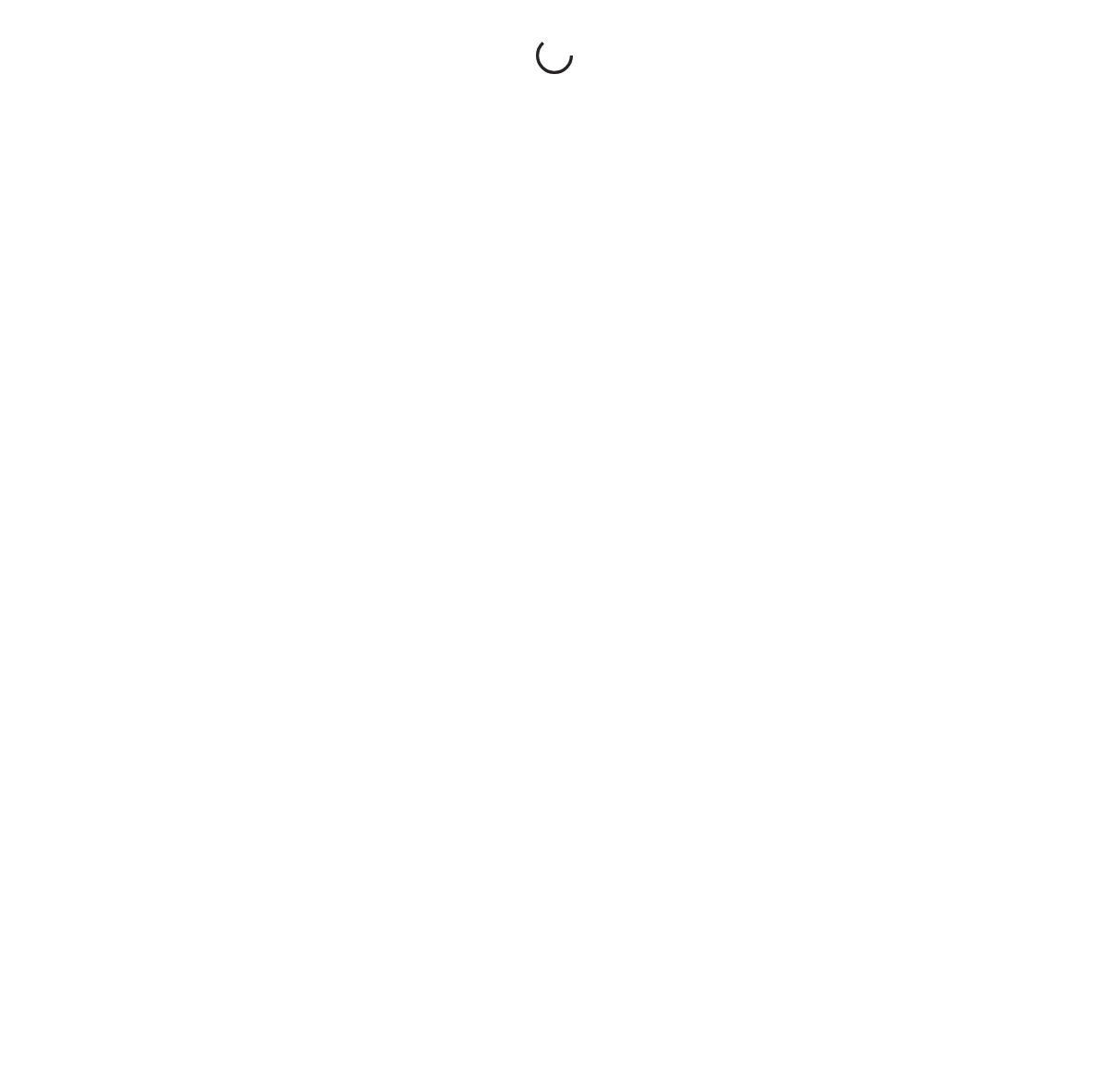 scroll, scrollTop: 0, scrollLeft: 0, axis: both 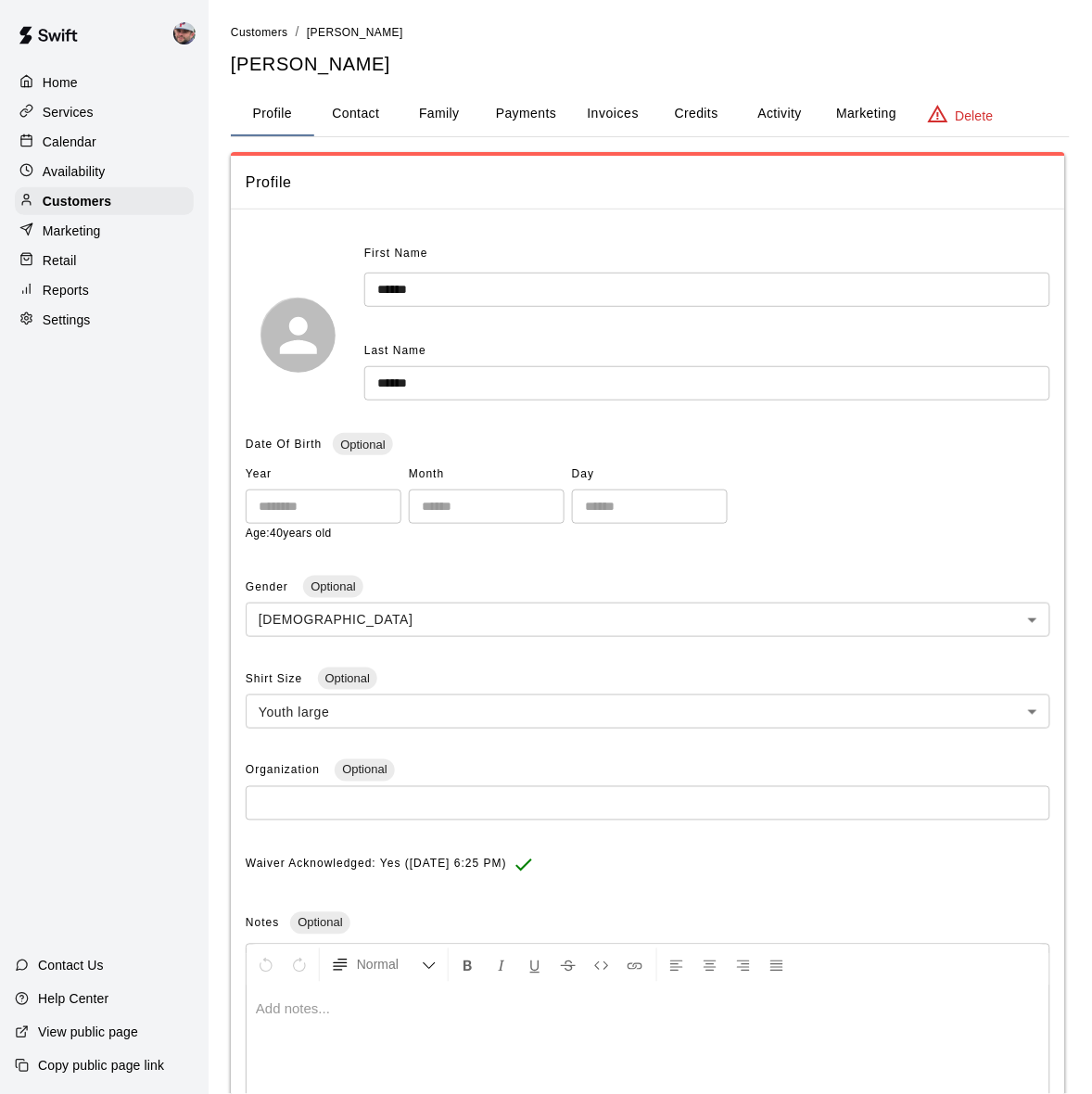 click on "Payments" at bounding box center [526, 114] 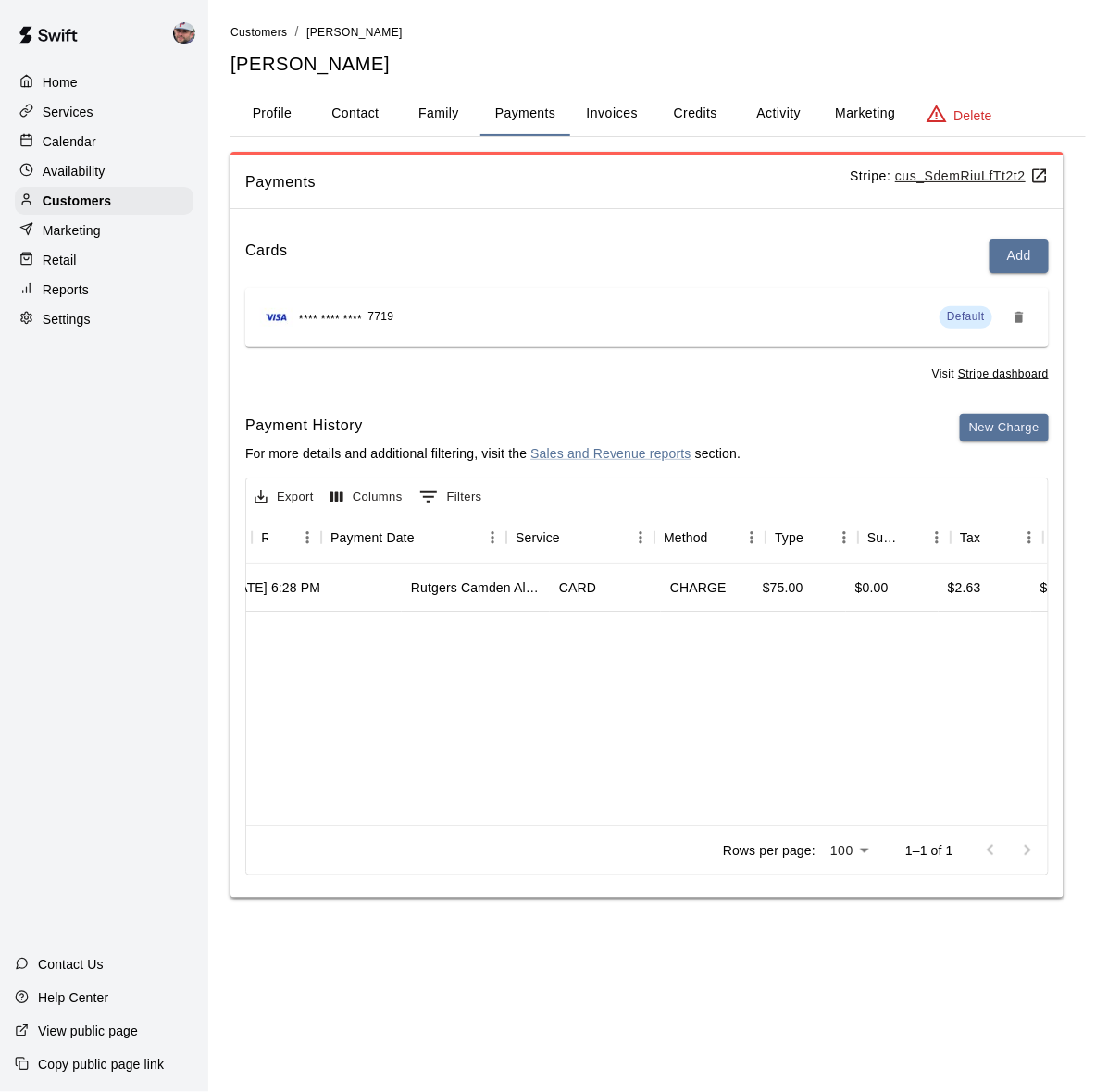 scroll, scrollTop: 0, scrollLeft: 299, axis: horizontal 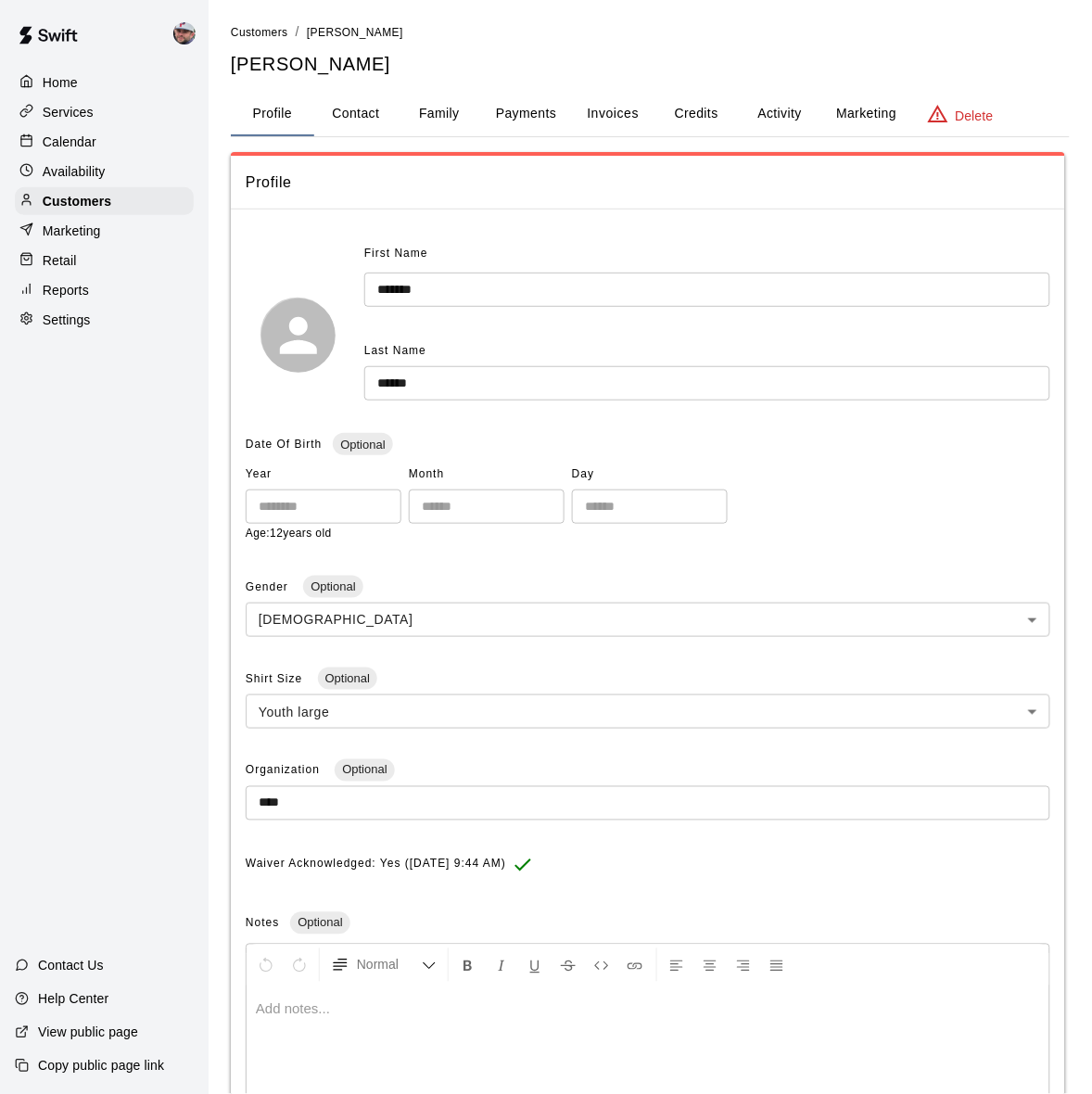click on "Payments" at bounding box center (526, 114) 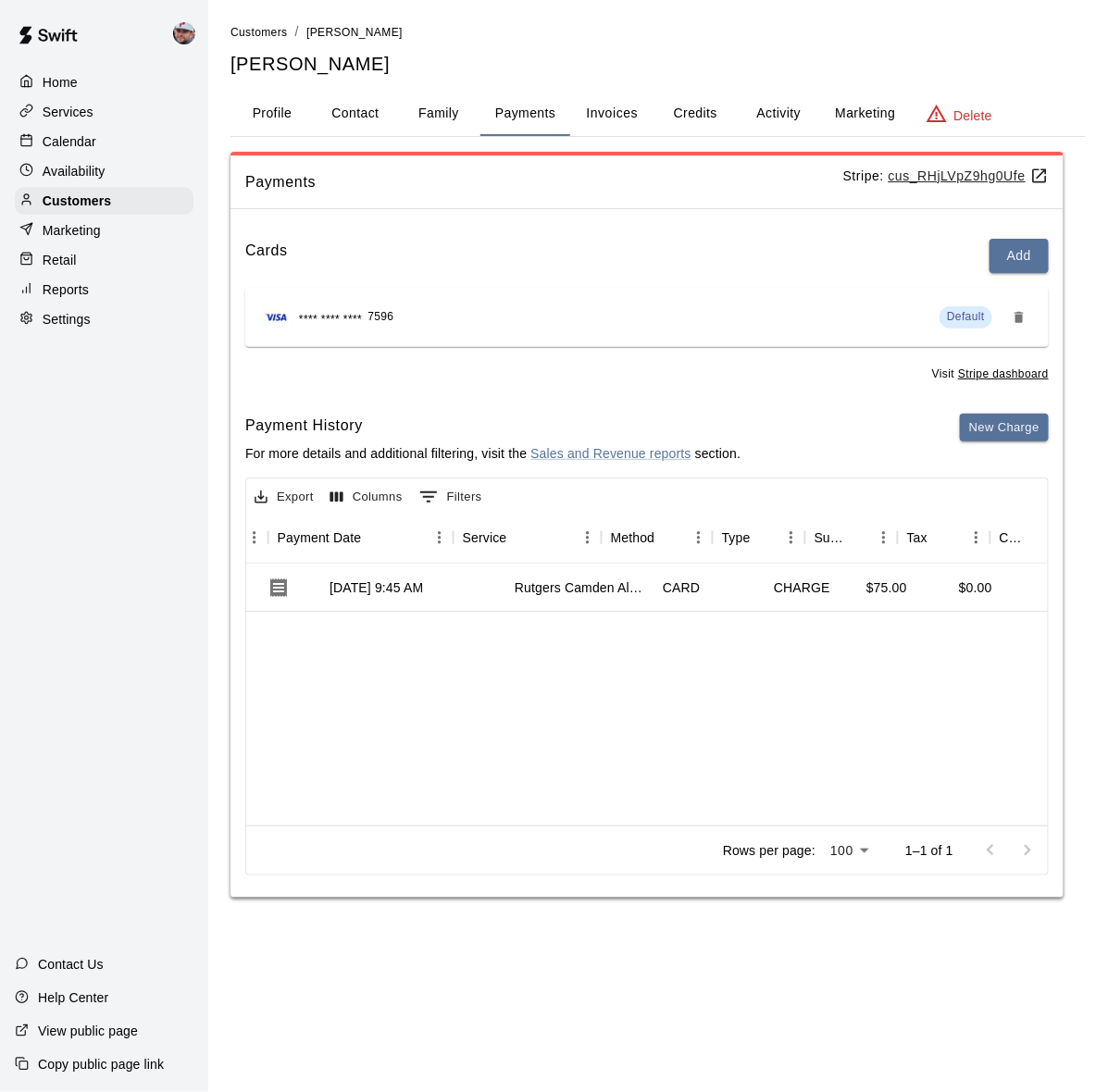 scroll, scrollTop: 0, scrollLeft: 214, axis: horizontal 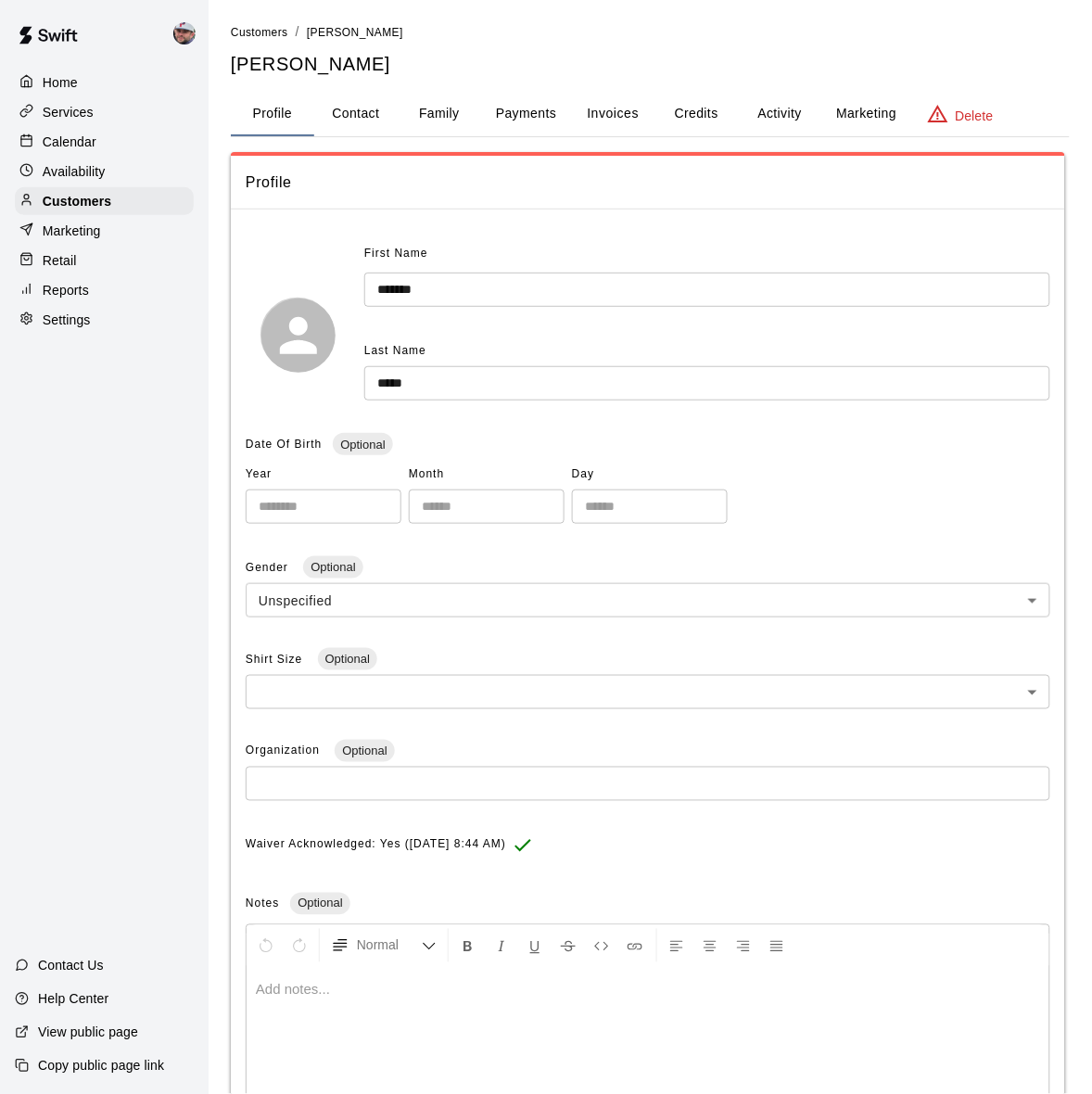 click on "Payments" at bounding box center [526, 114] 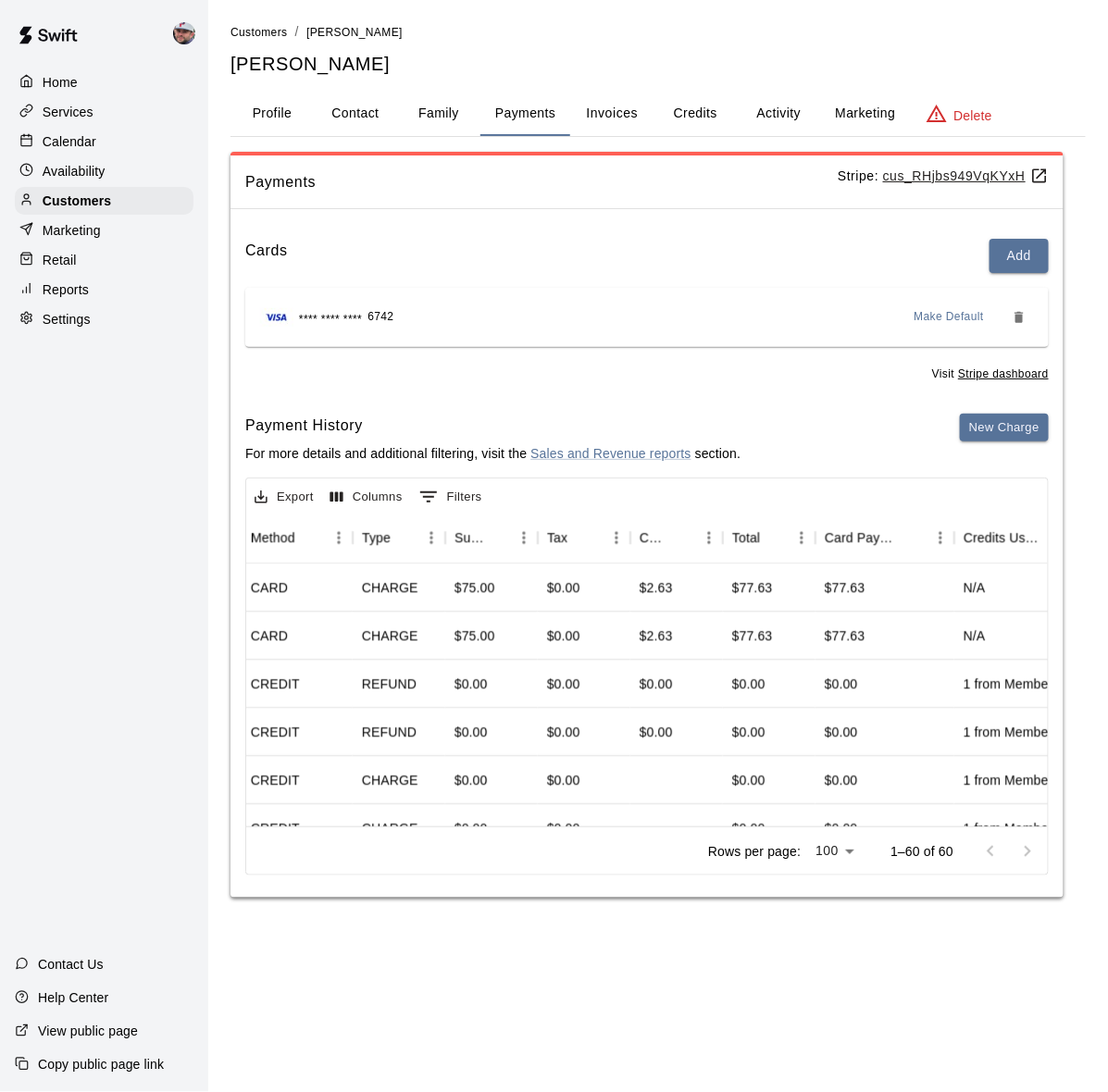 scroll, scrollTop: 0, scrollLeft: 0, axis: both 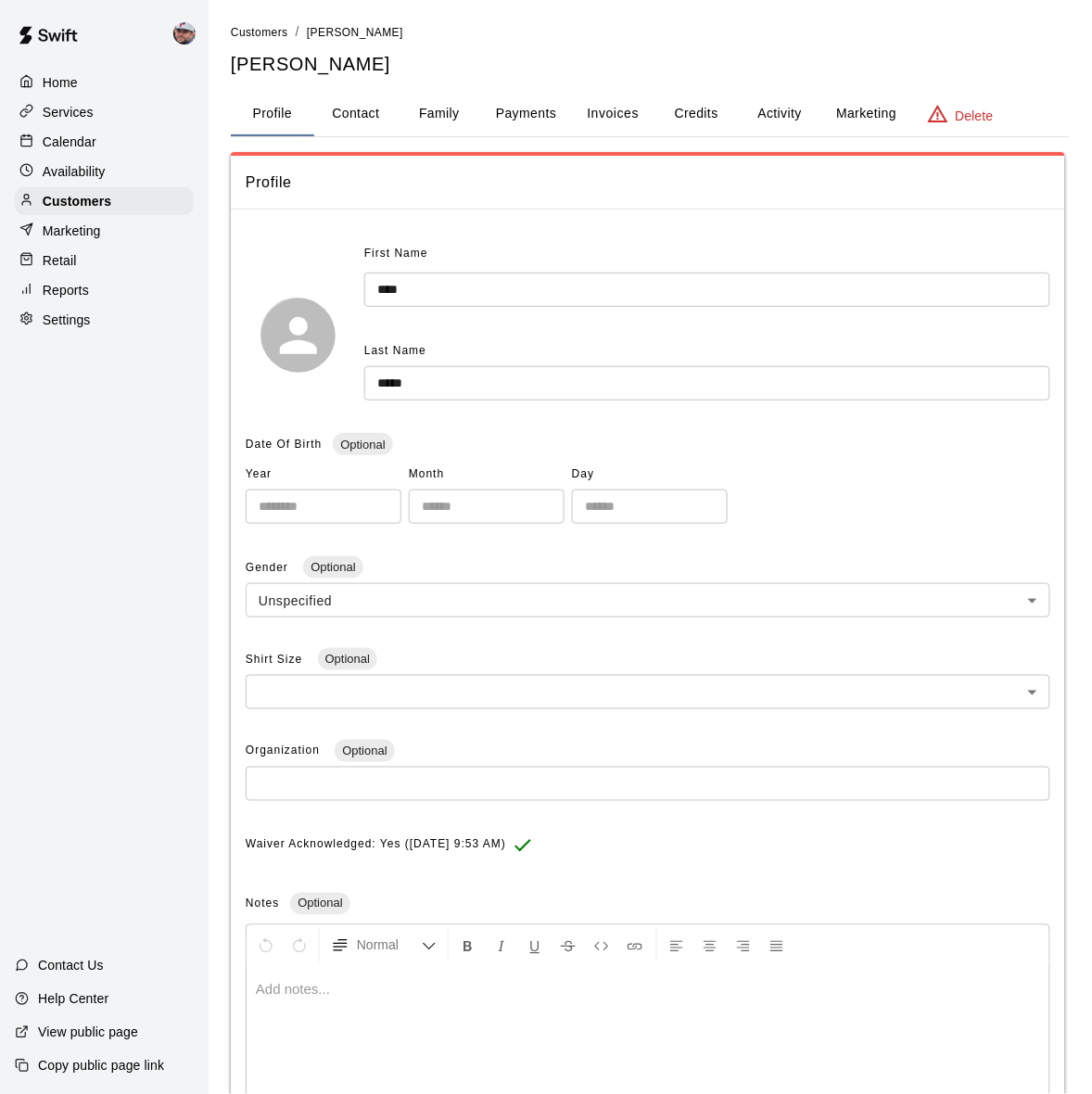 click on "Payments" at bounding box center (526, 114) 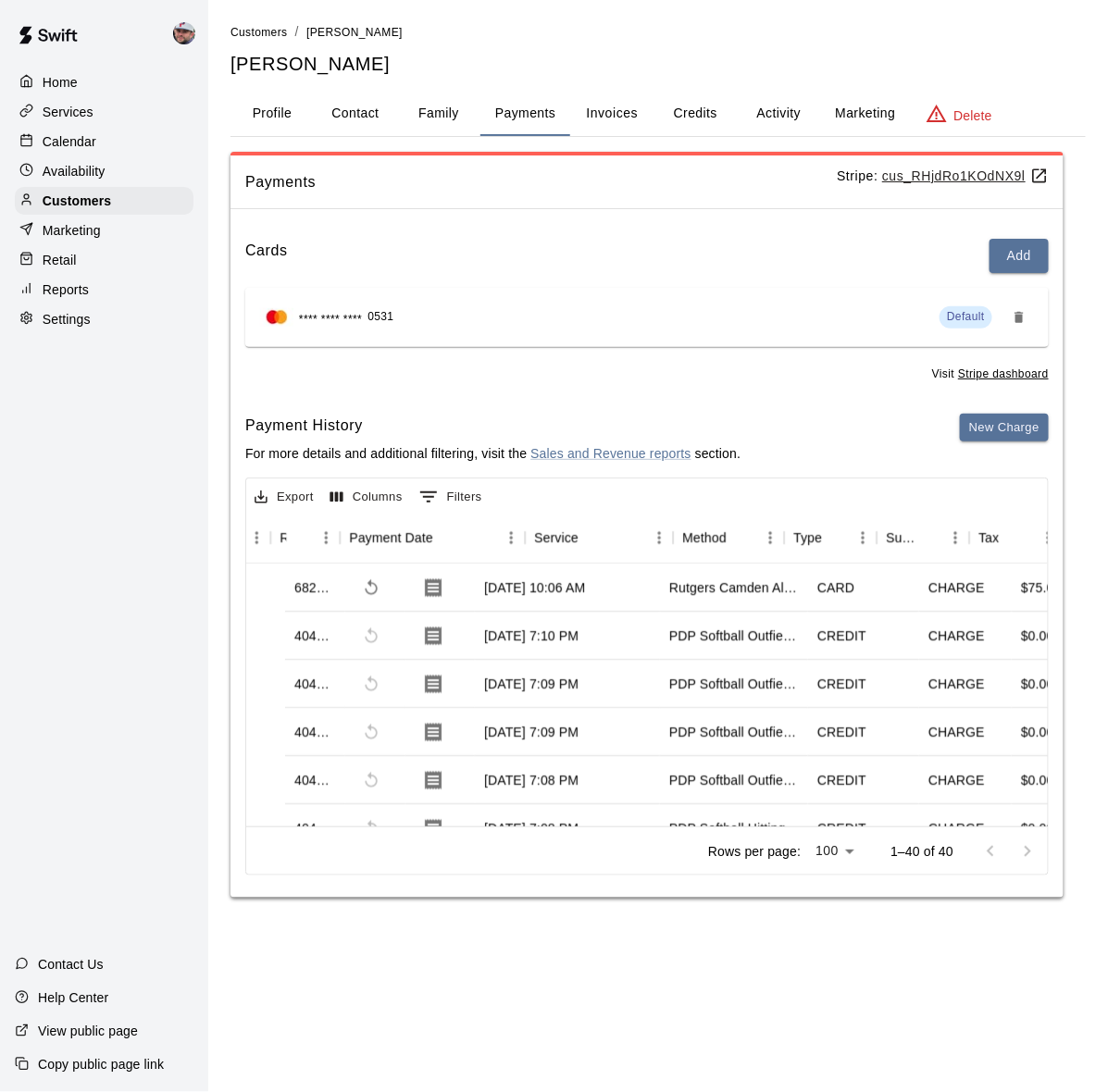 scroll, scrollTop: 0, scrollLeft: 0, axis: both 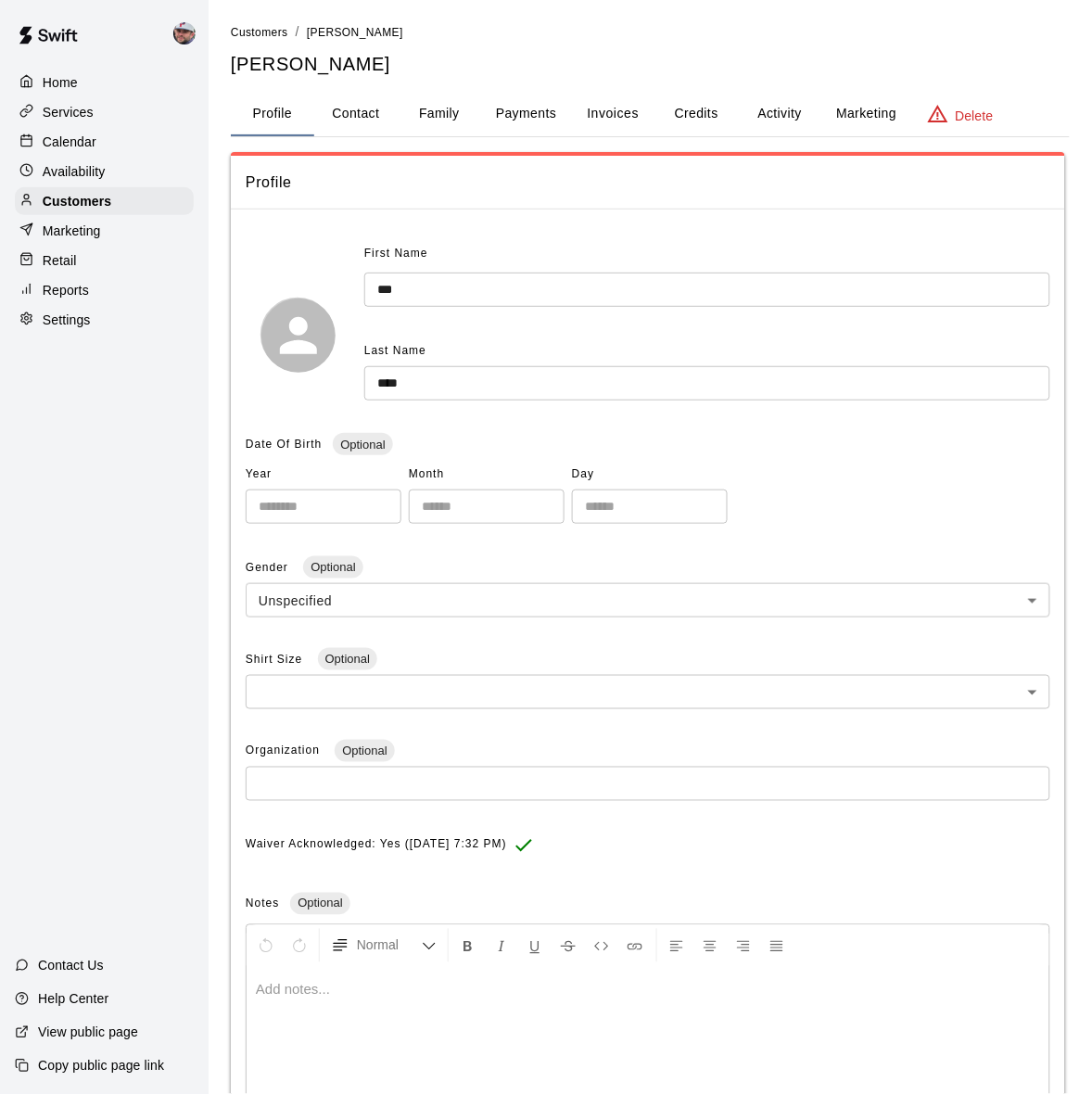 click on "Payments" at bounding box center (526, 114) 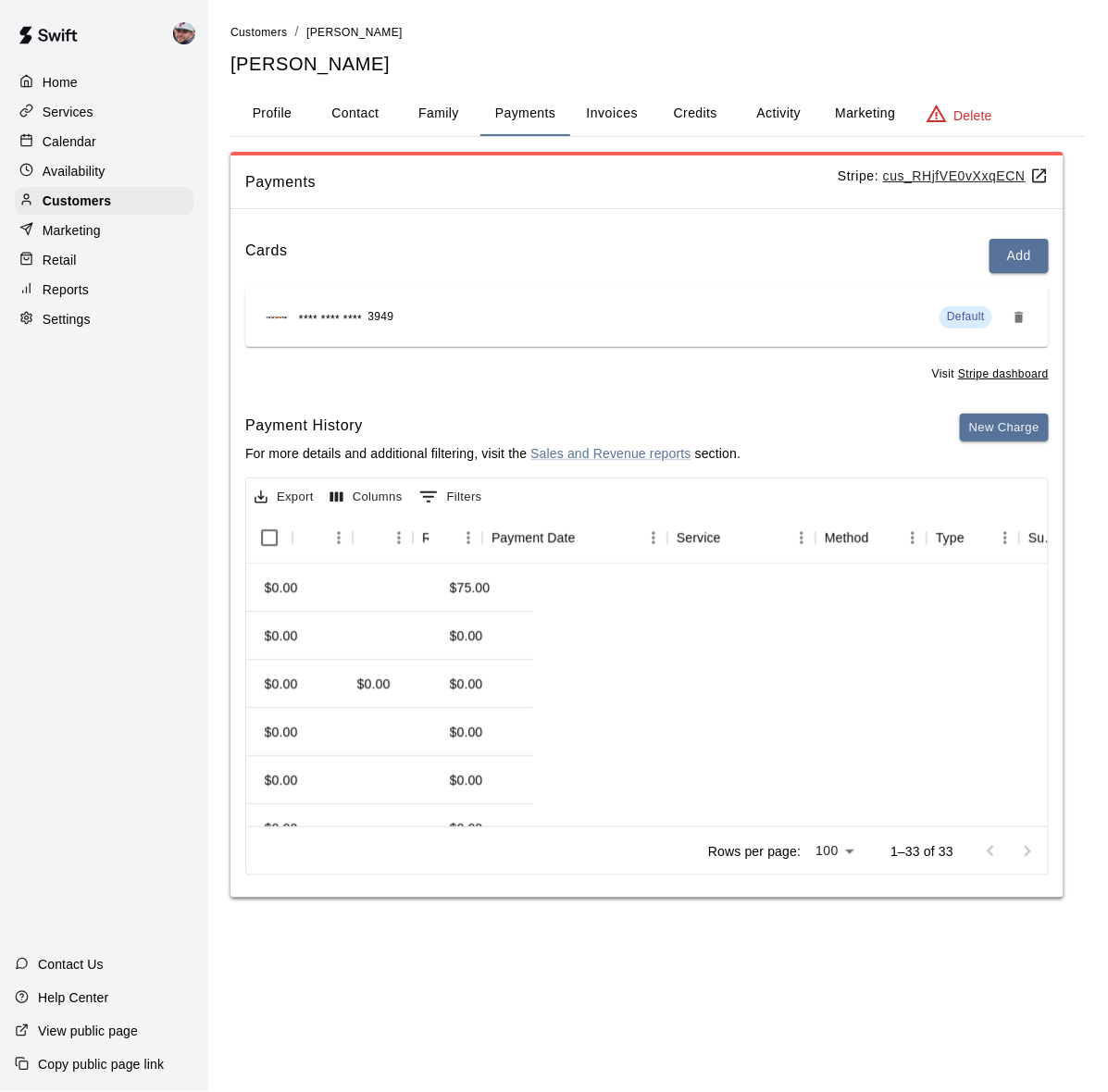 scroll, scrollTop: 0, scrollLeft: 0, axis: both 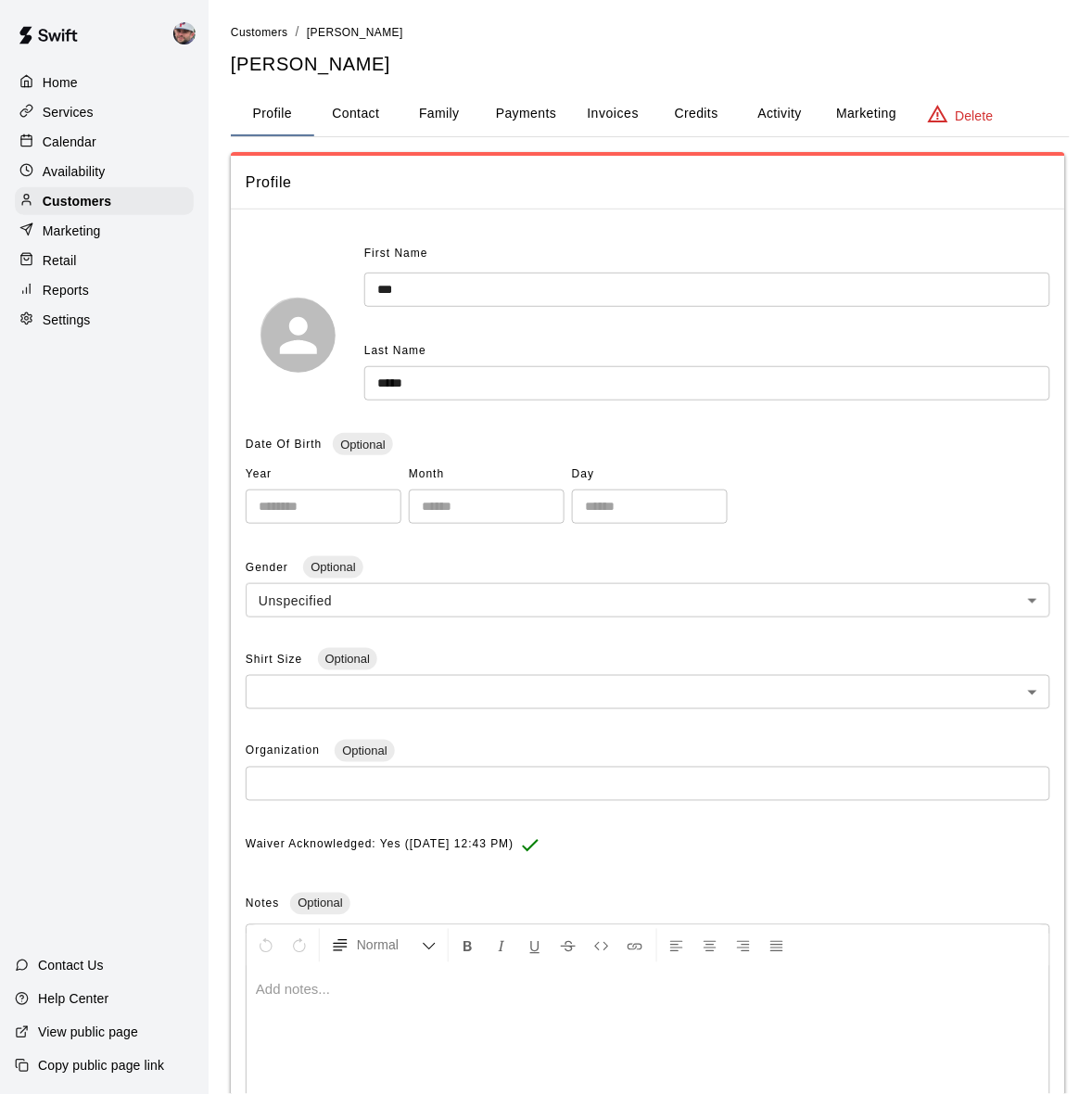 click on "Payments" at bounding box center [526, 114] 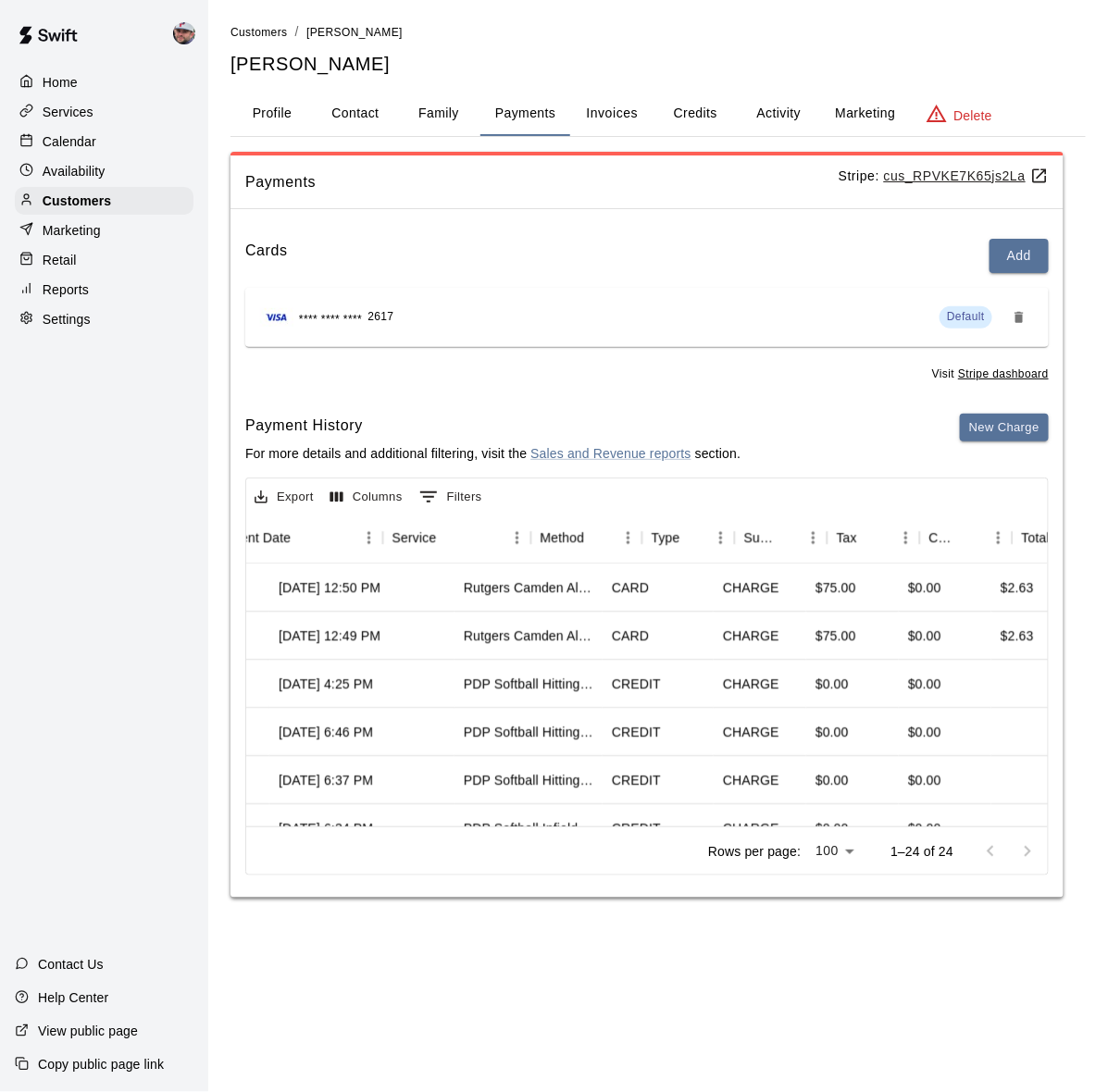 scroll, scrollTop: 0, scrollLeft: 95, axis: horizontal 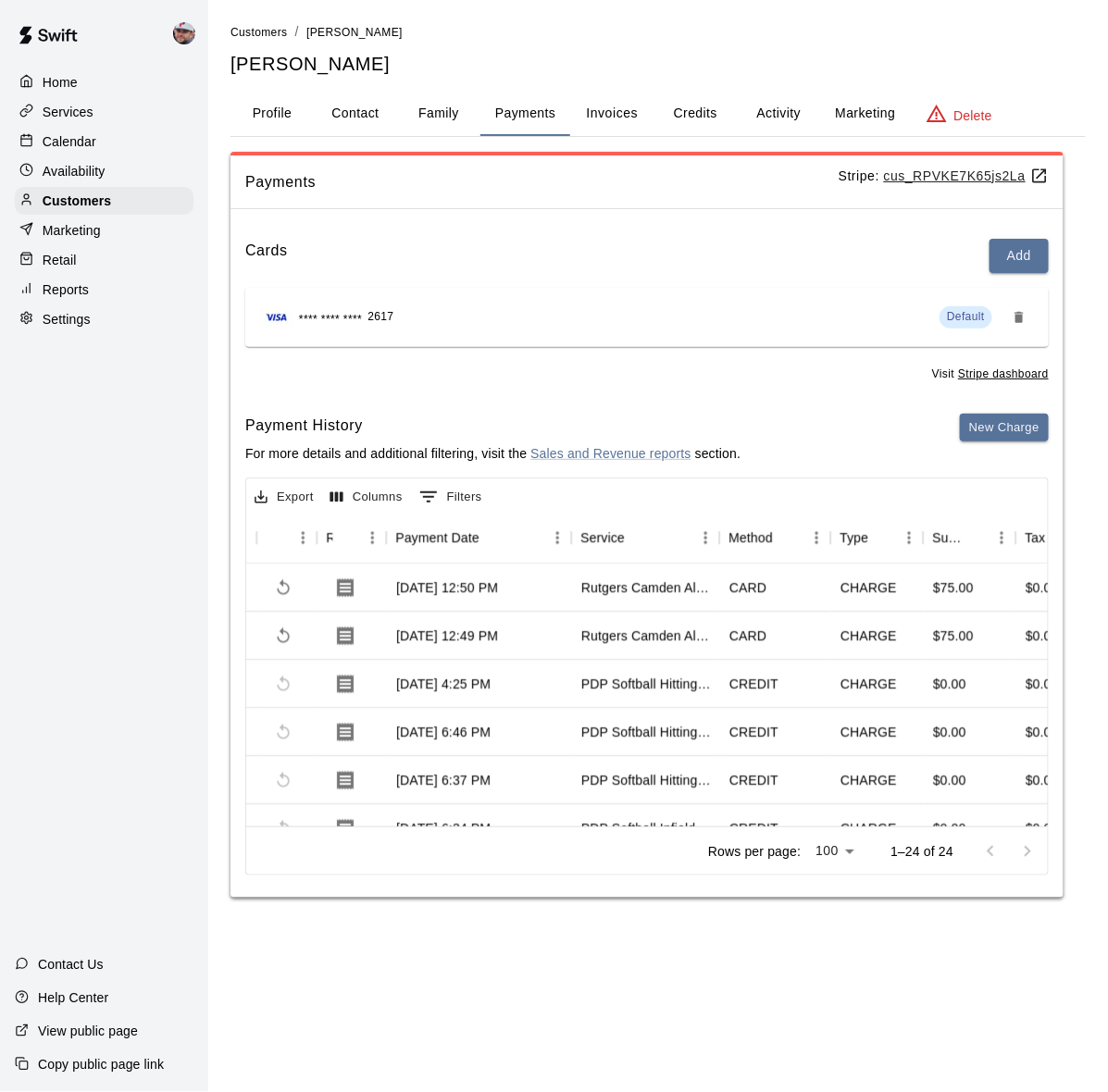 type 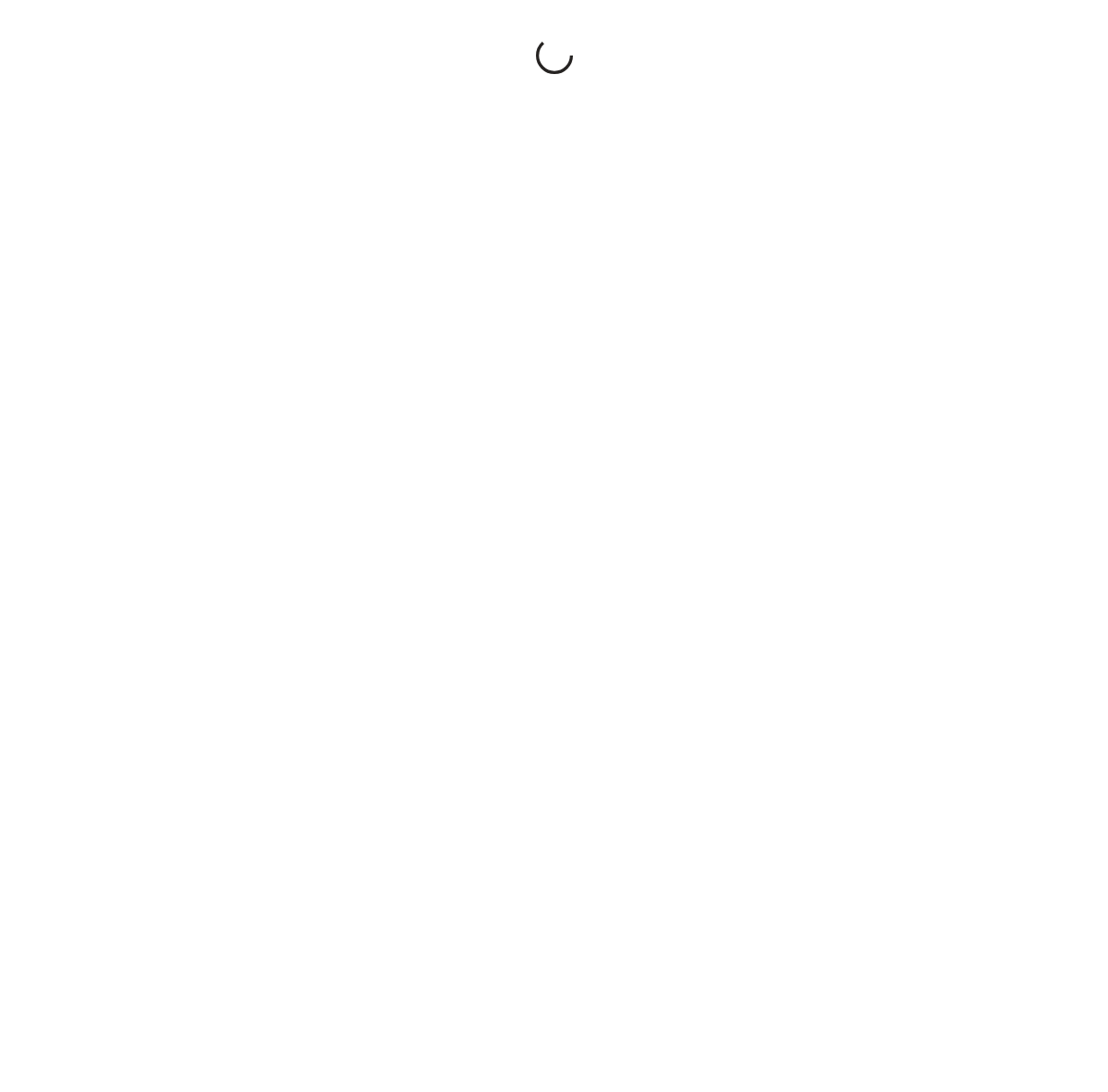 scroll, scrollTop: 0, scrollLeft: 0, axis: both 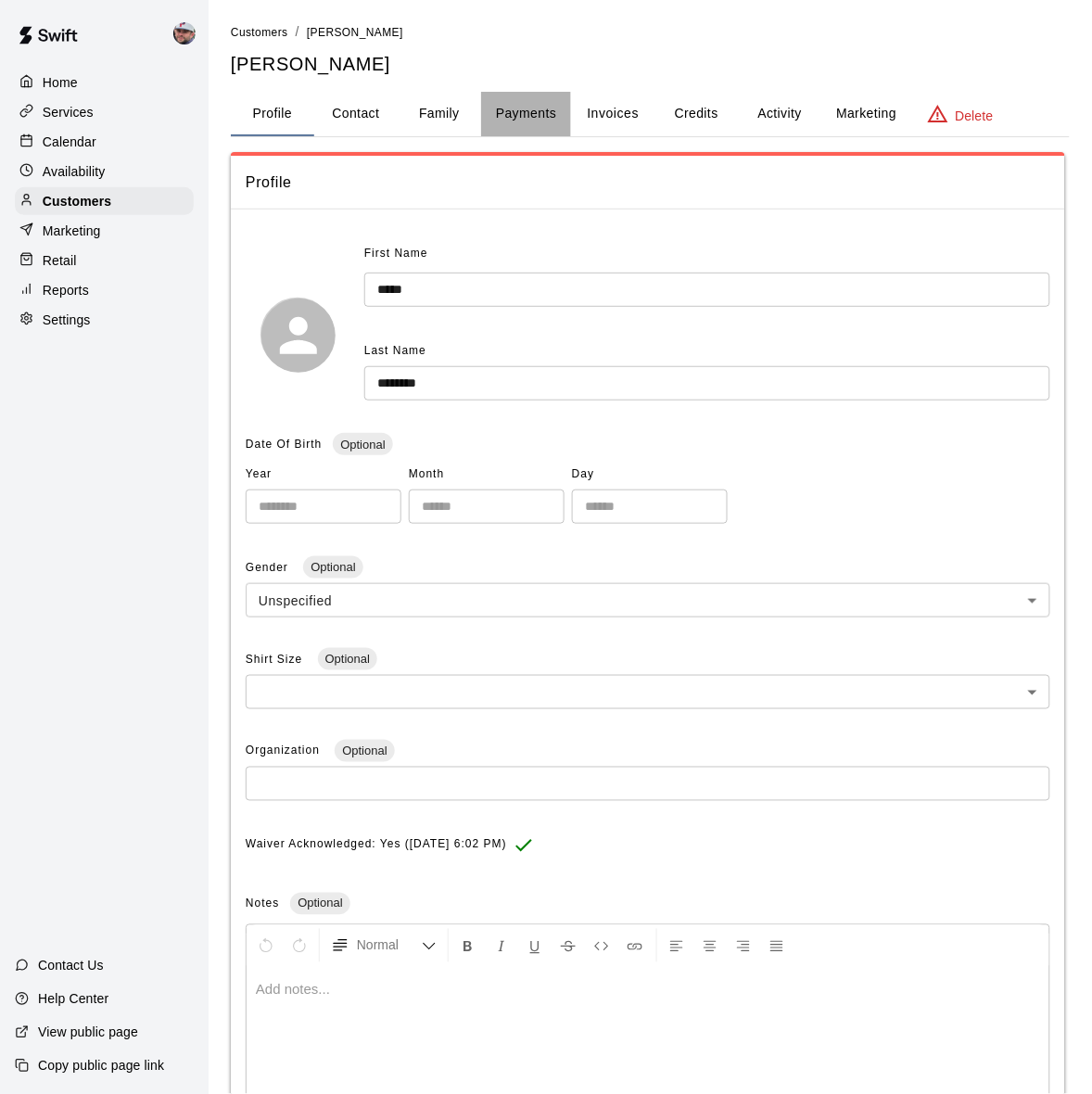 click on "Payments" at bounding box center (526, 114) 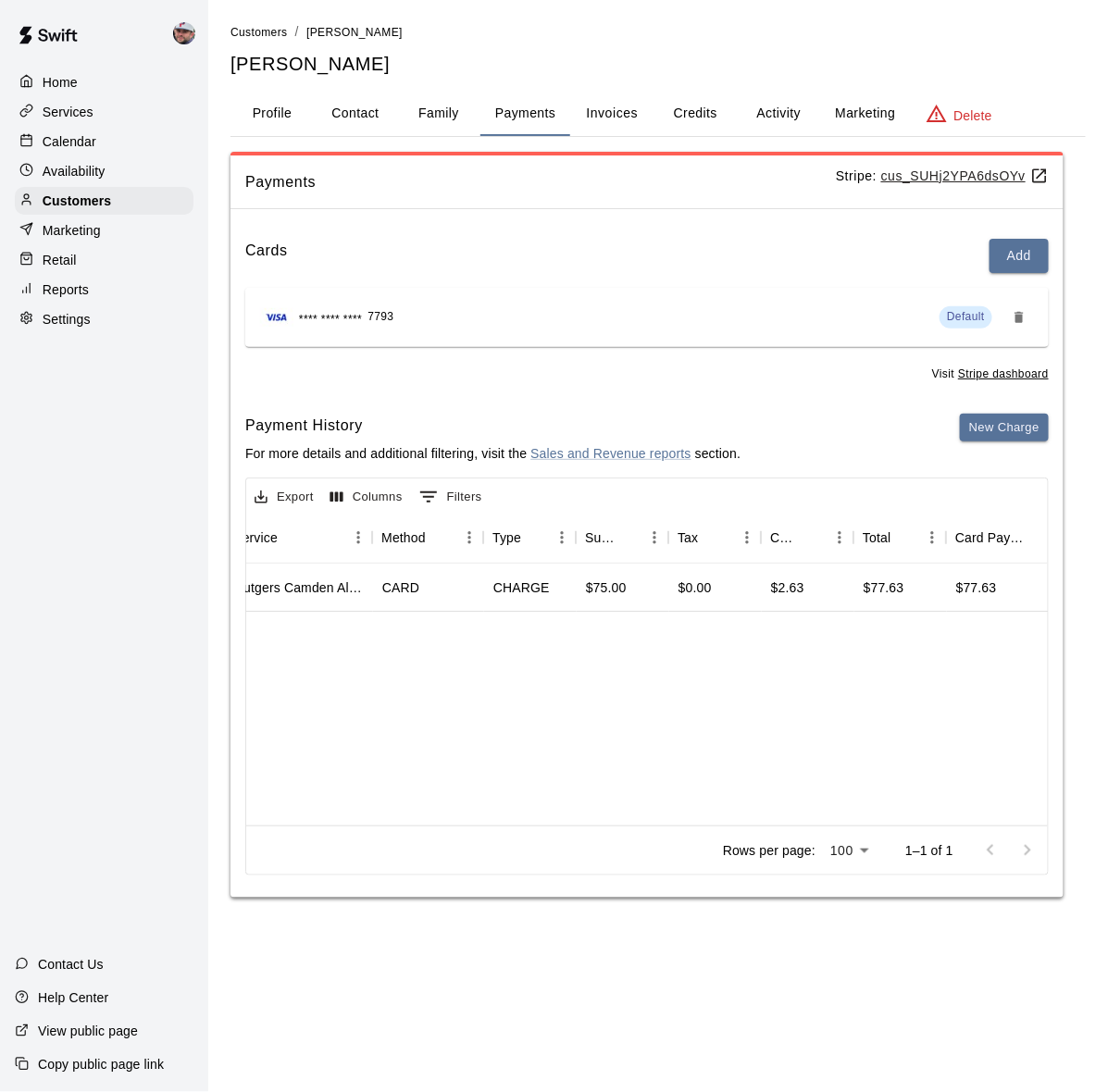 scroll, scrollTop: 0, scrollLeft: 0, axis: both 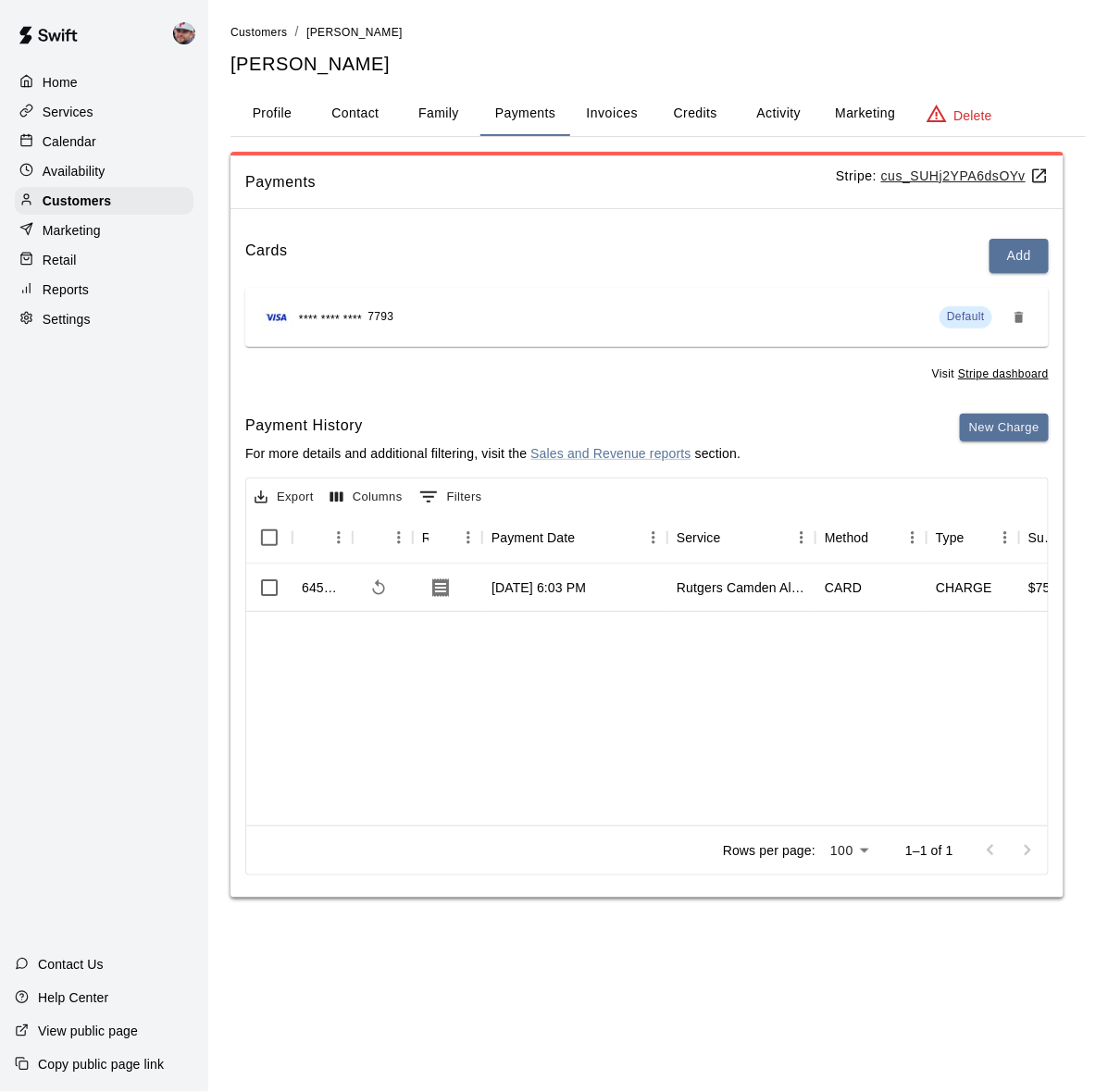 type 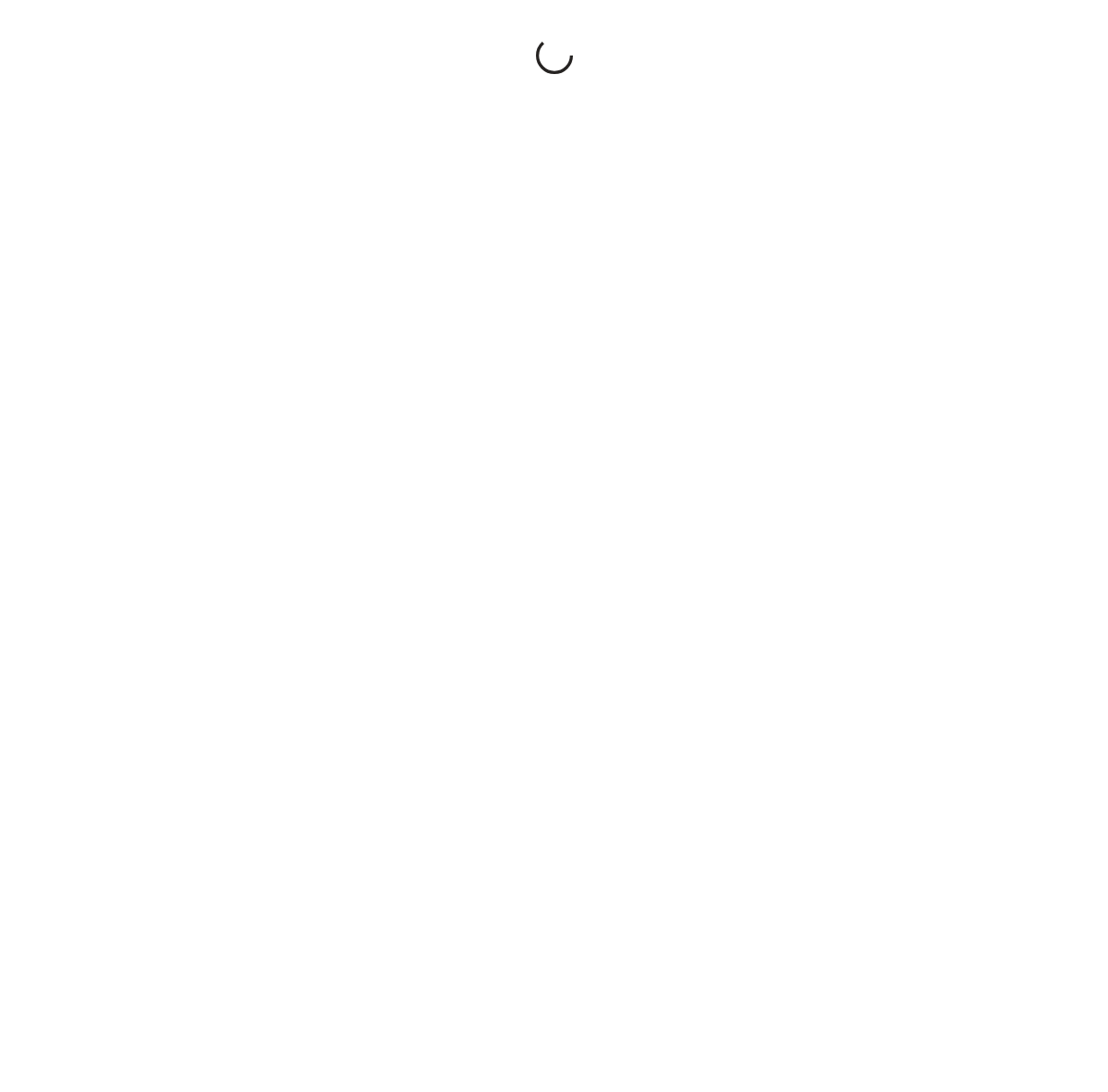 scroll, scrollTop: 0, scrollLeft: 0, axis: both 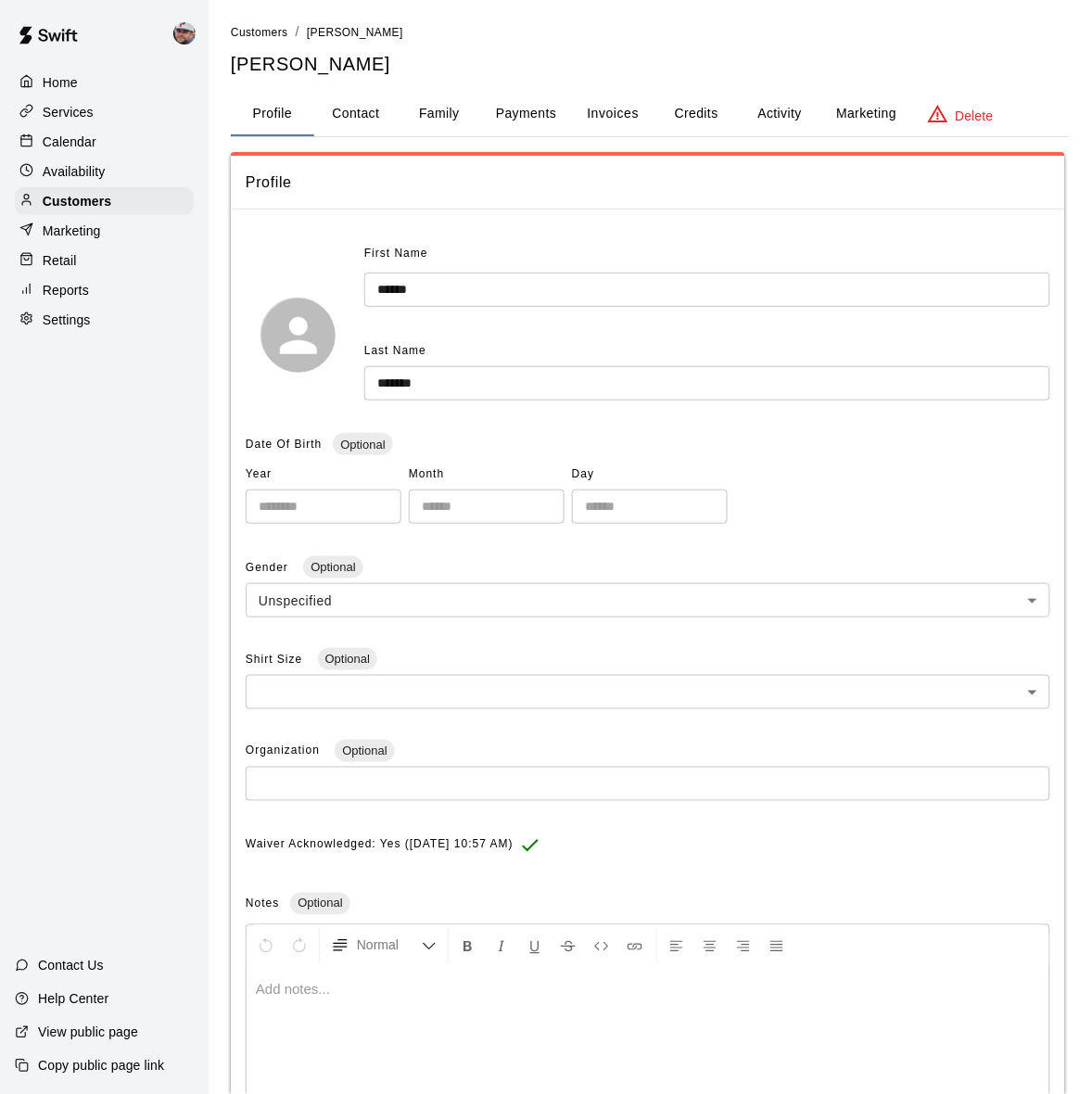 click on "Payments" at bounding box center [526, 114] 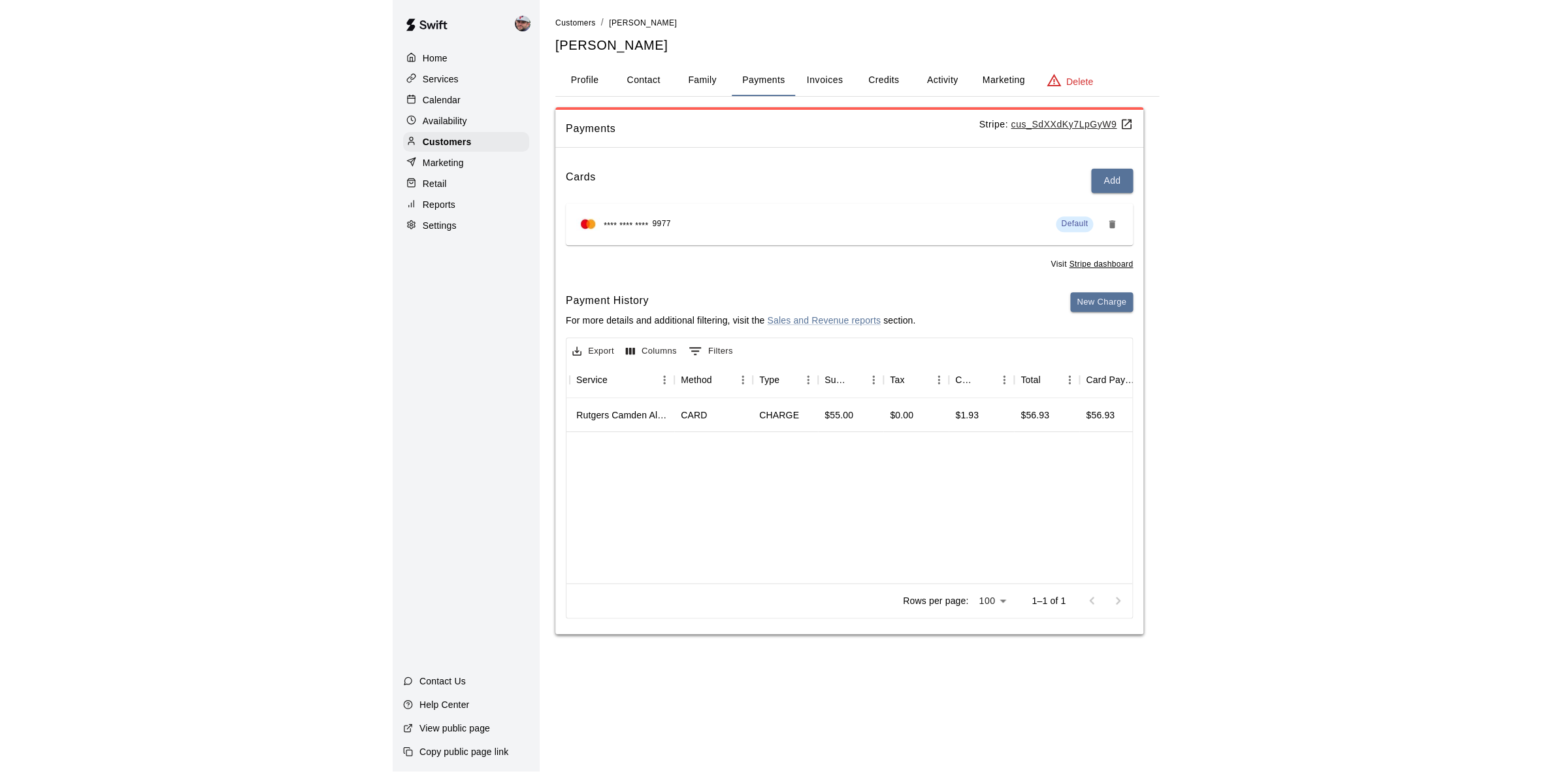 scroll, scrollTop: 0, scrollLeft: 0, axis: both 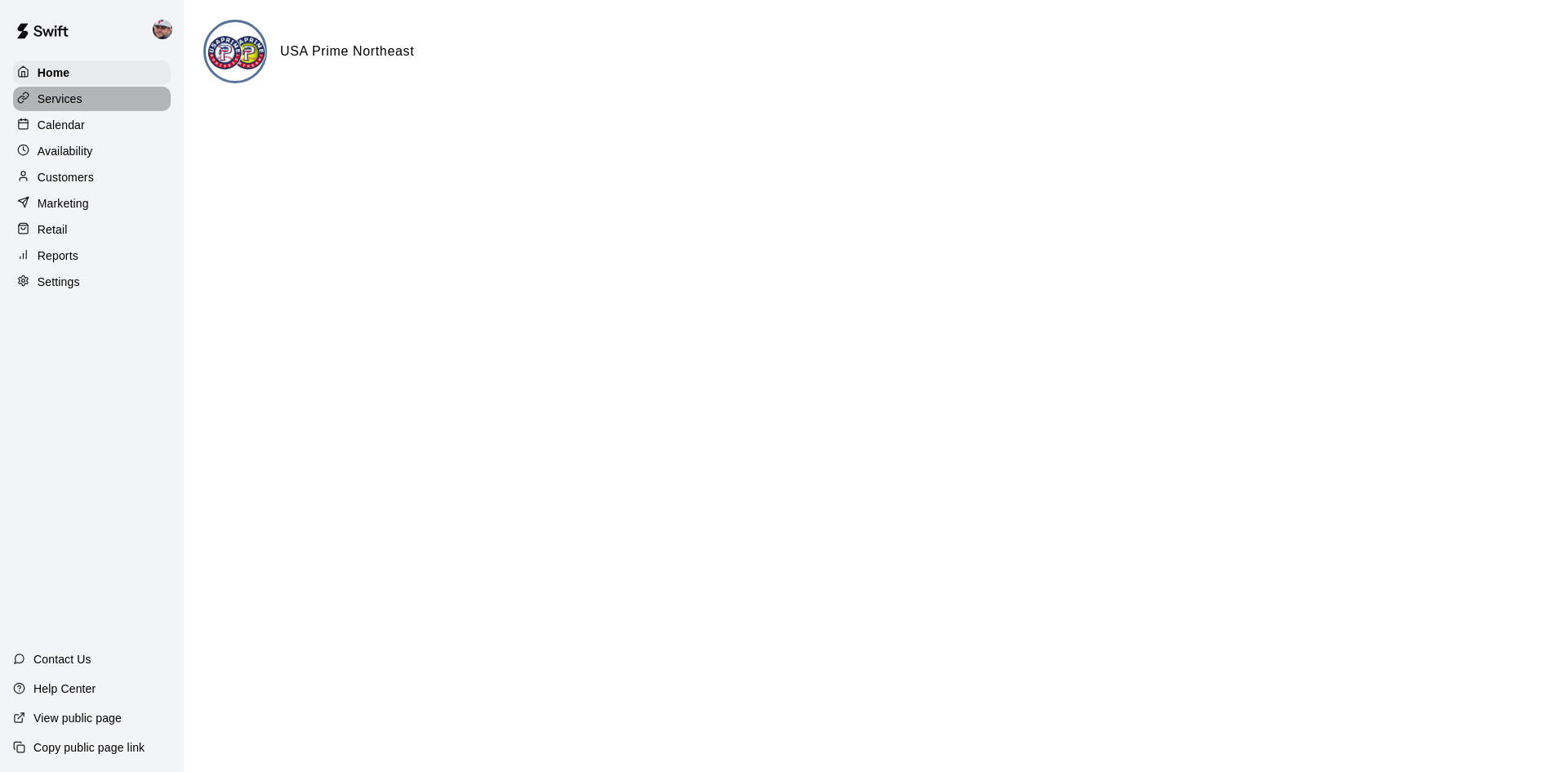 drag, startPoint x: 194, startPoint y: 9, endPoint x: 60, endPoint y: 100, distance: 161.97839 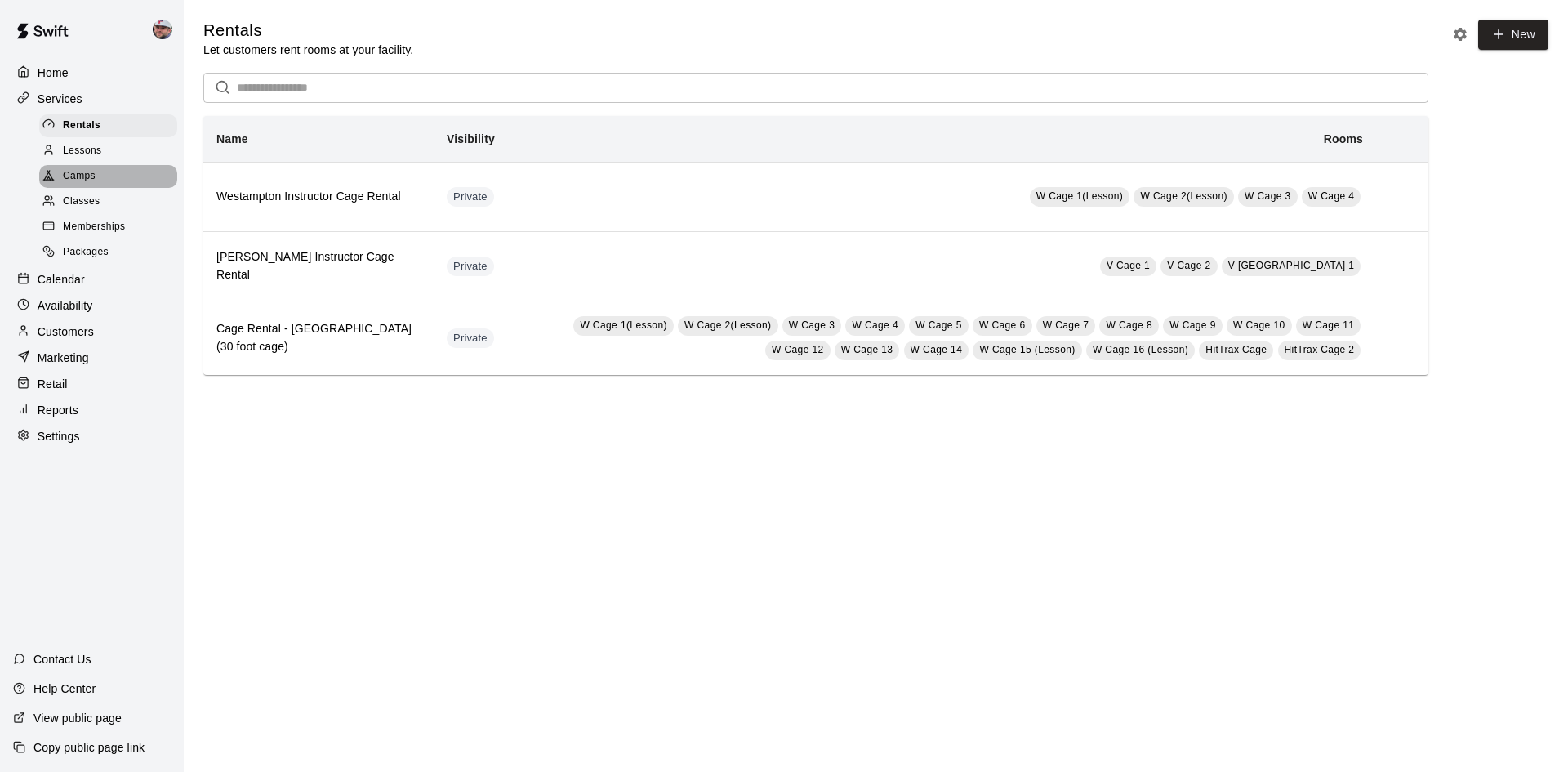 click on "Camps" at bounding box center (79, 176) 